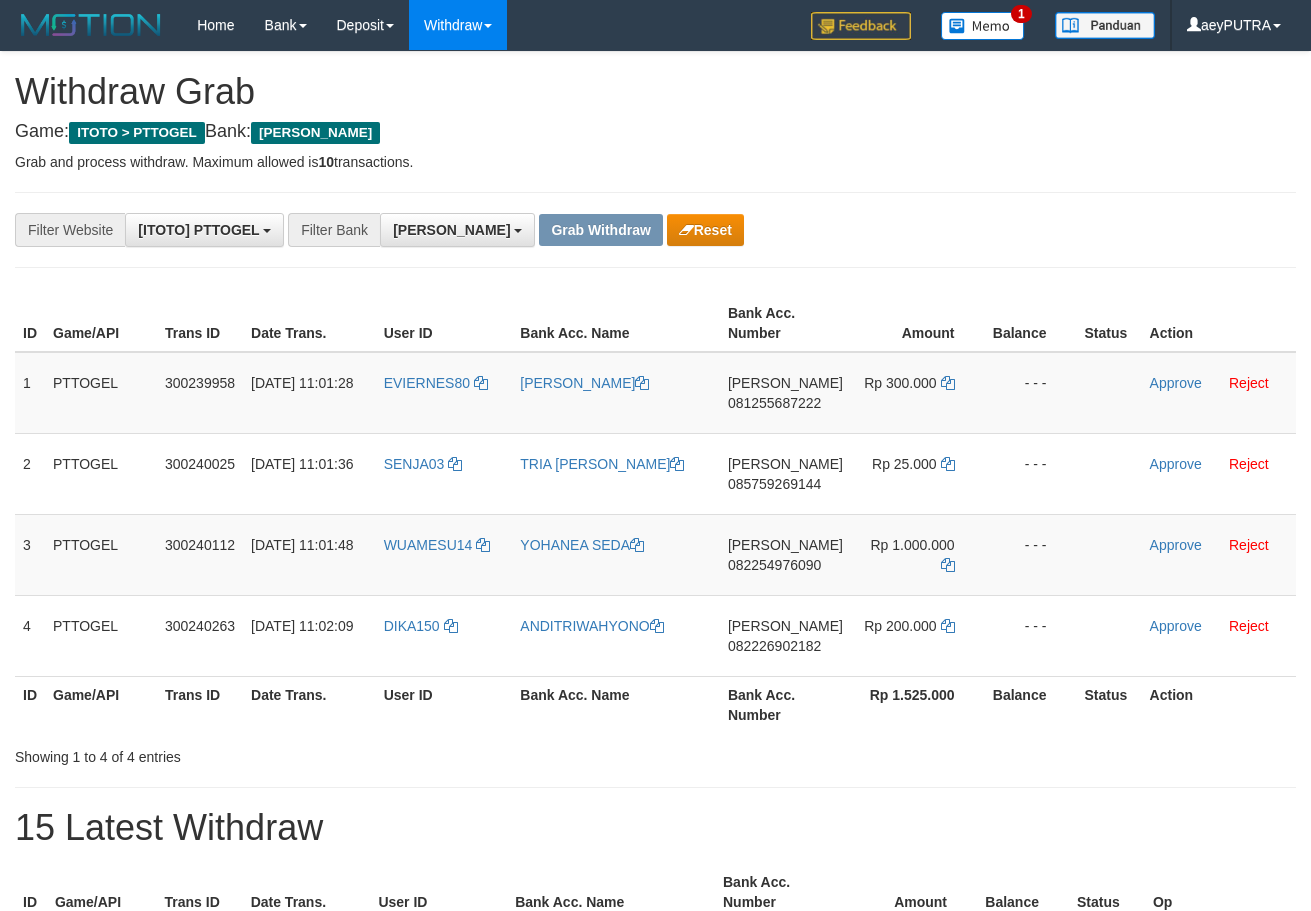 scroll, scrollTop: 0, scrollLeft: 0, axis: both 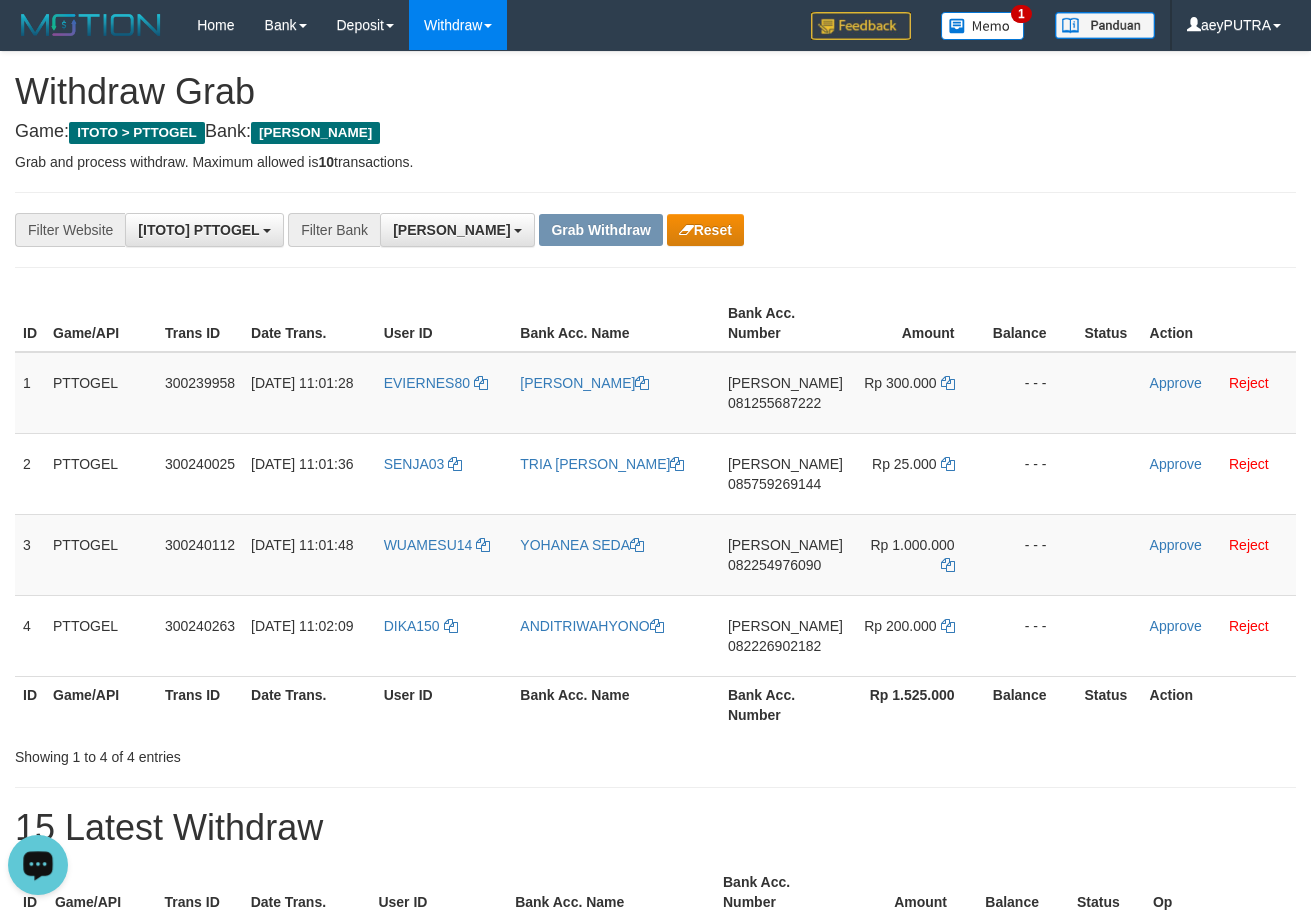 drag, startPoint x: 488, startPoint y: 799, endPoint x: 472, endPoint y: 797, distance: 16.124516 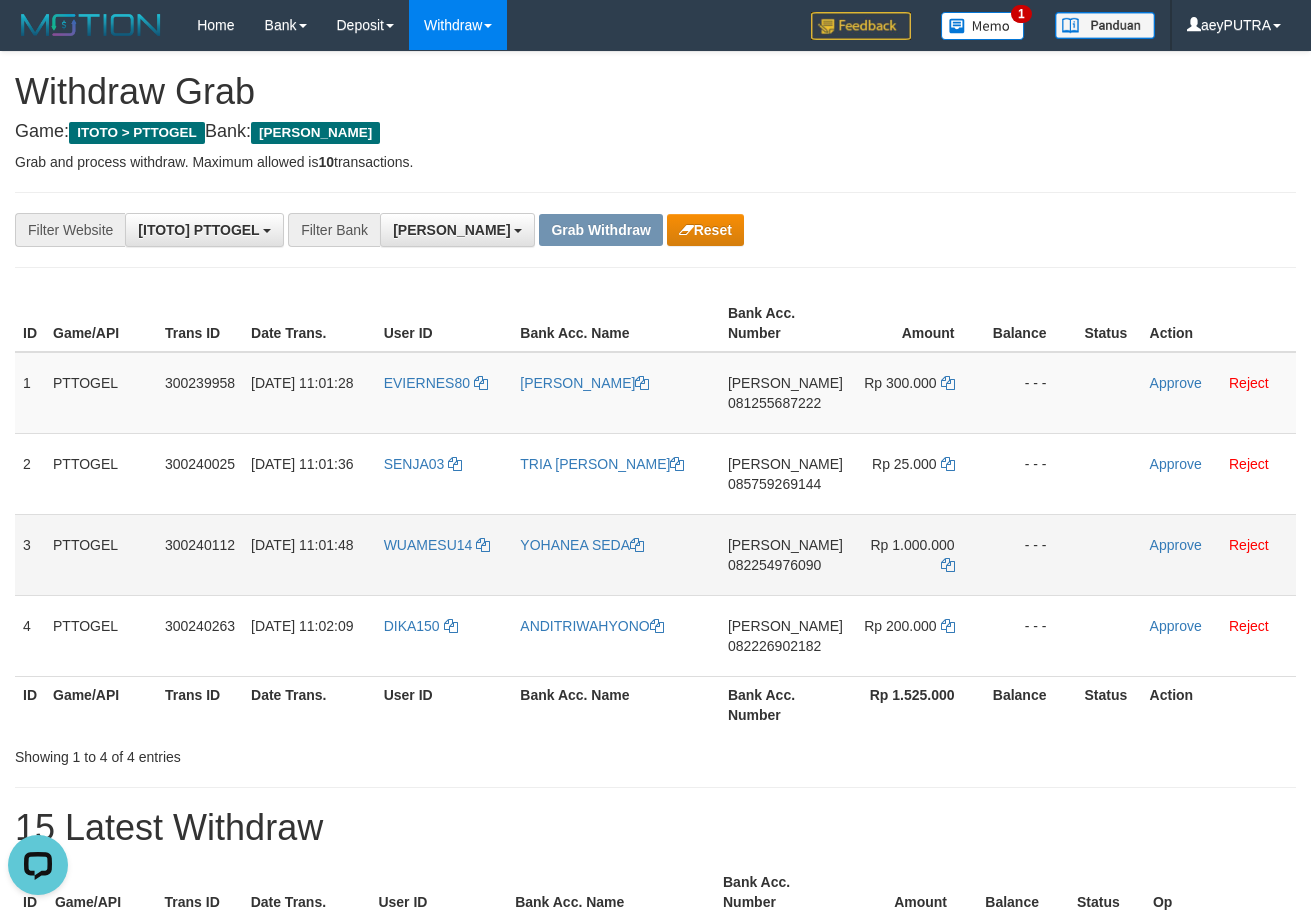 click on "Balance" at bounding box center [1031, 704] 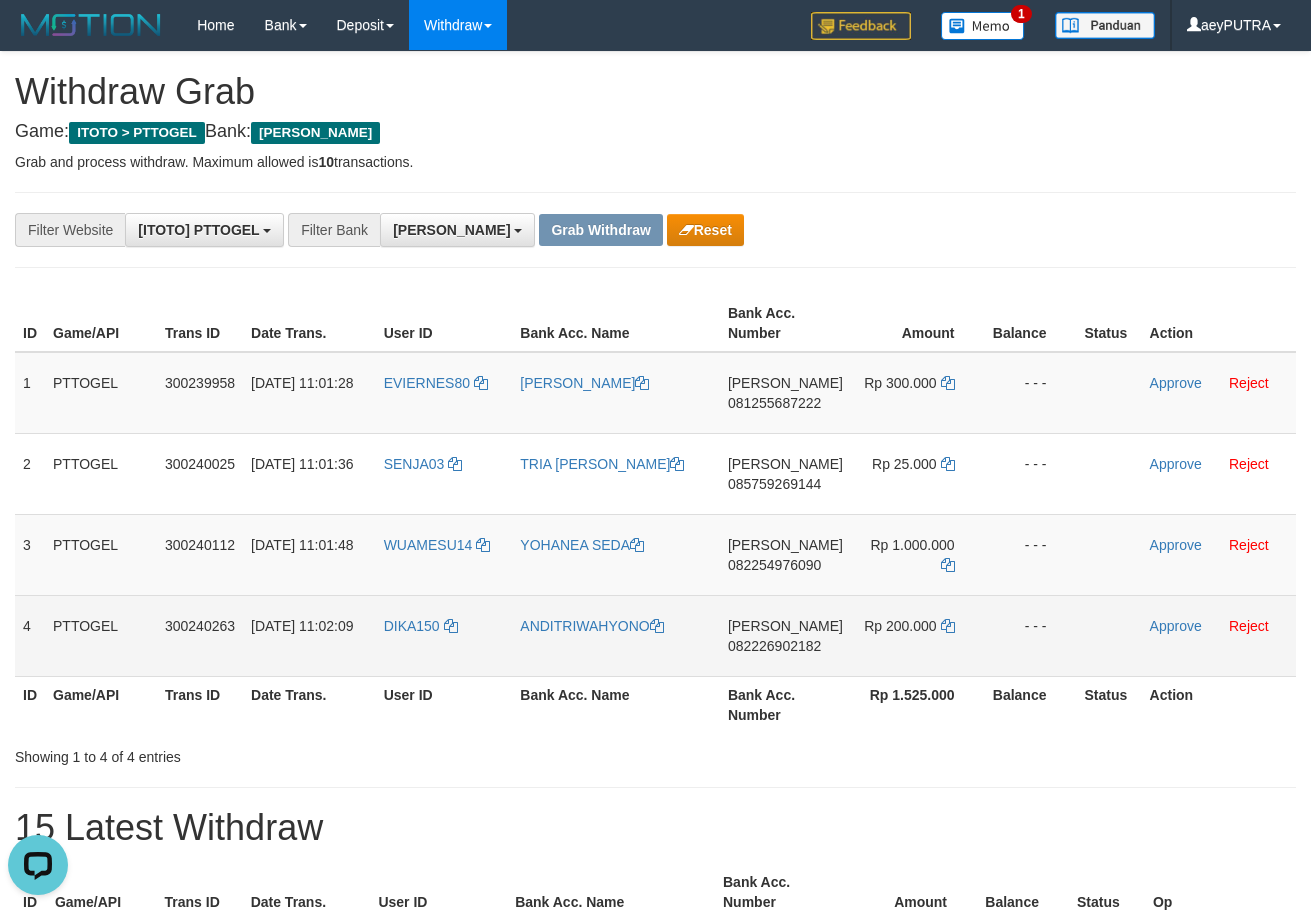 drag, startPoint x: 476, startPoint y: 371, endPoint x: 930, endPoint y: 633, distance: 524.17554 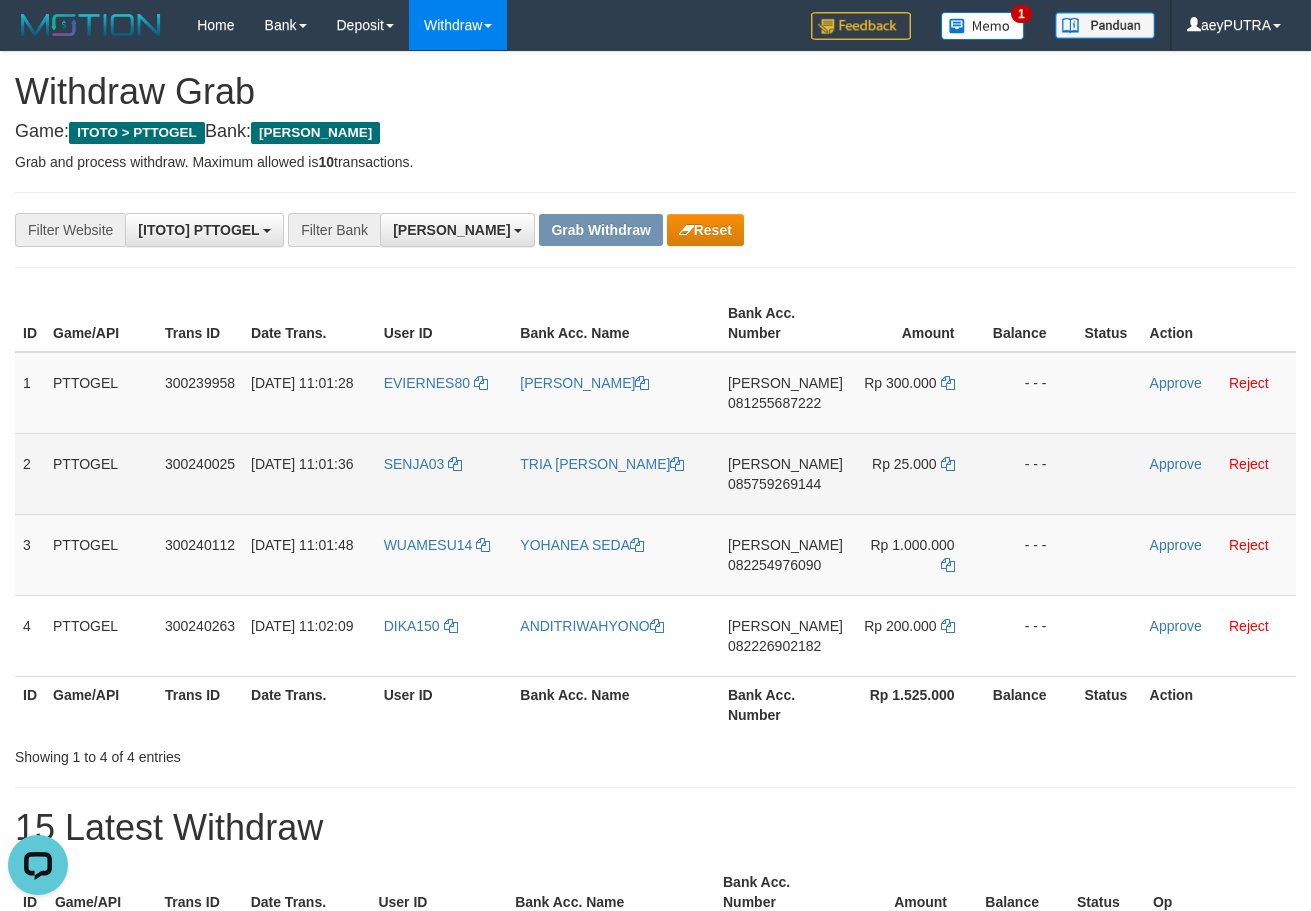 click on "Rp 25.000" at bounding box center (918, 473) 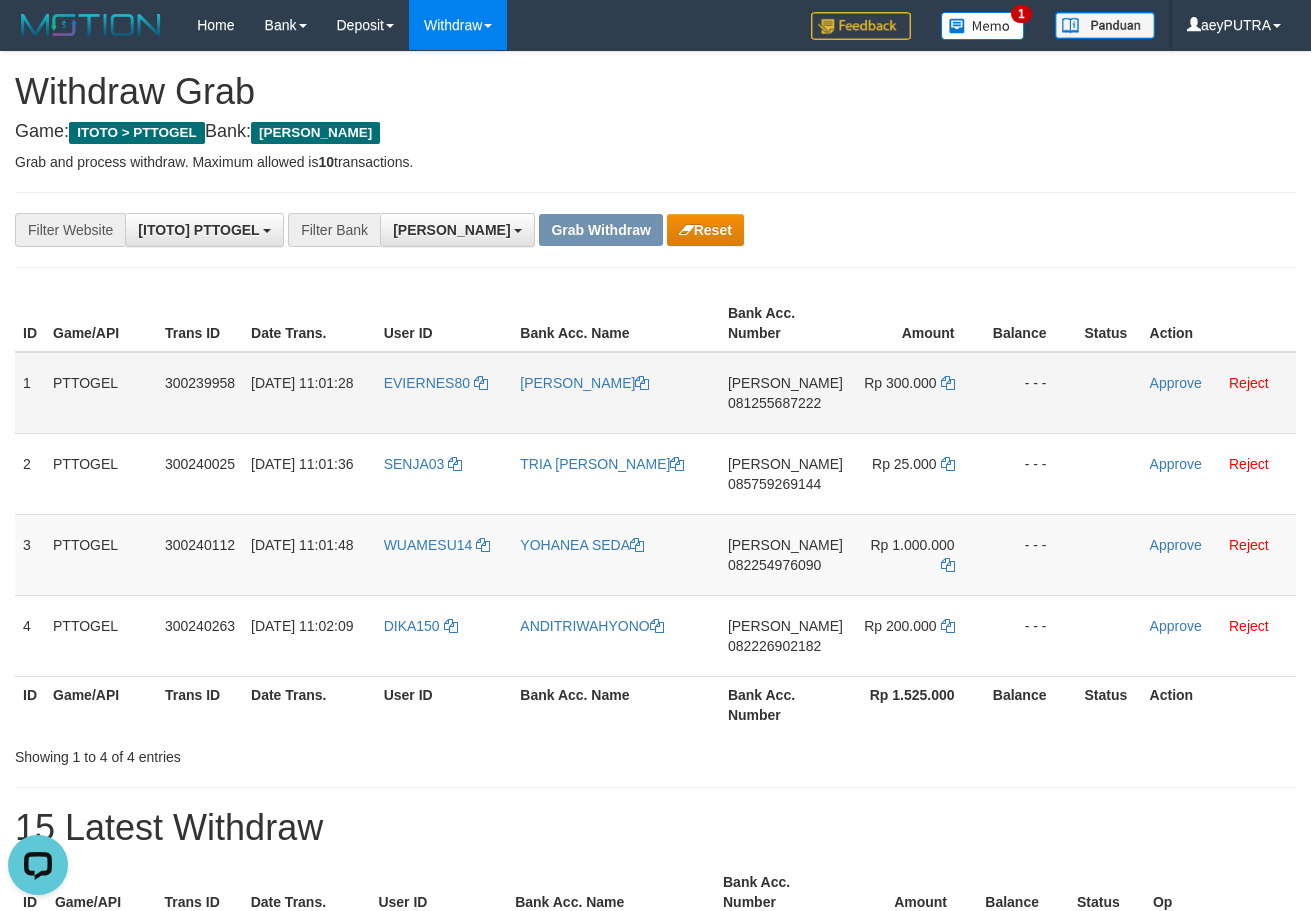 click on "081255687222" at bounding box center (774, 403) 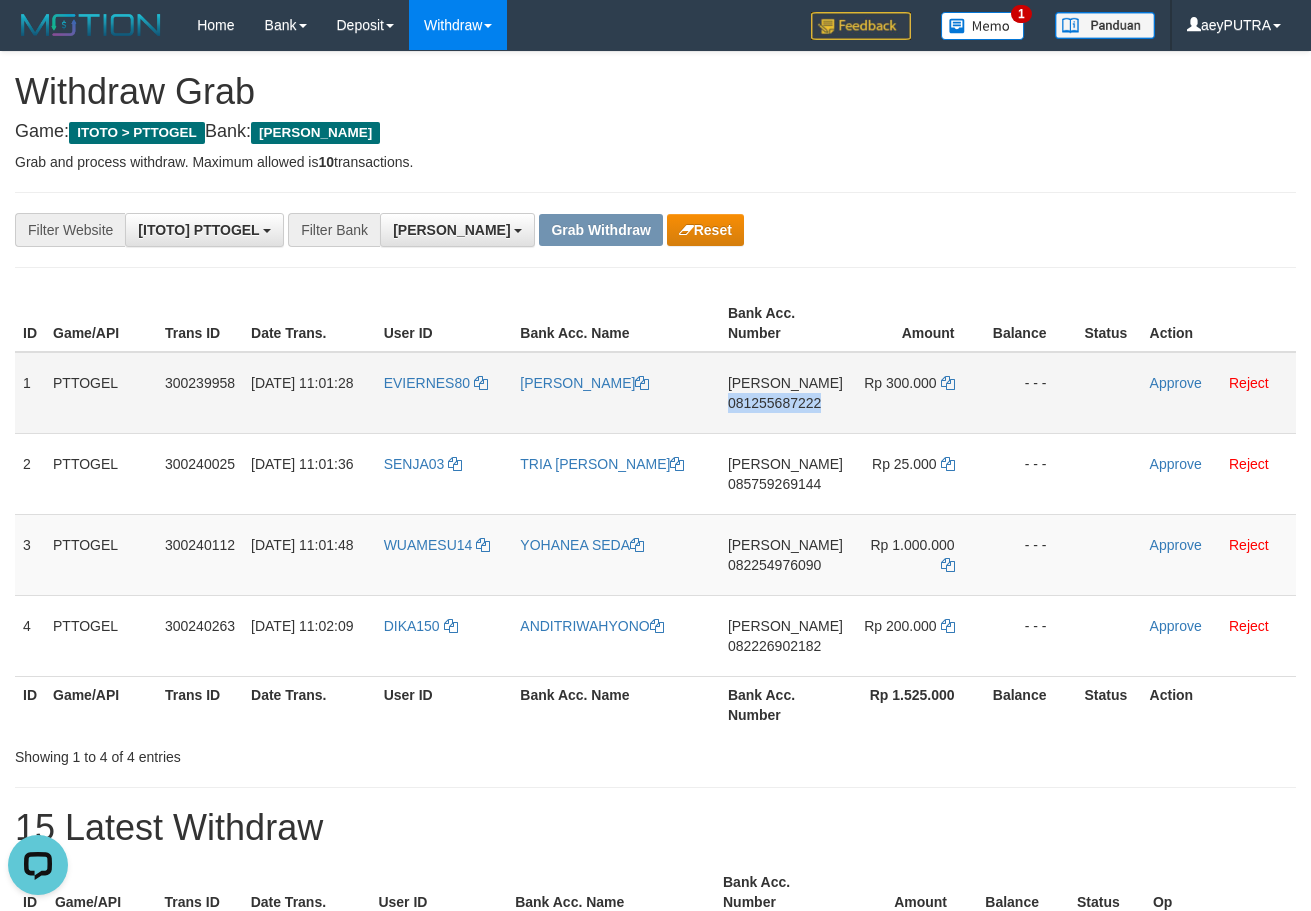 click on "081255687222" at bounding box center [774, 403] 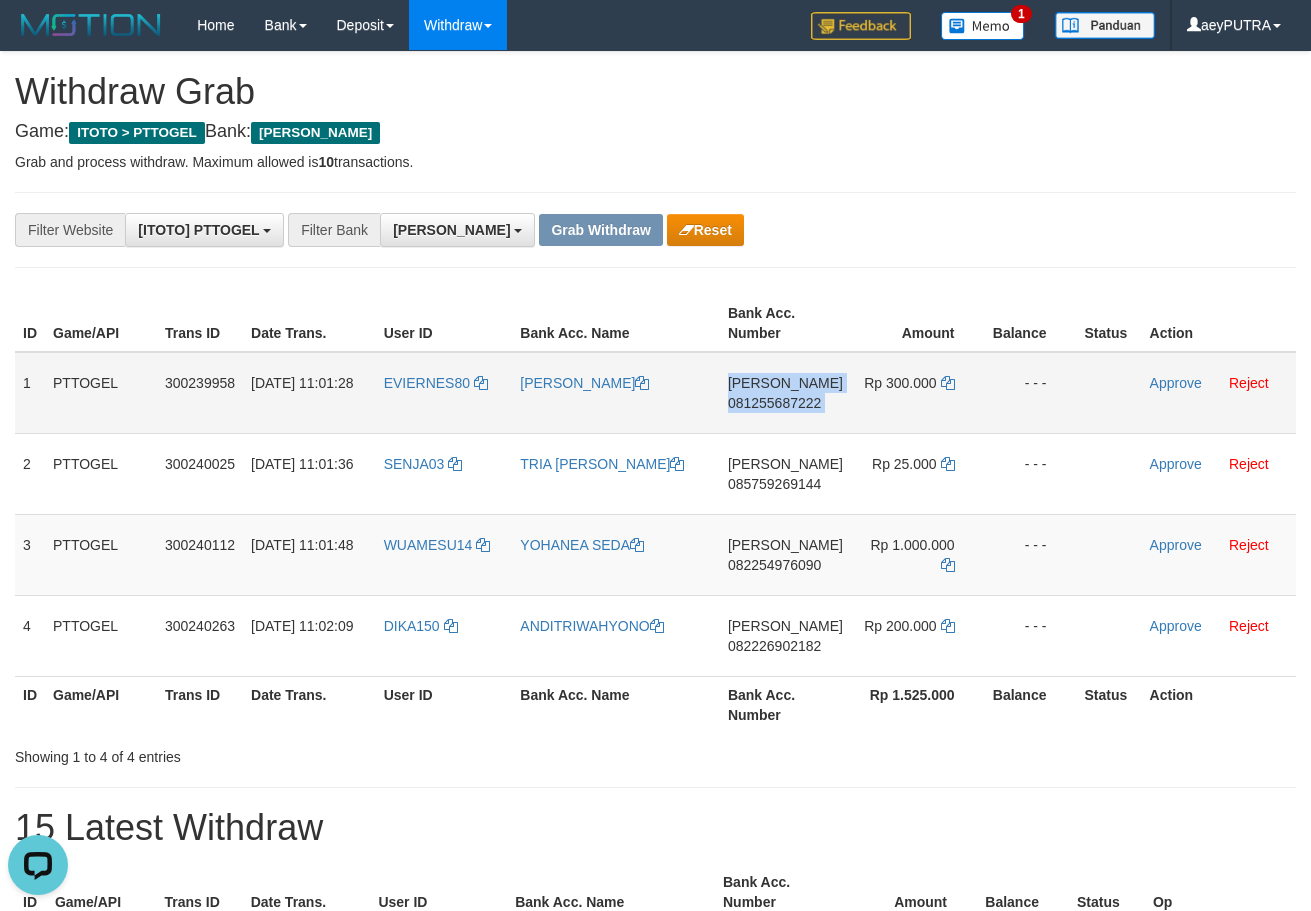 click on "081255687222" at bounding box center (774, 403) 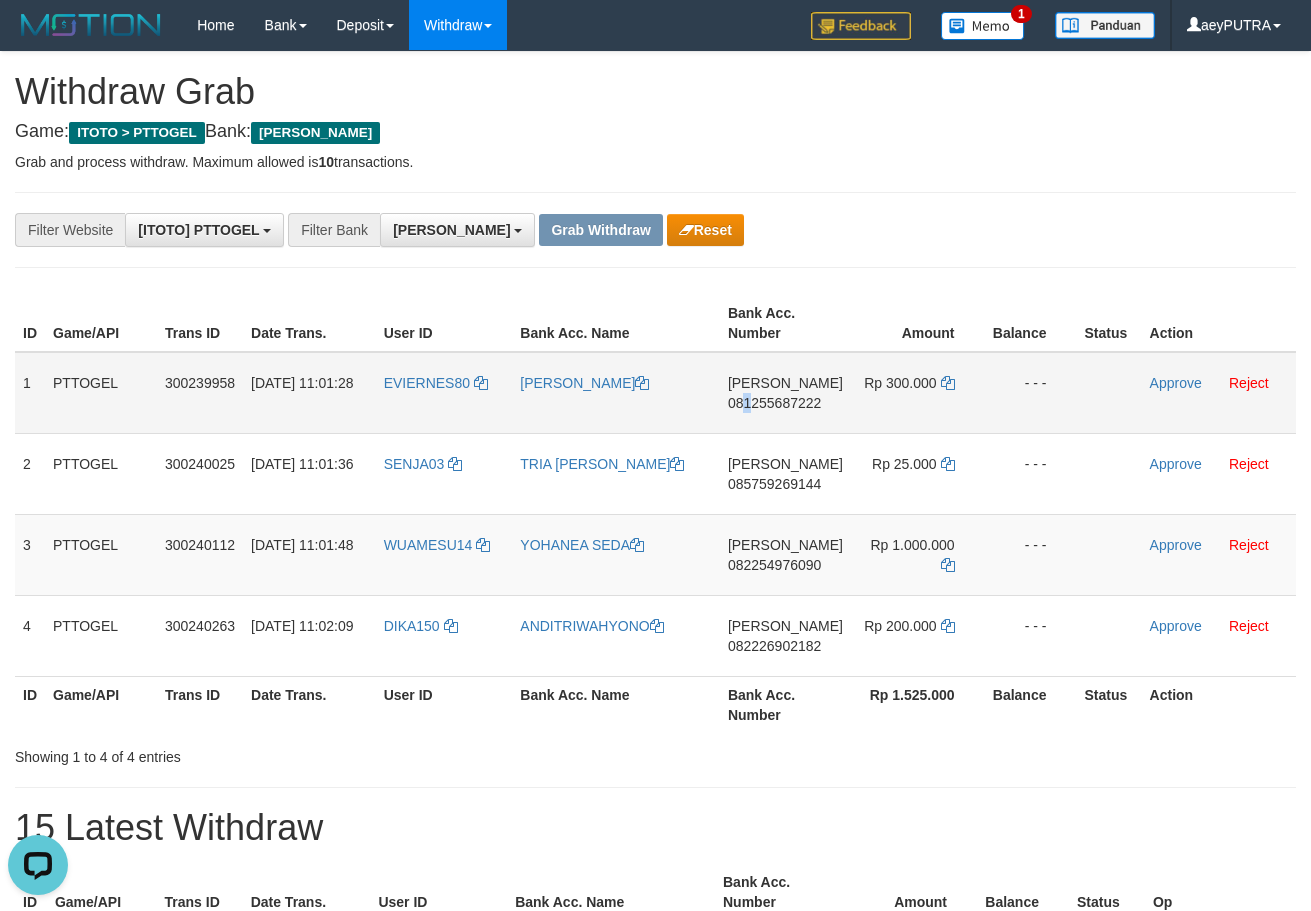 click on "081255687222" at bounding box center (774, 403) 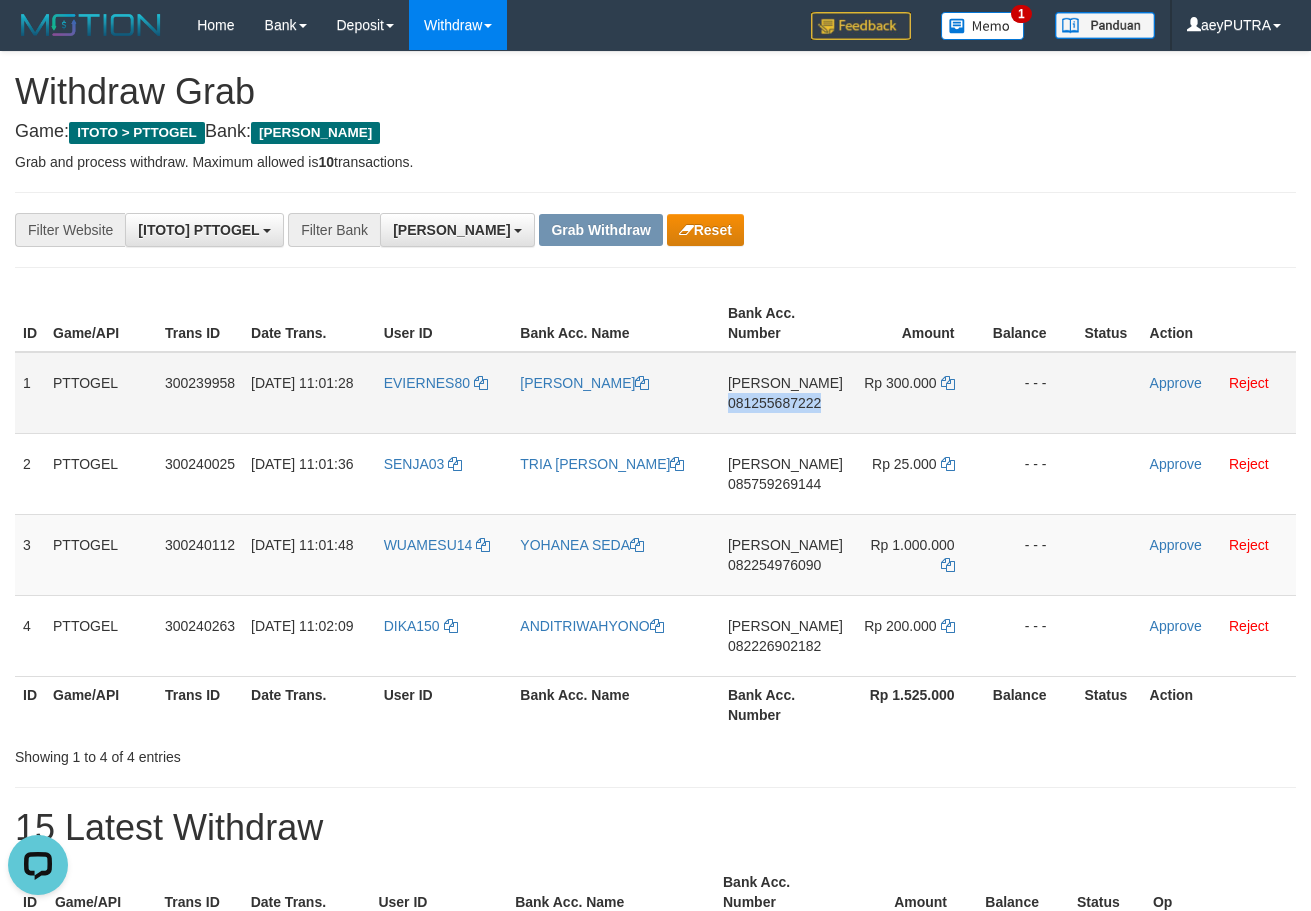 click on "081255687222" at bounding box center (774, 403) 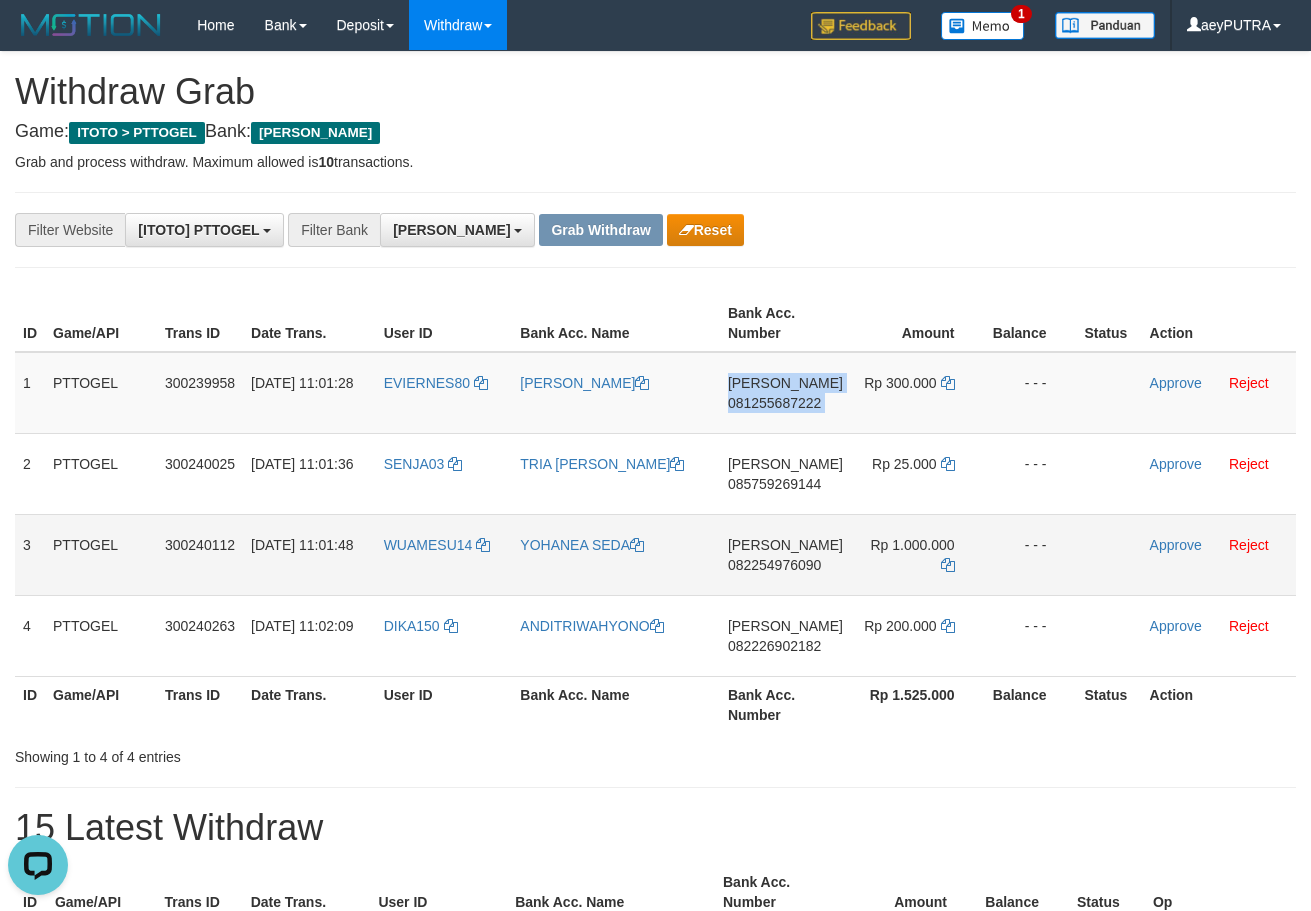 drag, startPoint x: 758, startPoint y: 398, endPoint x: 229, endPoint y: 523, distance: 543.5679 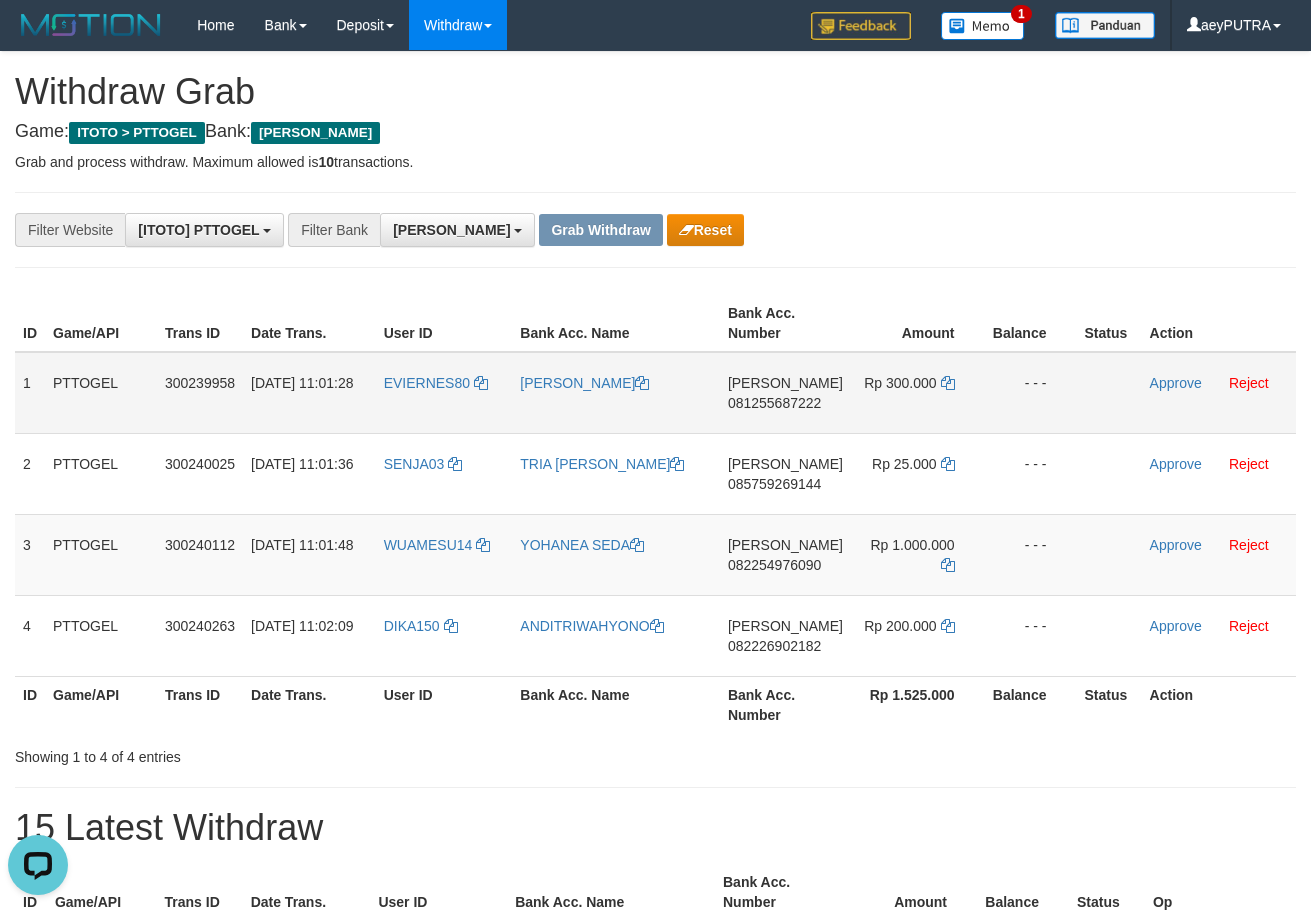 drag, startPoint x: 935, startPoint y: 381, endPoint x: 948, endPoint y: 382, distance: 13.038404 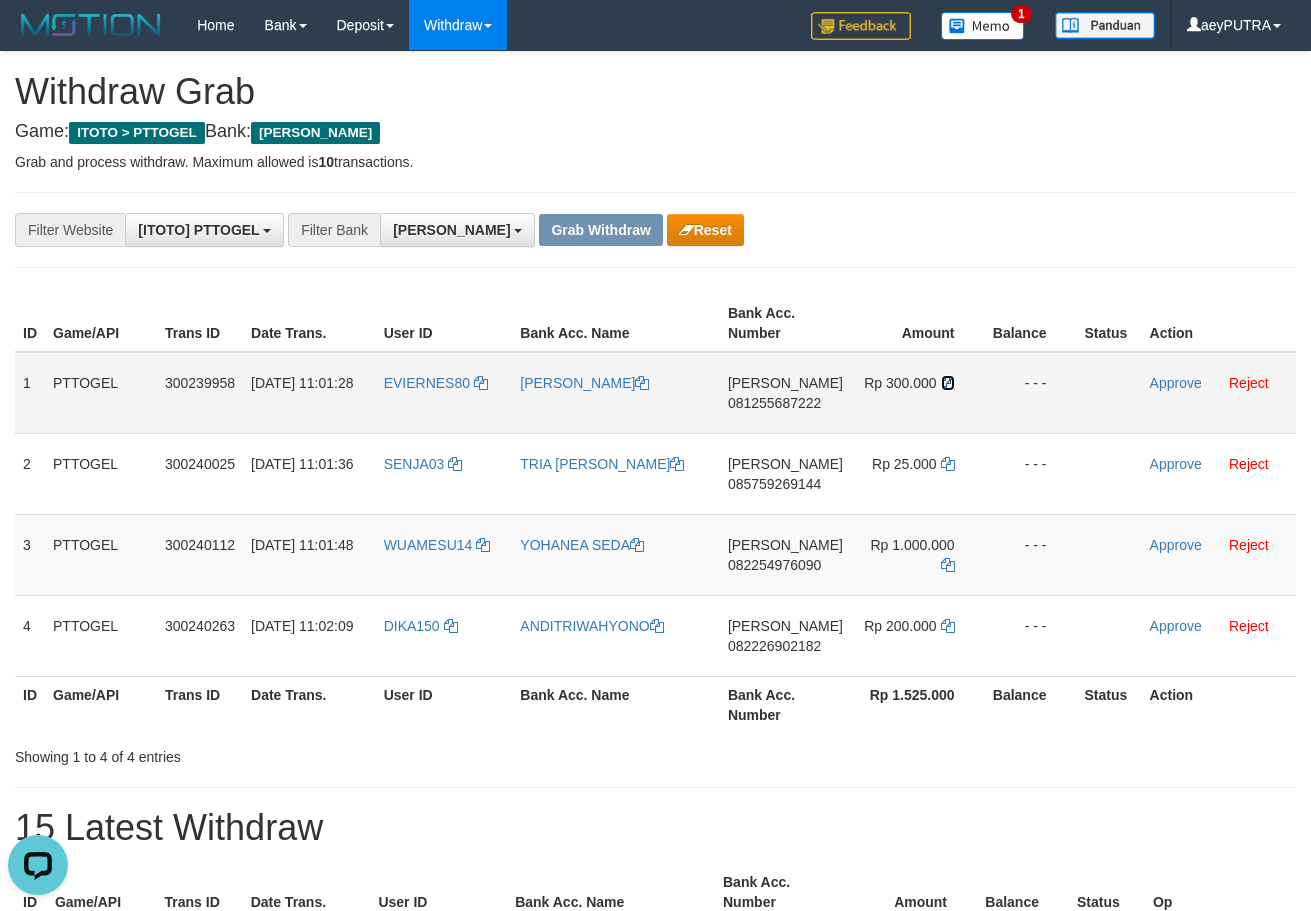 click at bounding box center (948, 383) 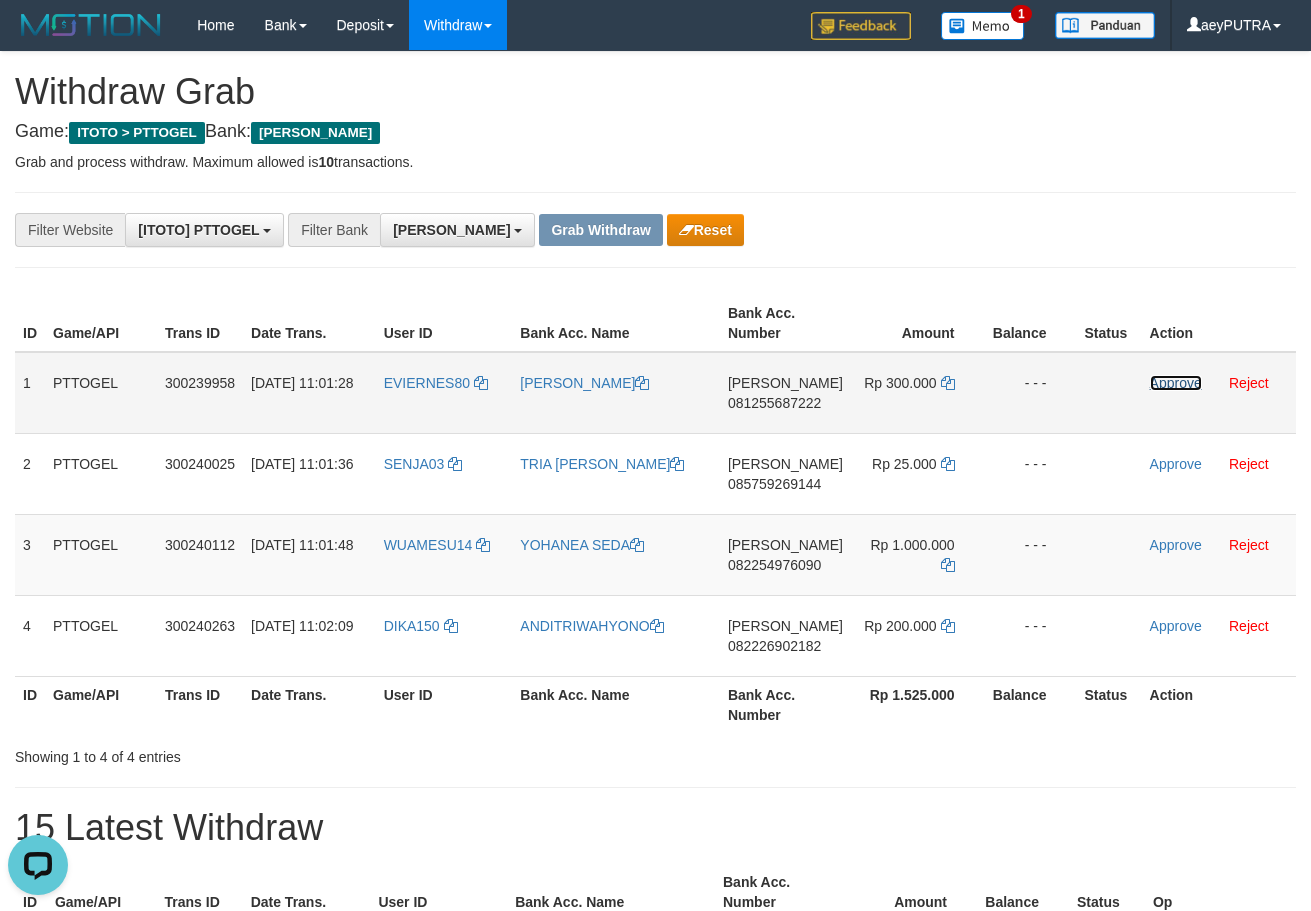 click on "Approve" at bounding box center (1176, 383) 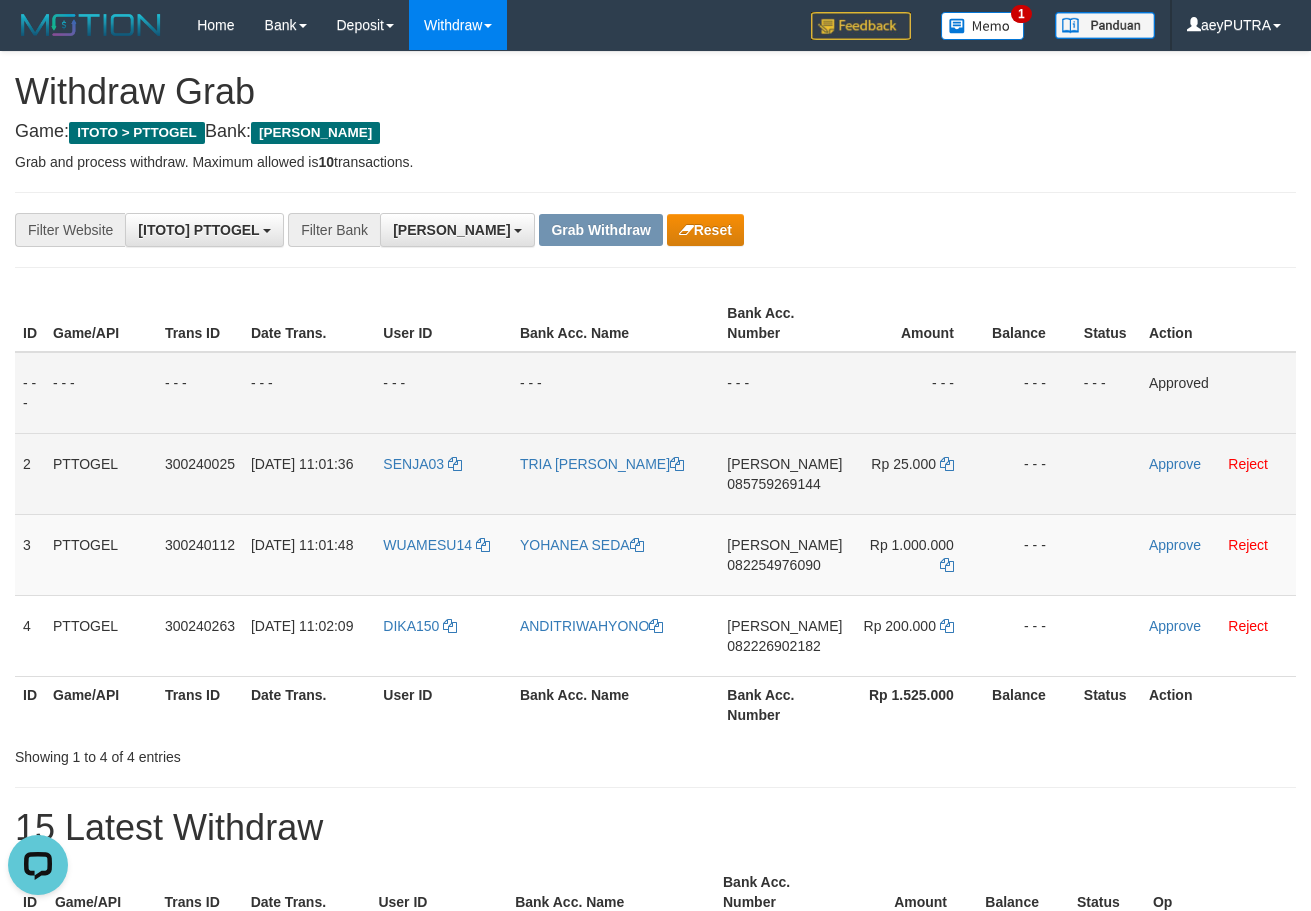 click on "085759269144" at bounding box center (773, 484) 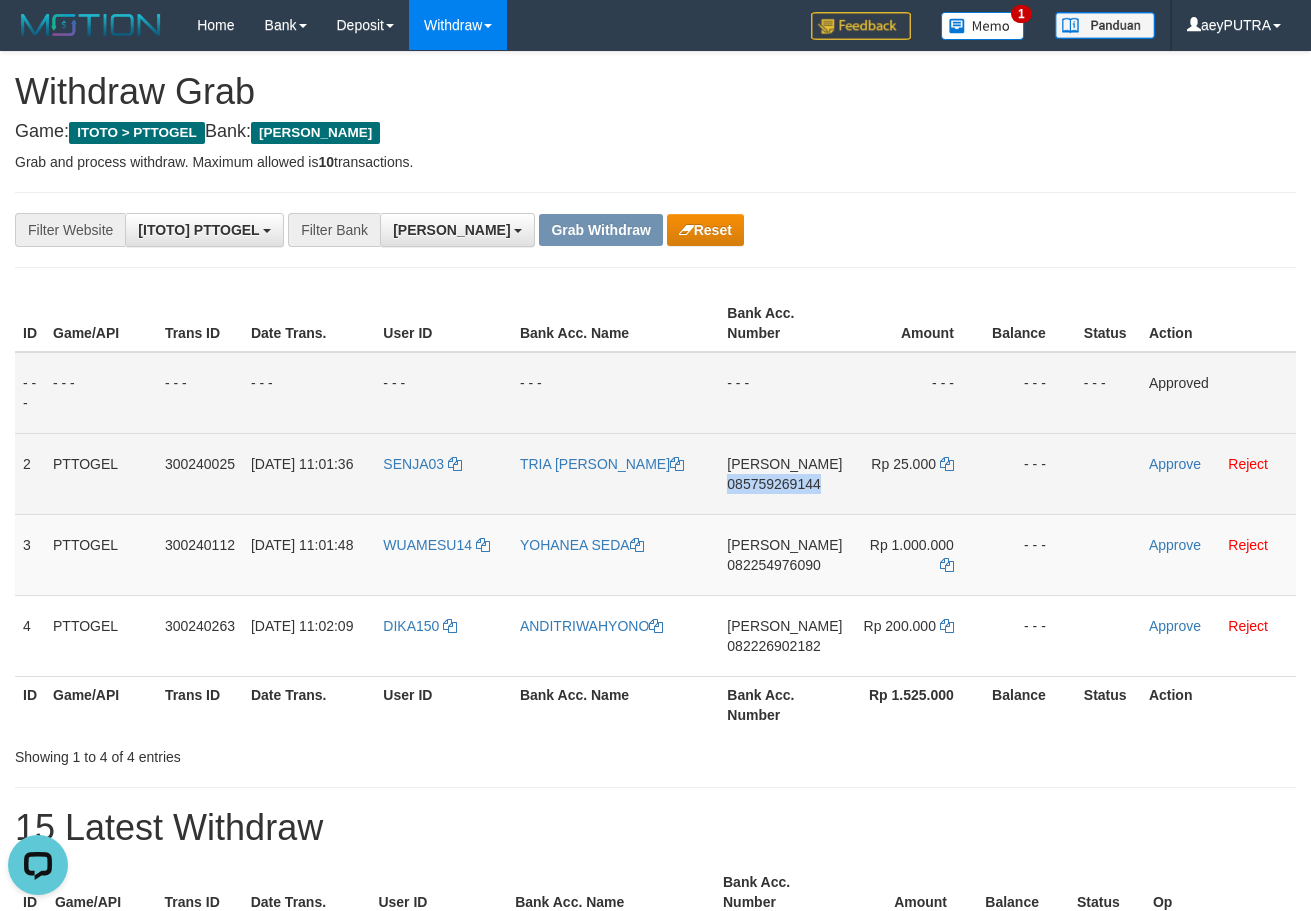 click on "085759269144" at bounding box center (773, 484) 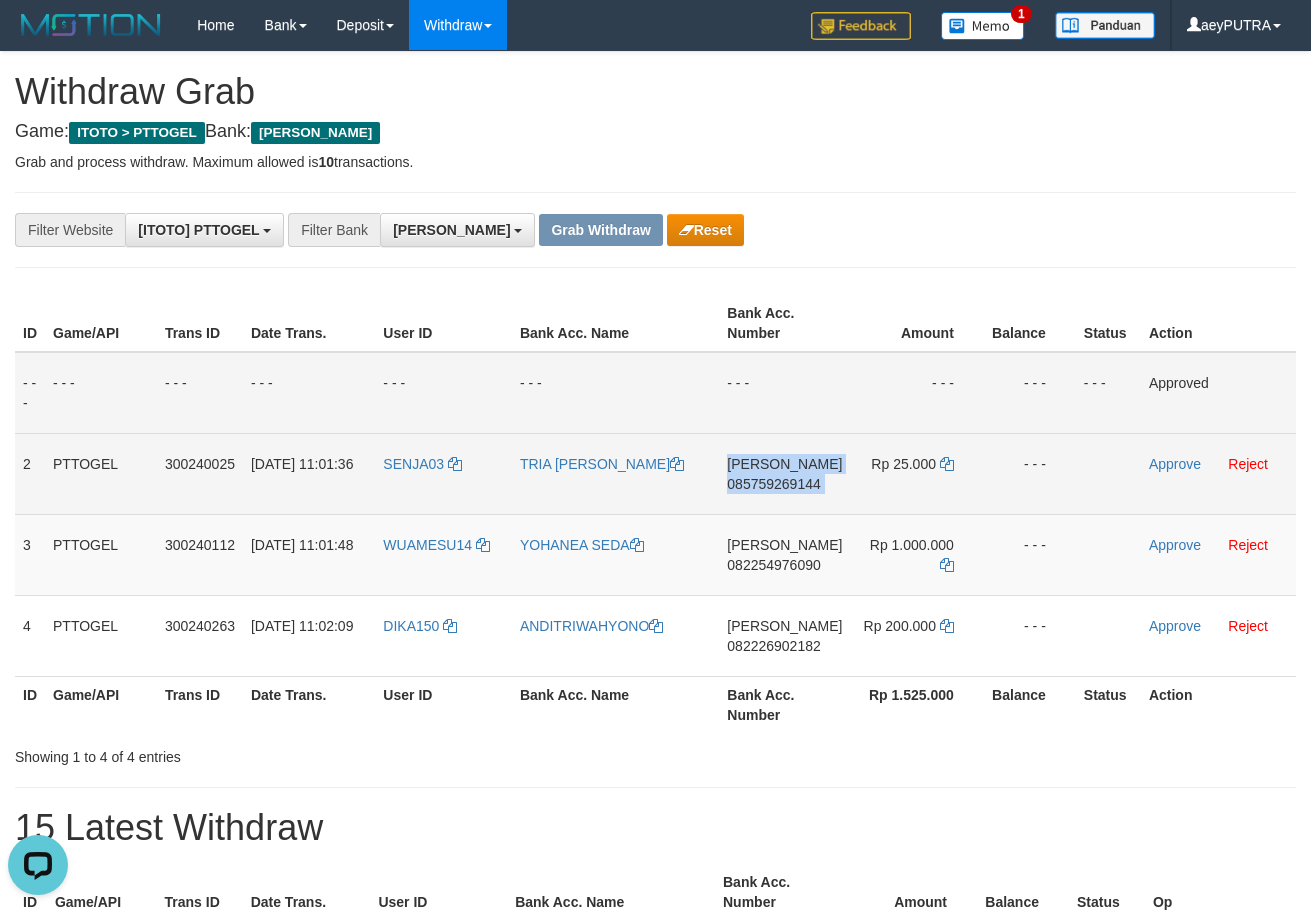 click on "085759269144" at bounding box center [773, 484] 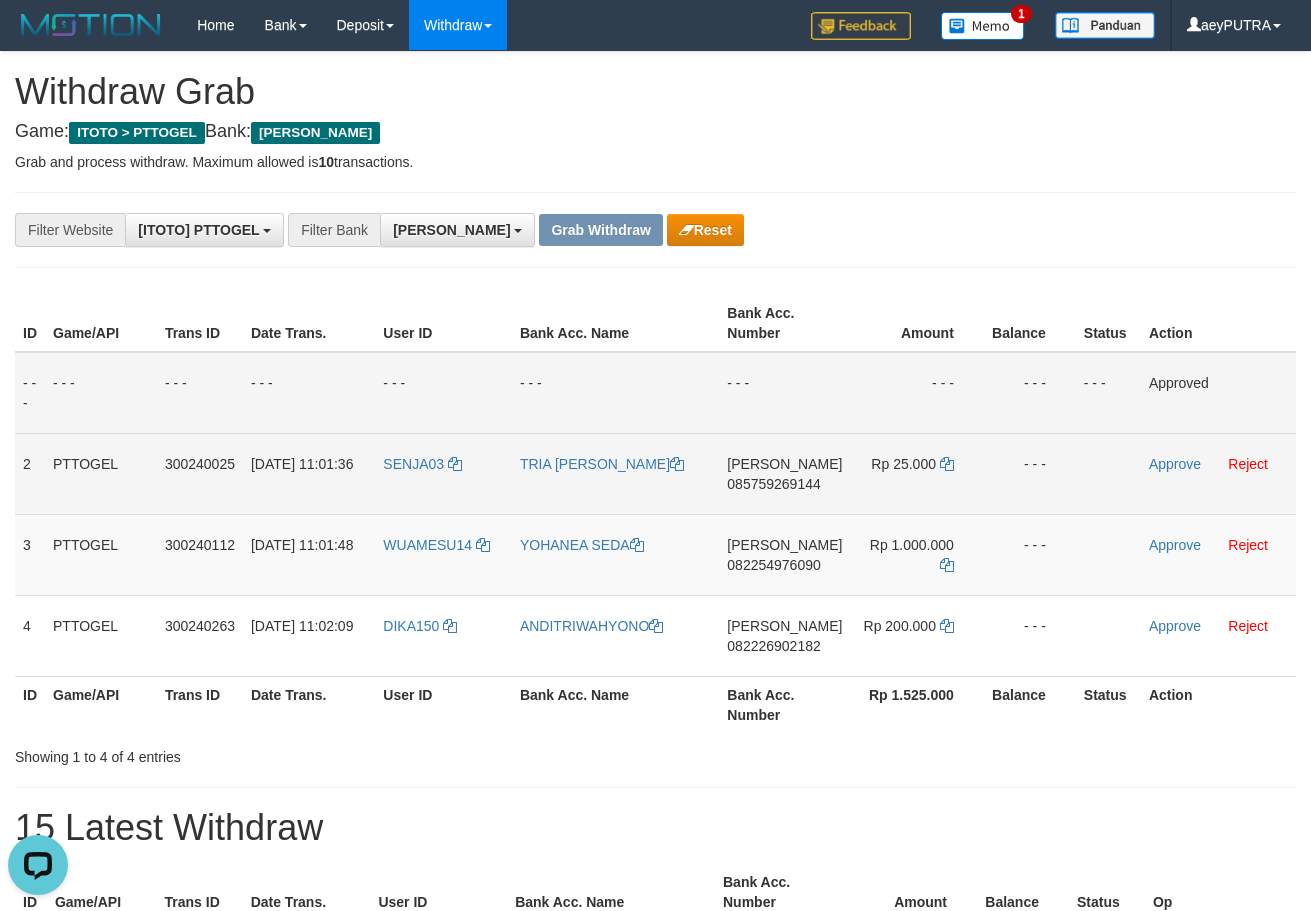 click on "[PERSON_NAME]" at bounding box center (784, 464) 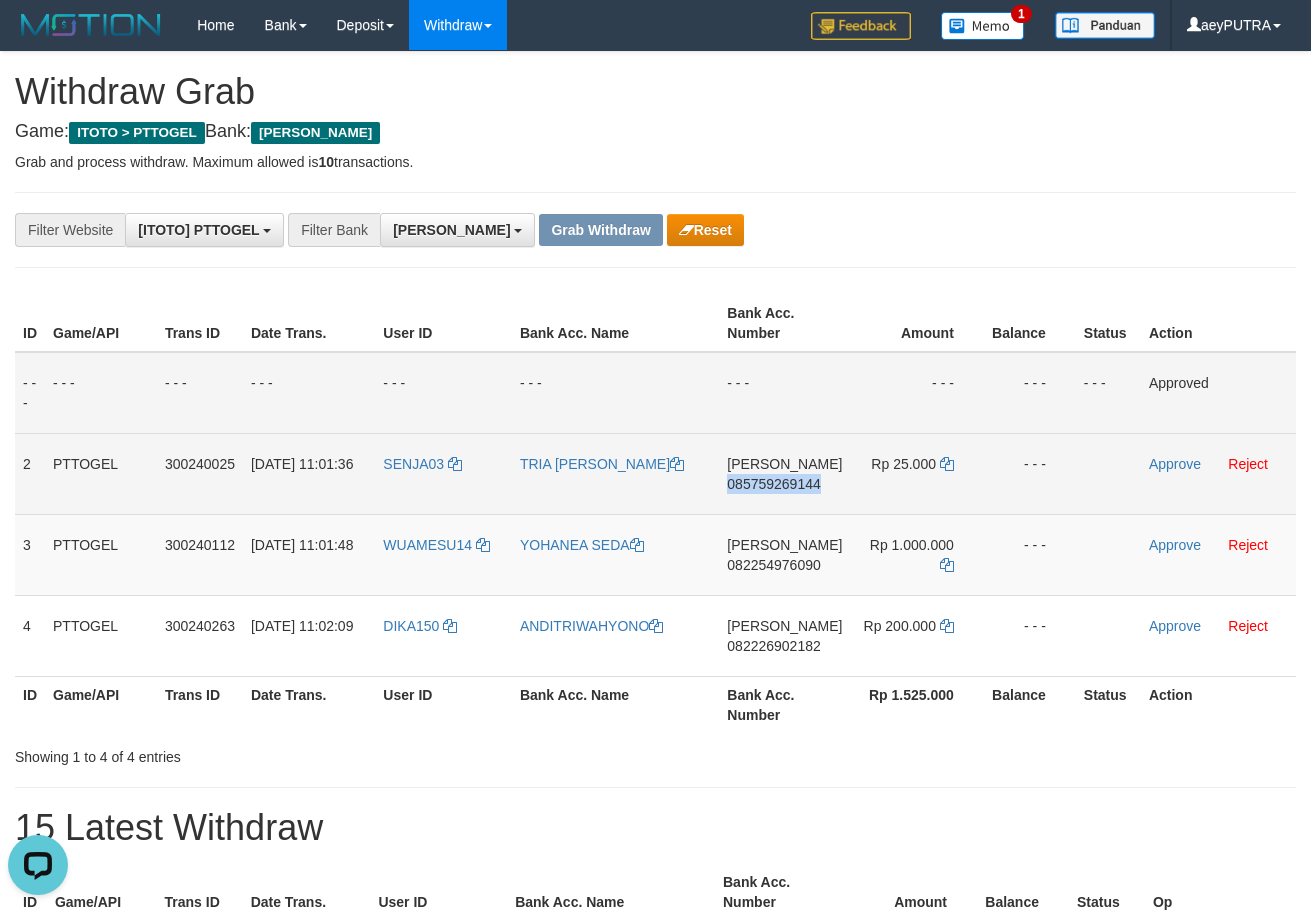 click on "085759269144" at bounding box center (773, 484) 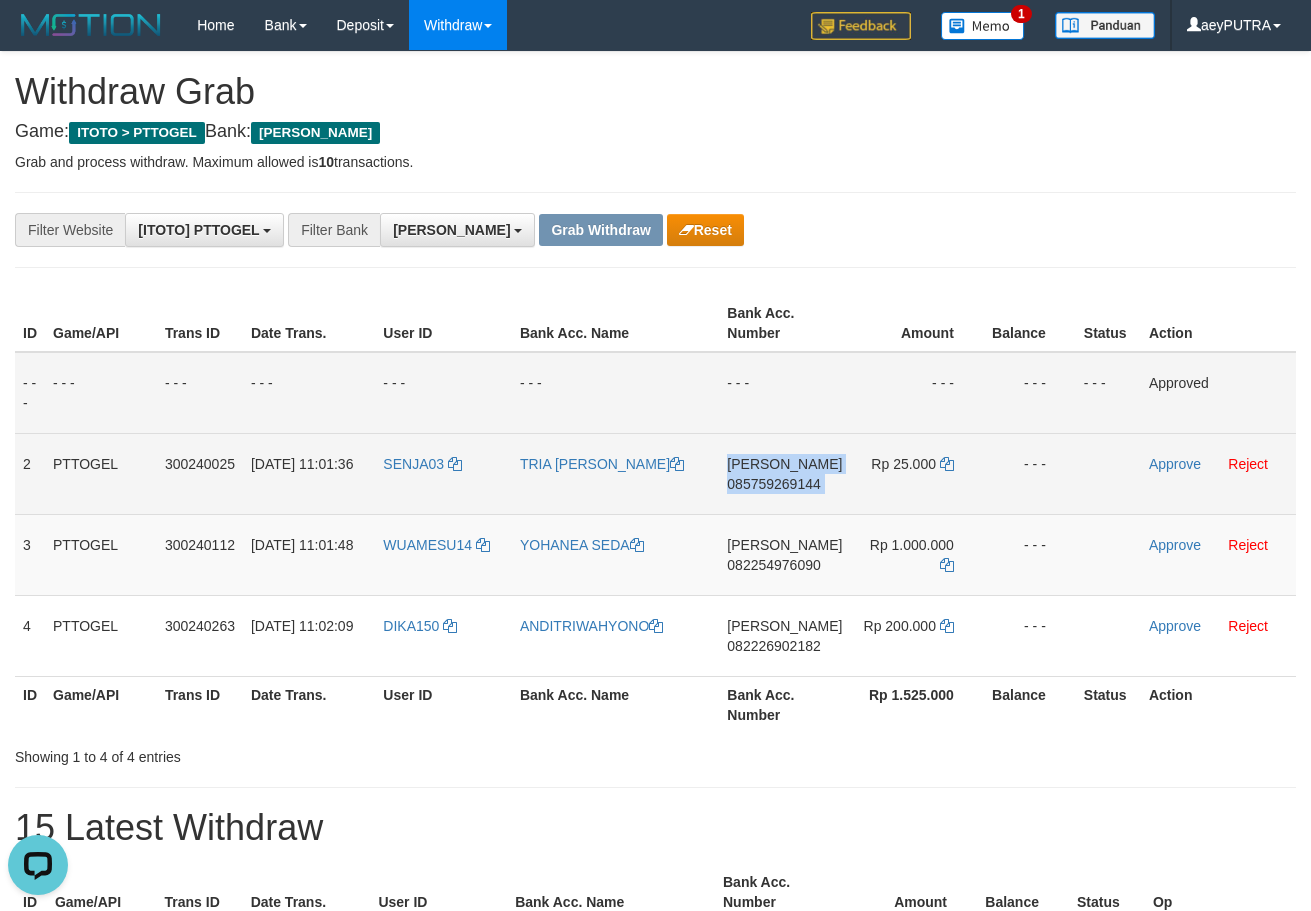 click on "085759269144" at bounding box center (773, 484) 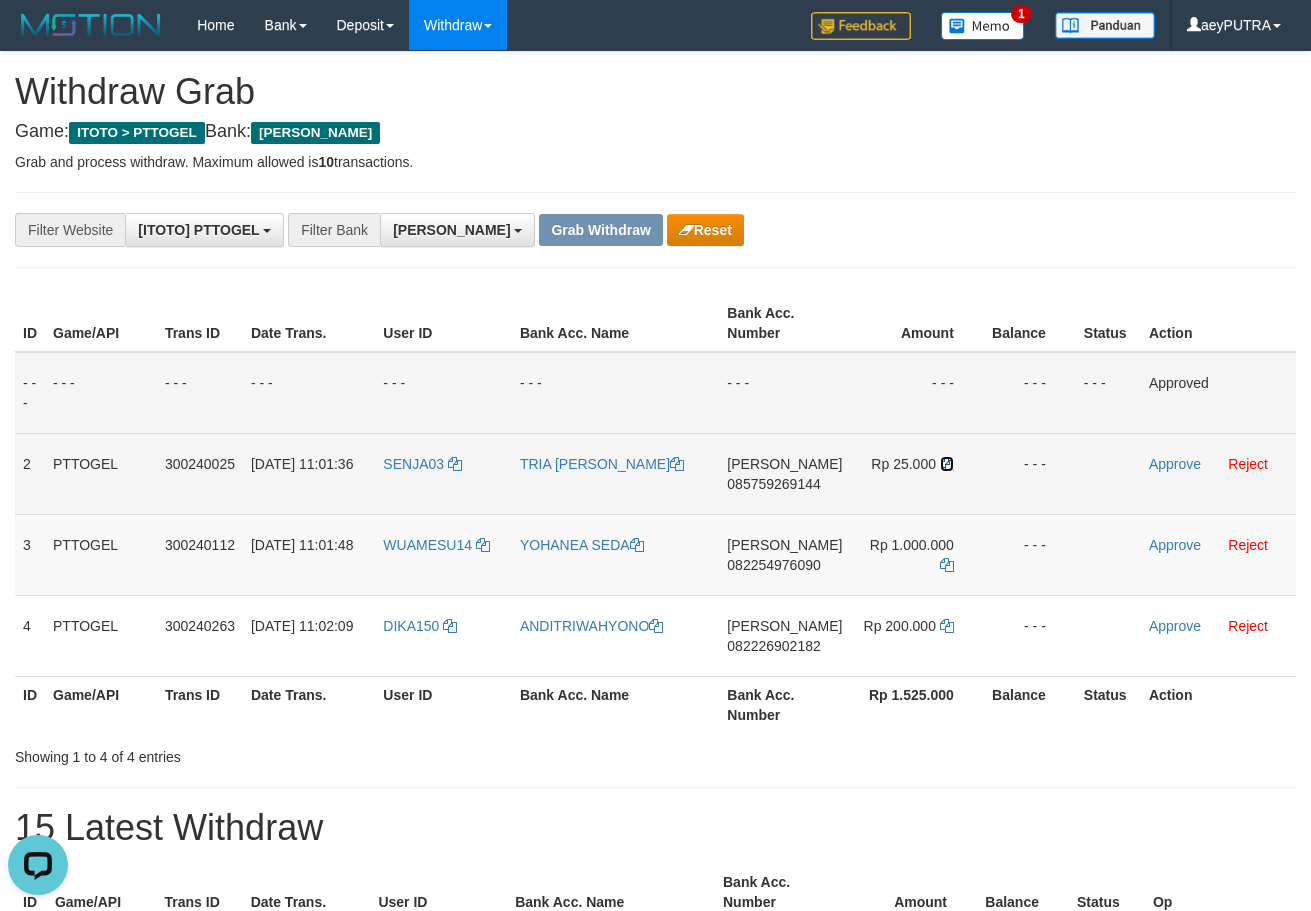 click at bounding box center (947, 464) 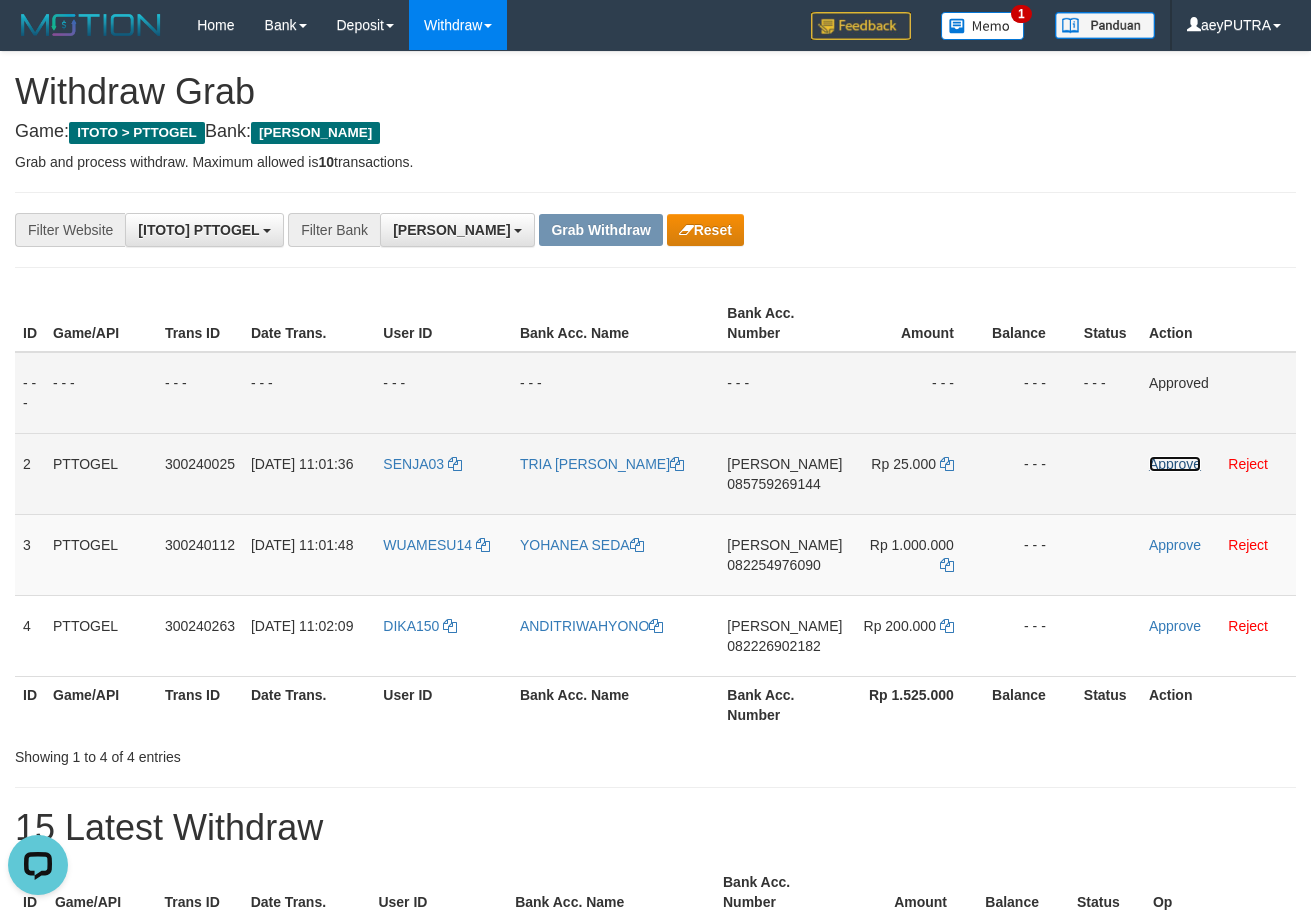 click on "Approve" at bounding box center (1175, 464) 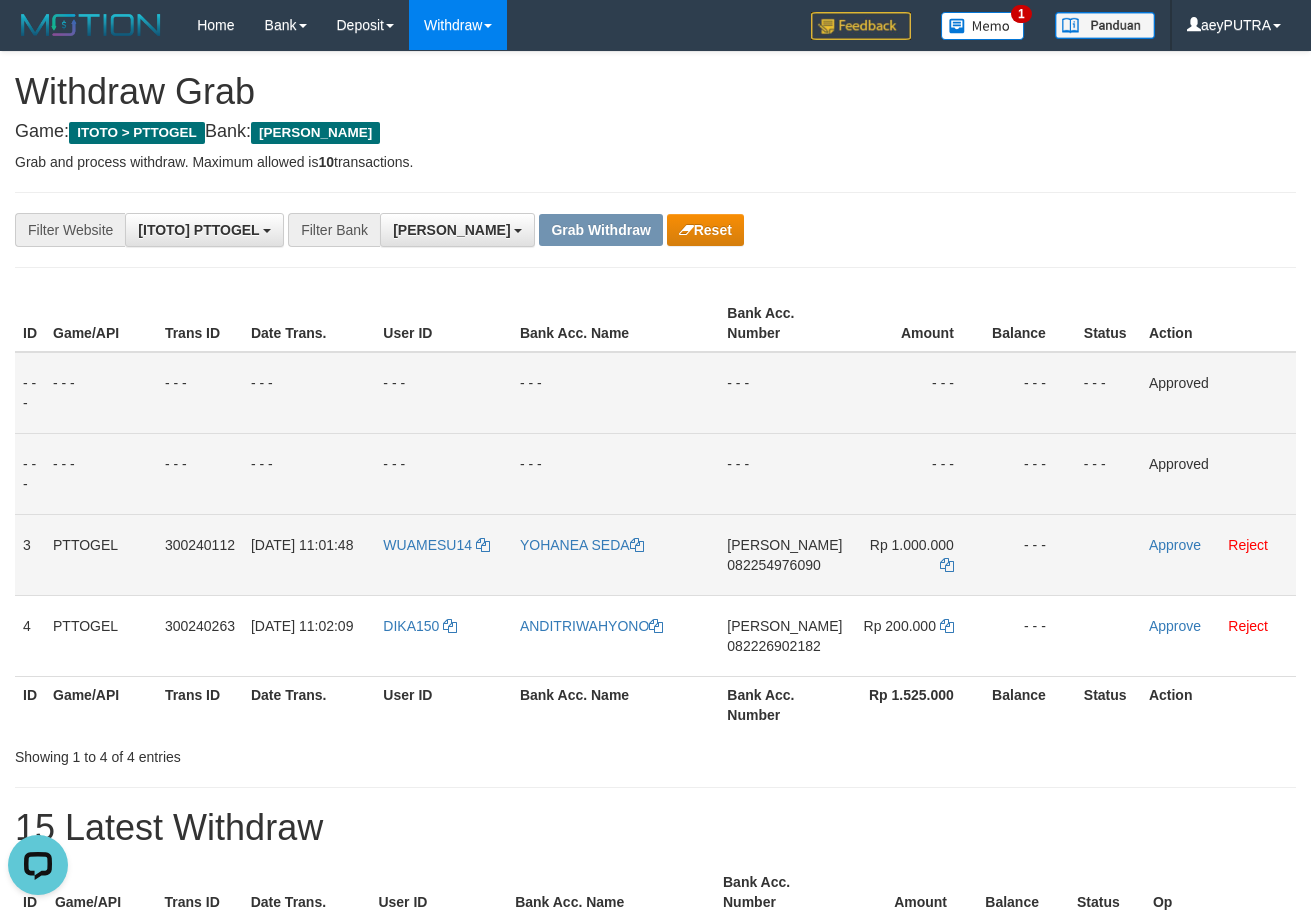 click on "082254976090" at bounding box center (773, 565) 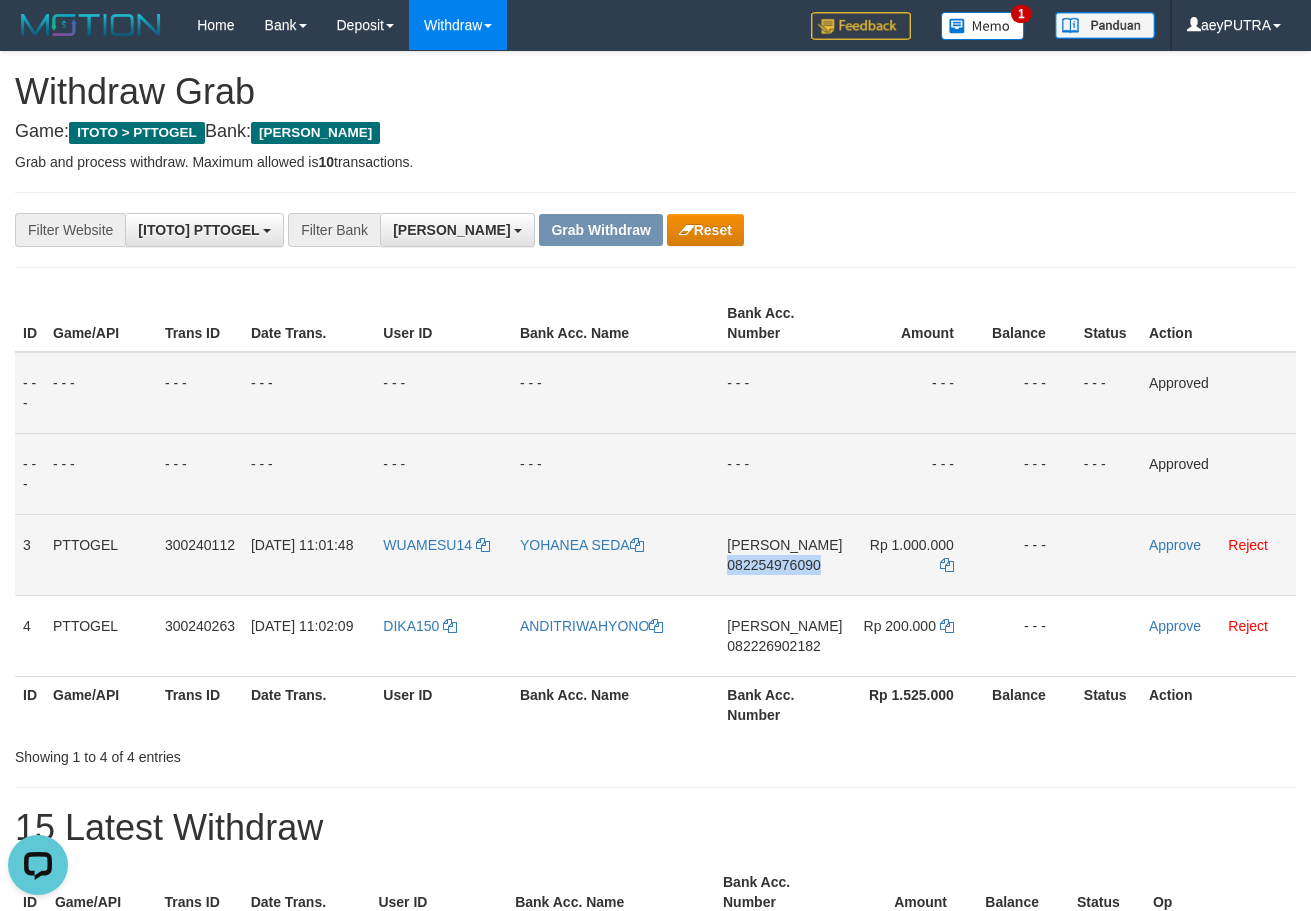 click on "082254976090" at bounding box center [773, 565] 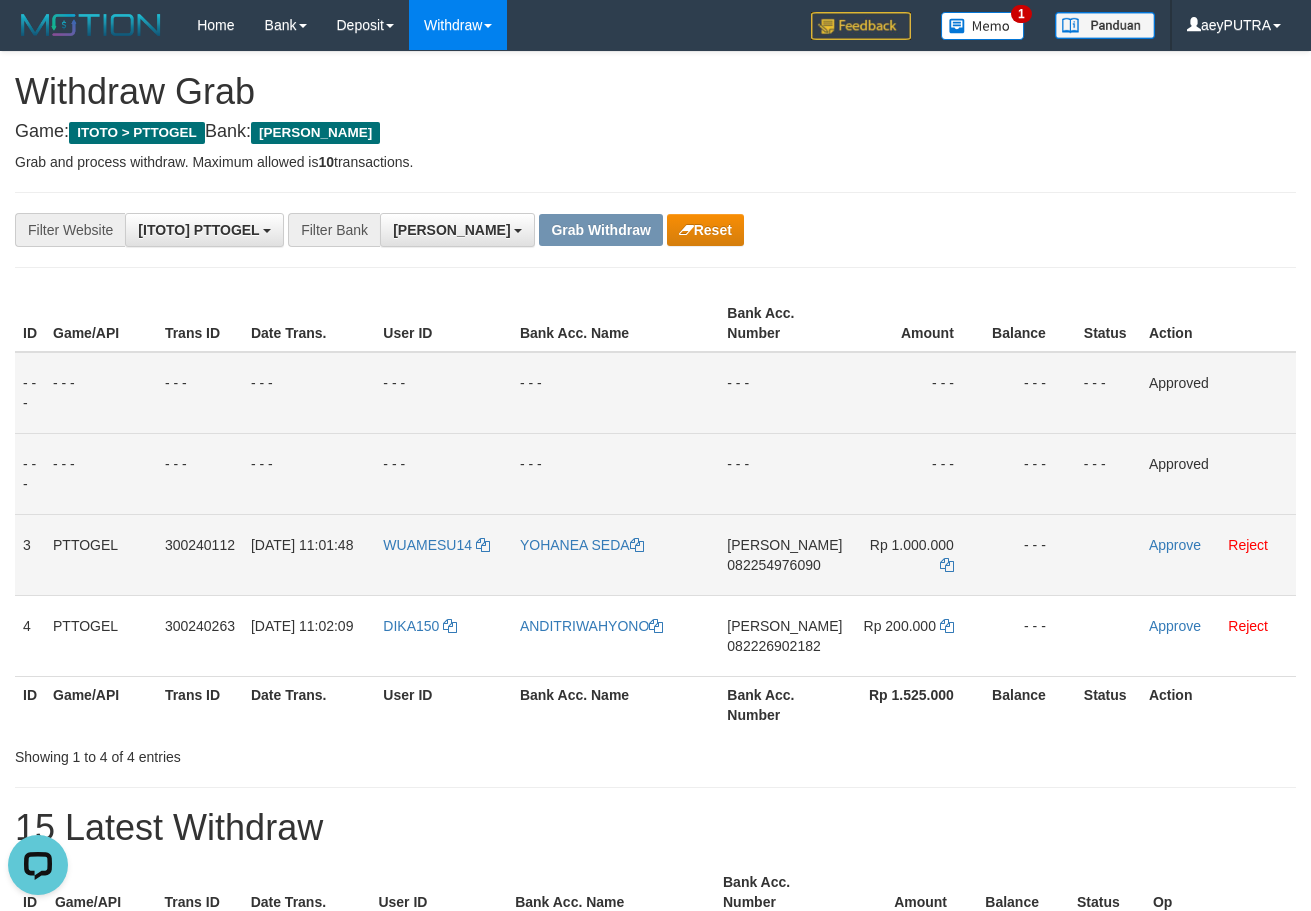 click on "082254976090" at bounding box center [773, 565] 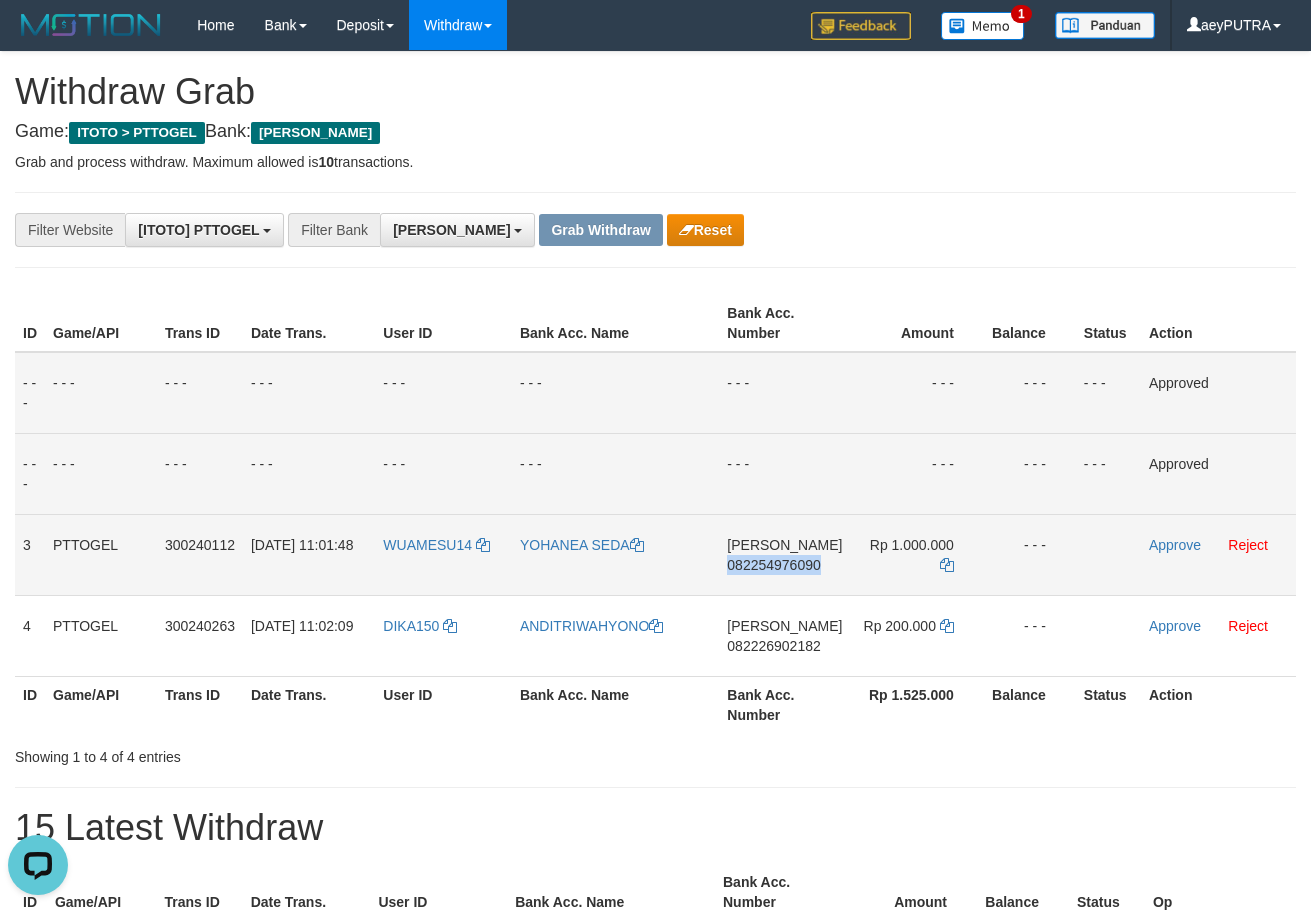 click on "082254976090" at bounding box center [773, 565] 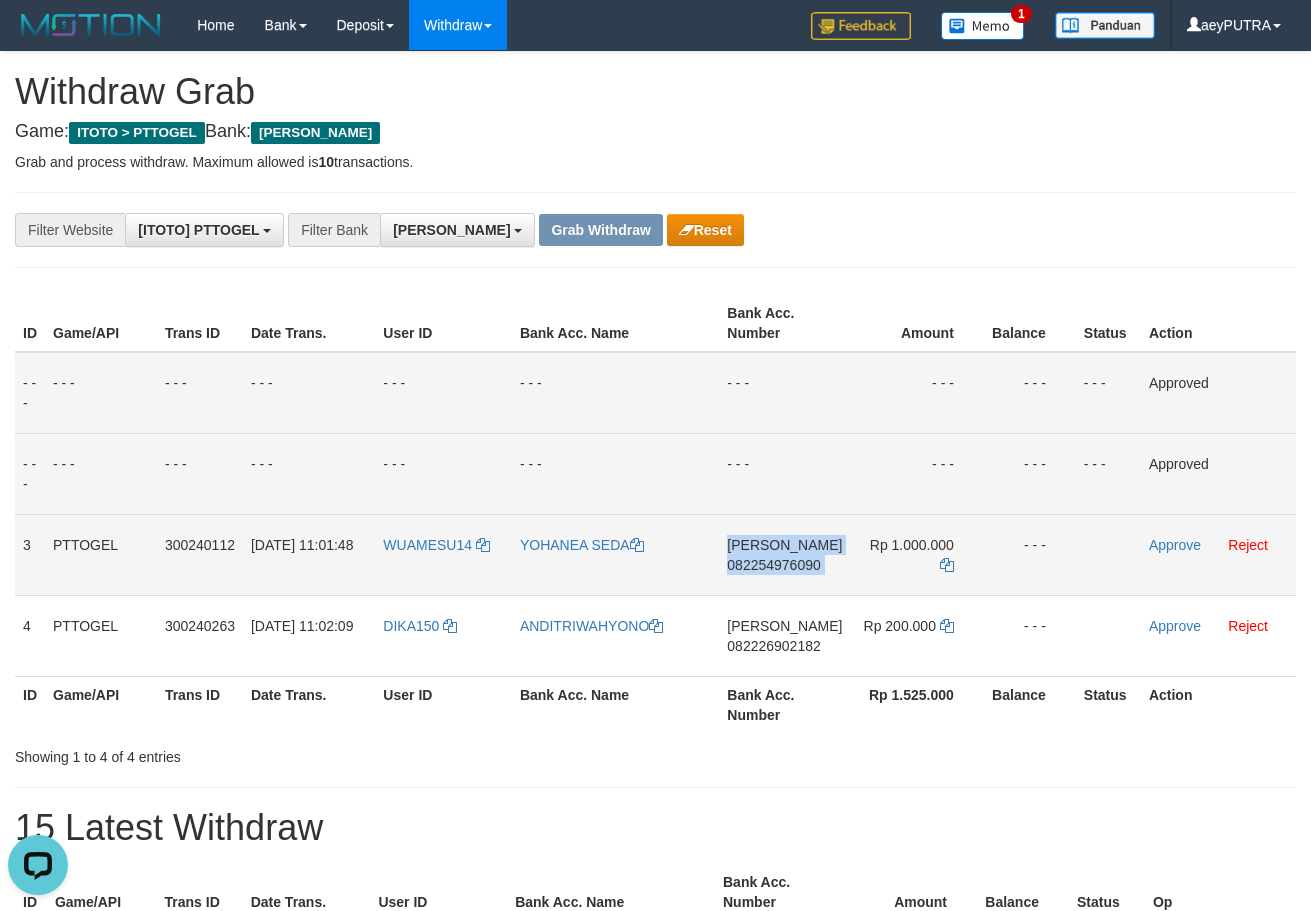 click on "082254976090" at bounding box center (773, 565) 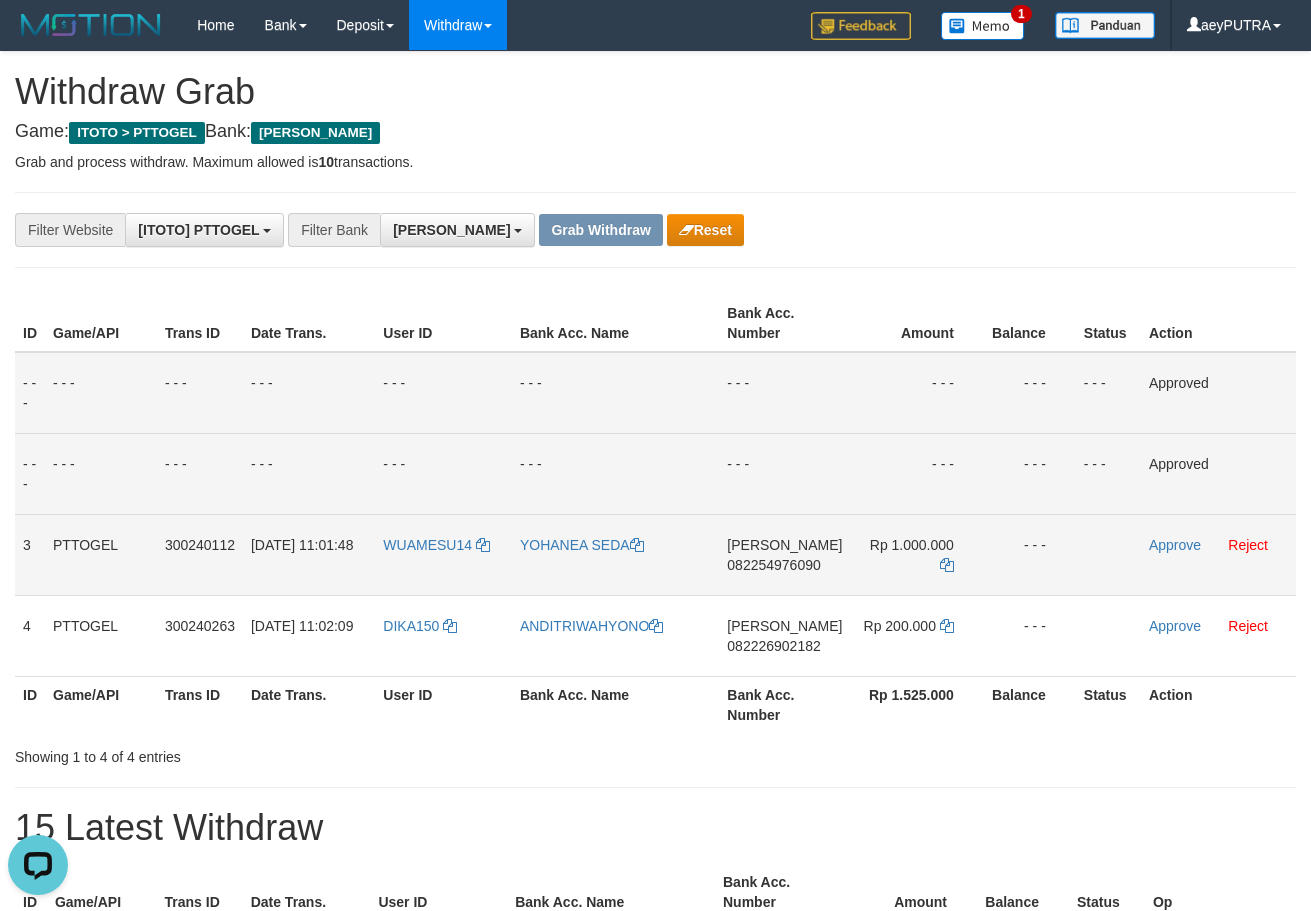 click on "DANA
082254976090" at bounding box center [784, 554] 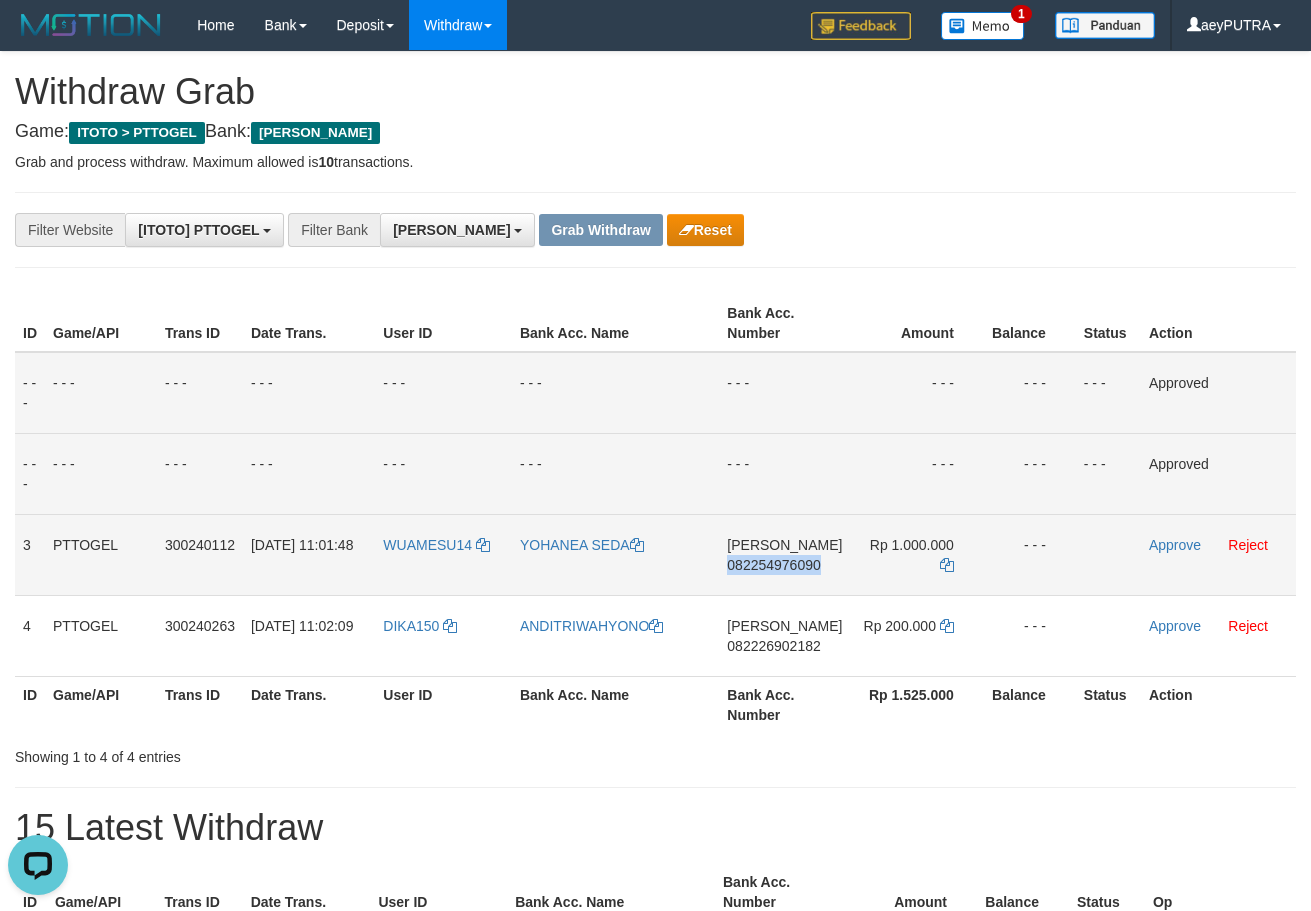click on "082254976090" at bounding box center [773, 565] 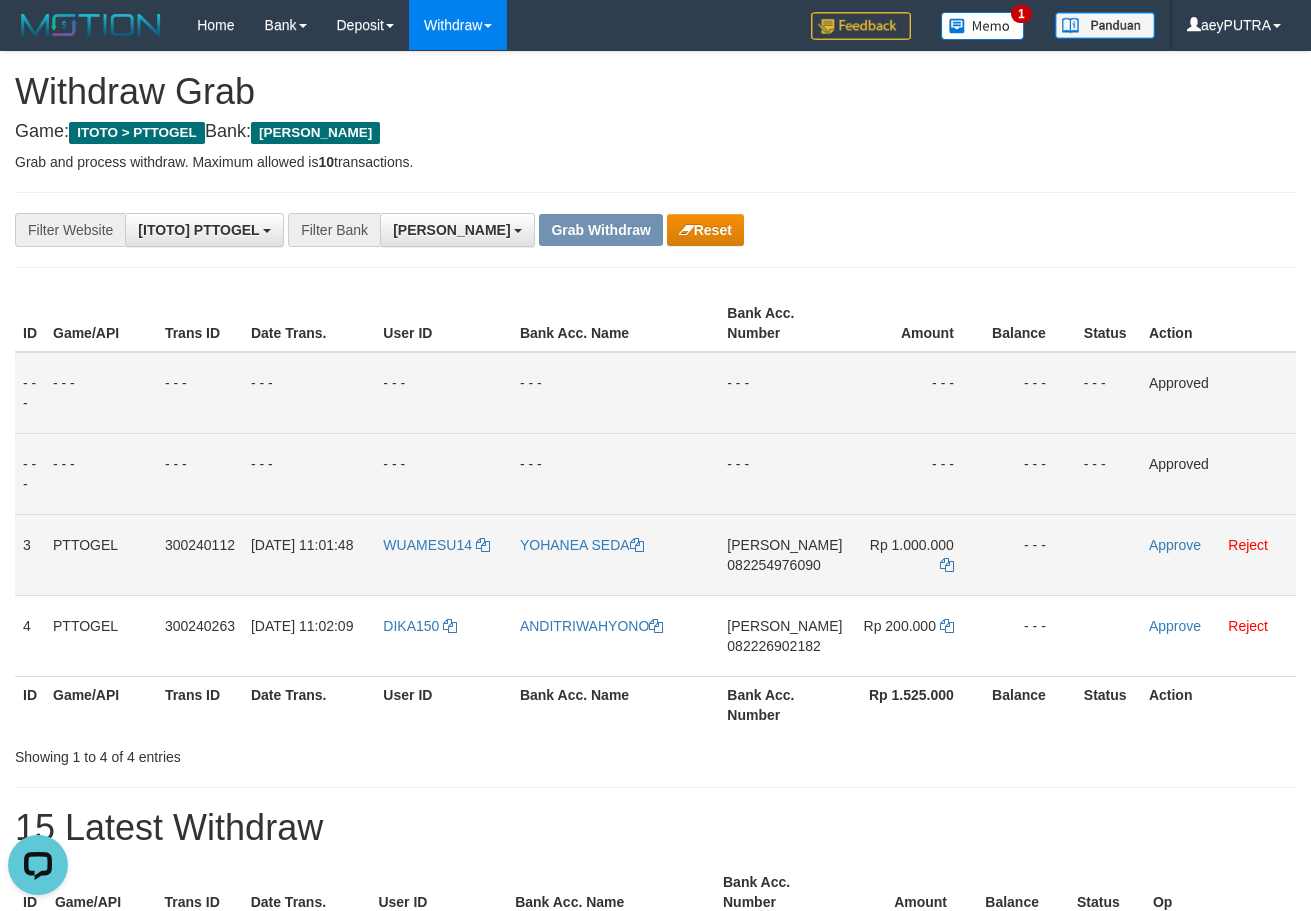 click on "082254976090" at bounding box center (773, 565) 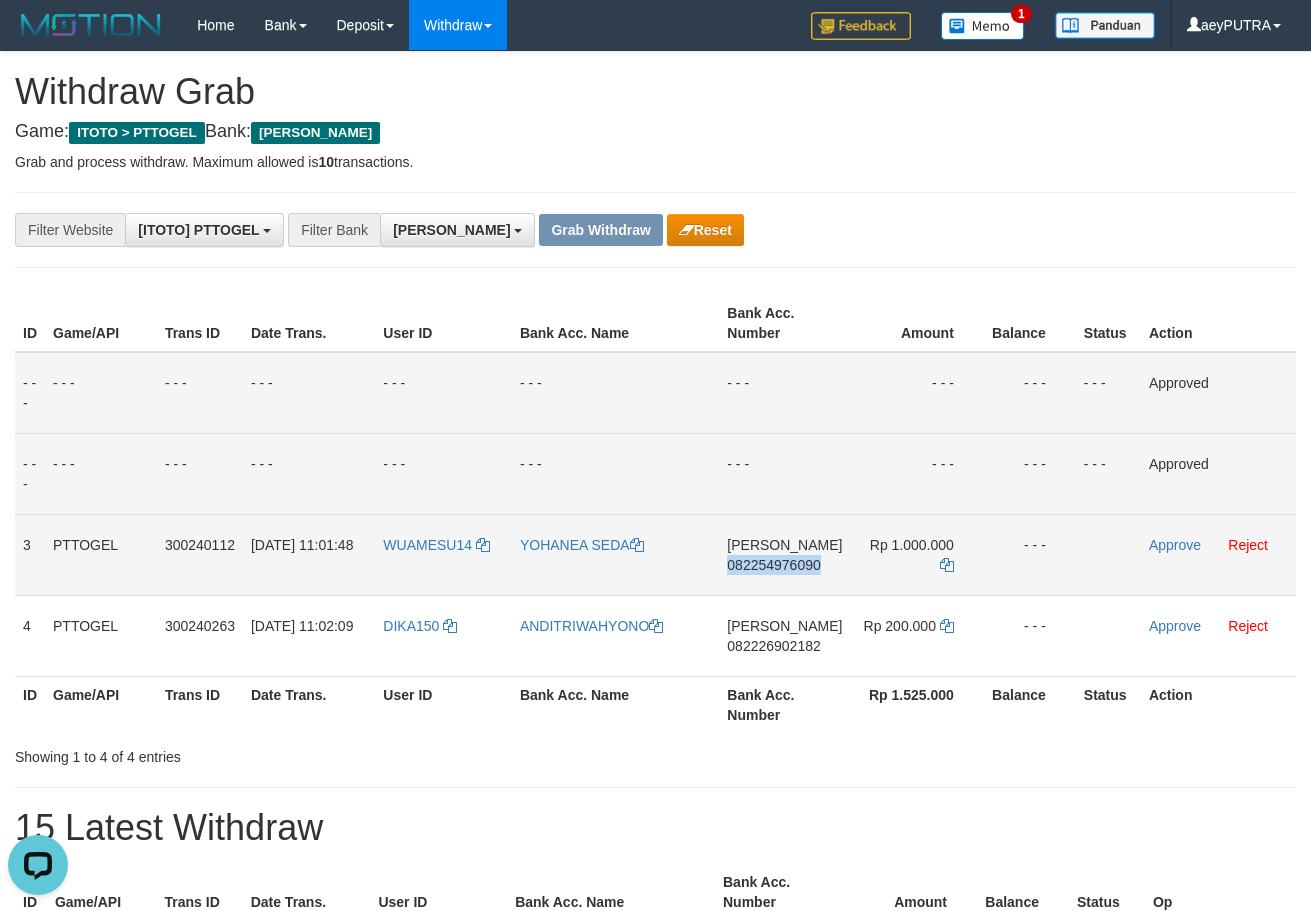 click on "082254976090" at bounding box center (773, 565) 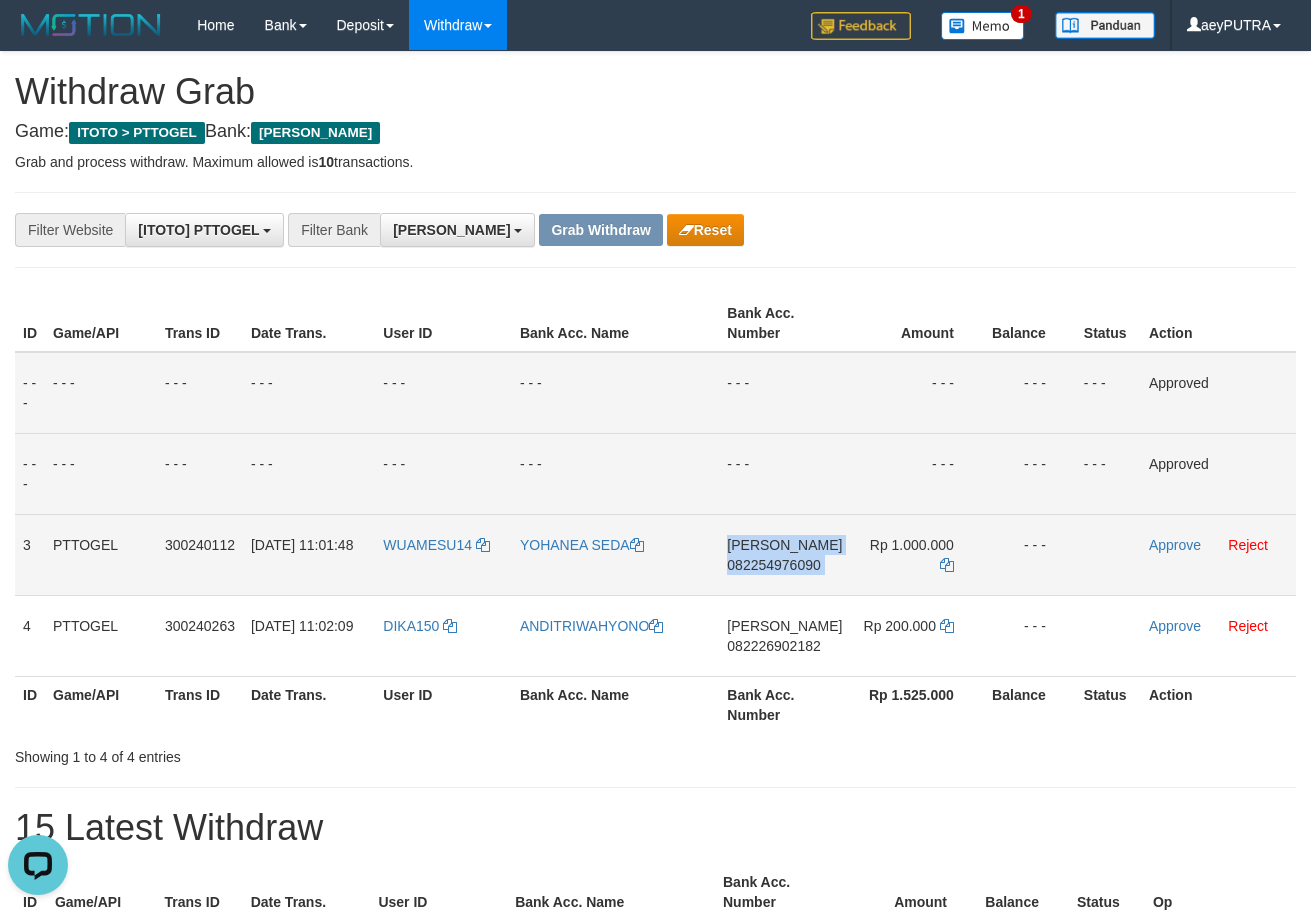click on "082254976090" at bounding box center (773, 565) 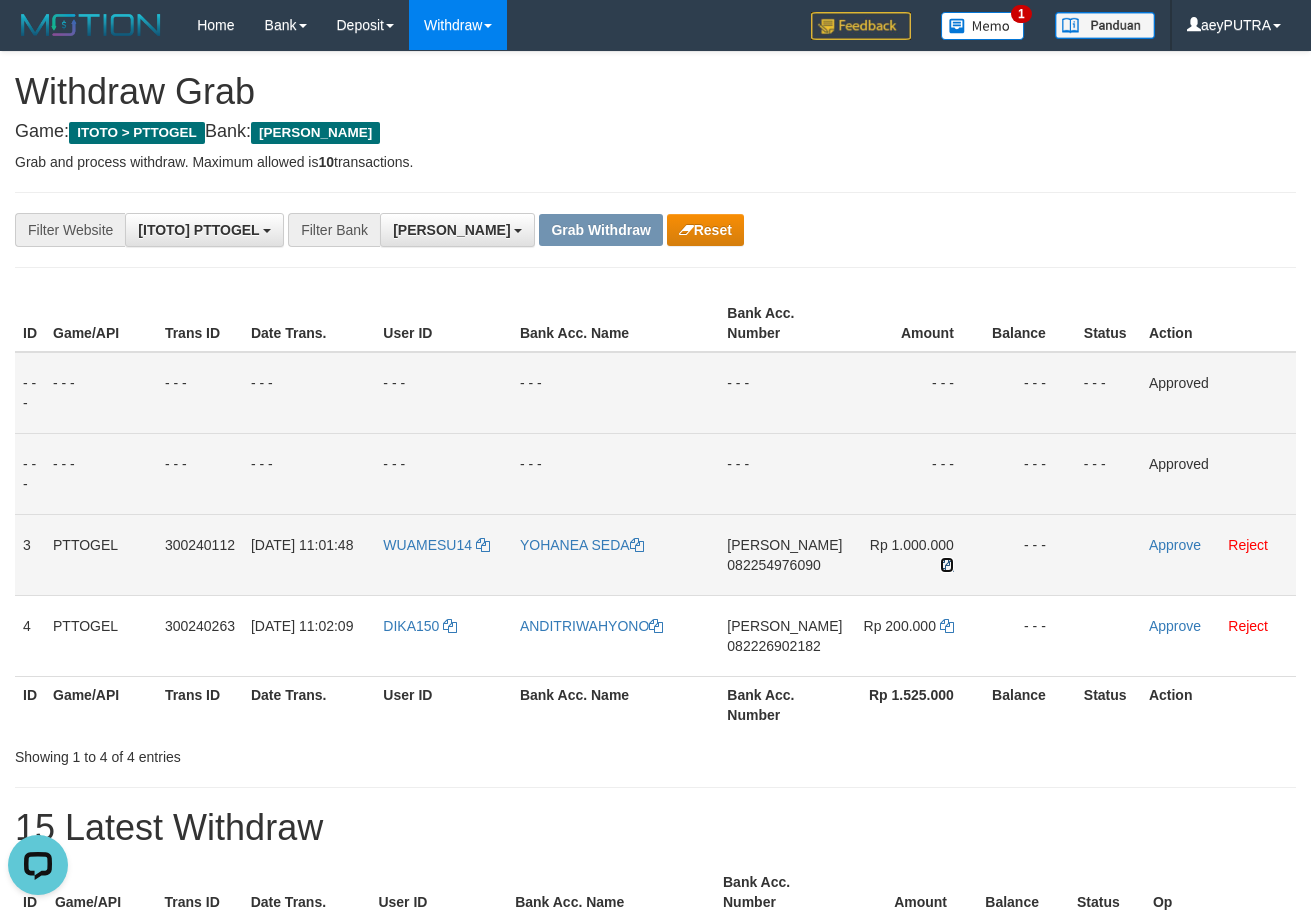 click at bounding box center (947, 565) 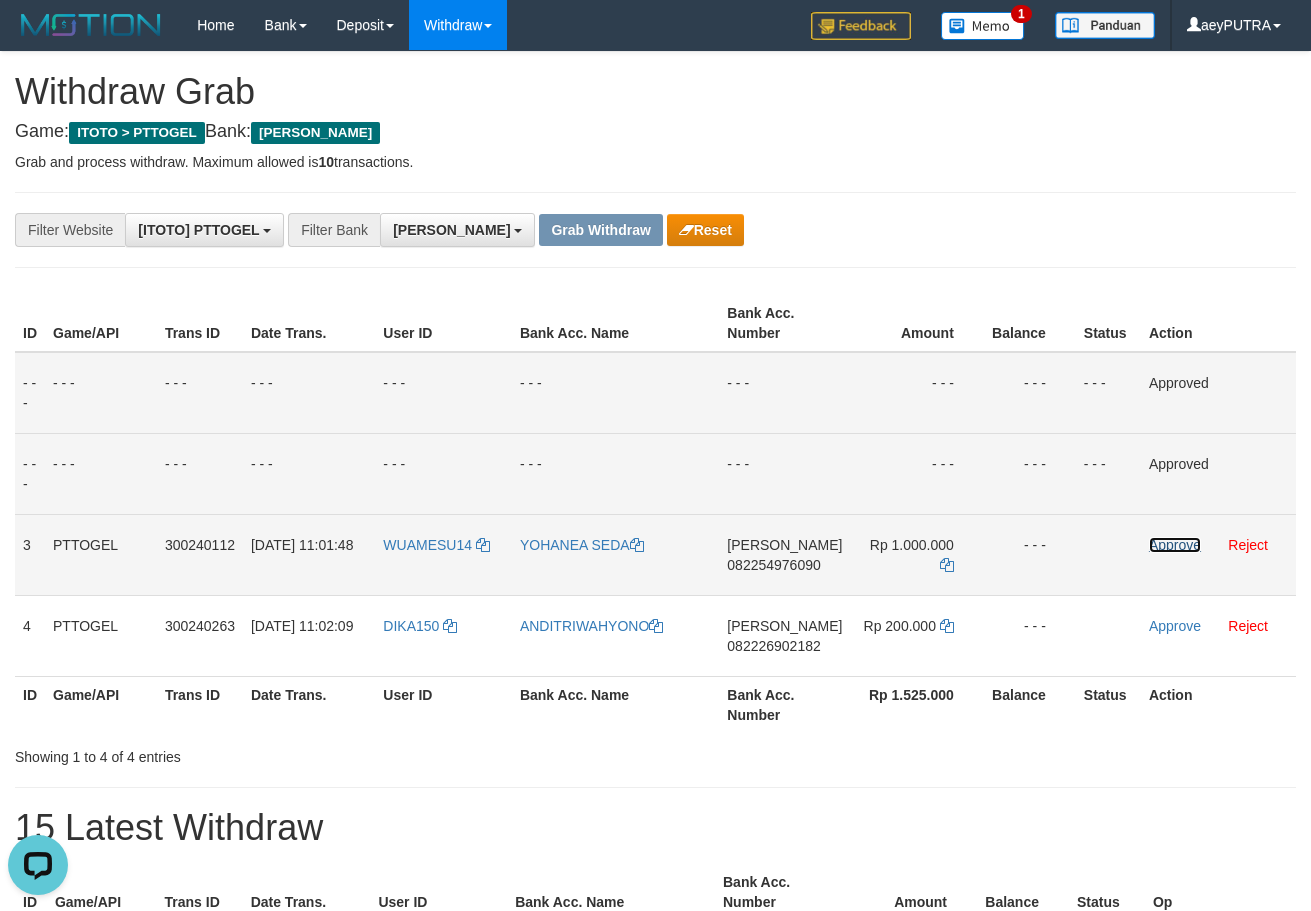 click on "Approve" at bounding box center (1175, 545) 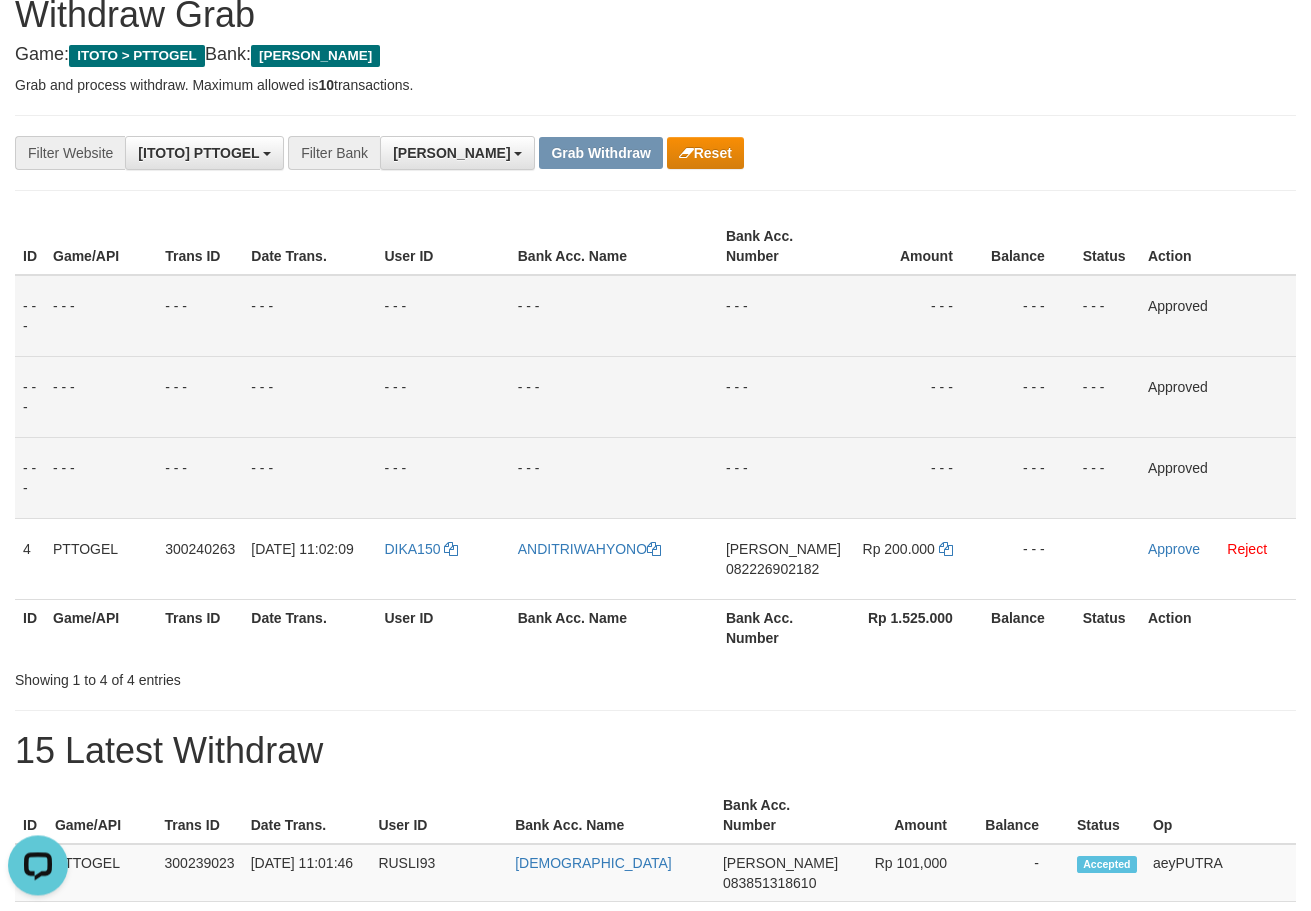 scroll, scrollTop: 80, scrollLeft: 0, axis: vertical 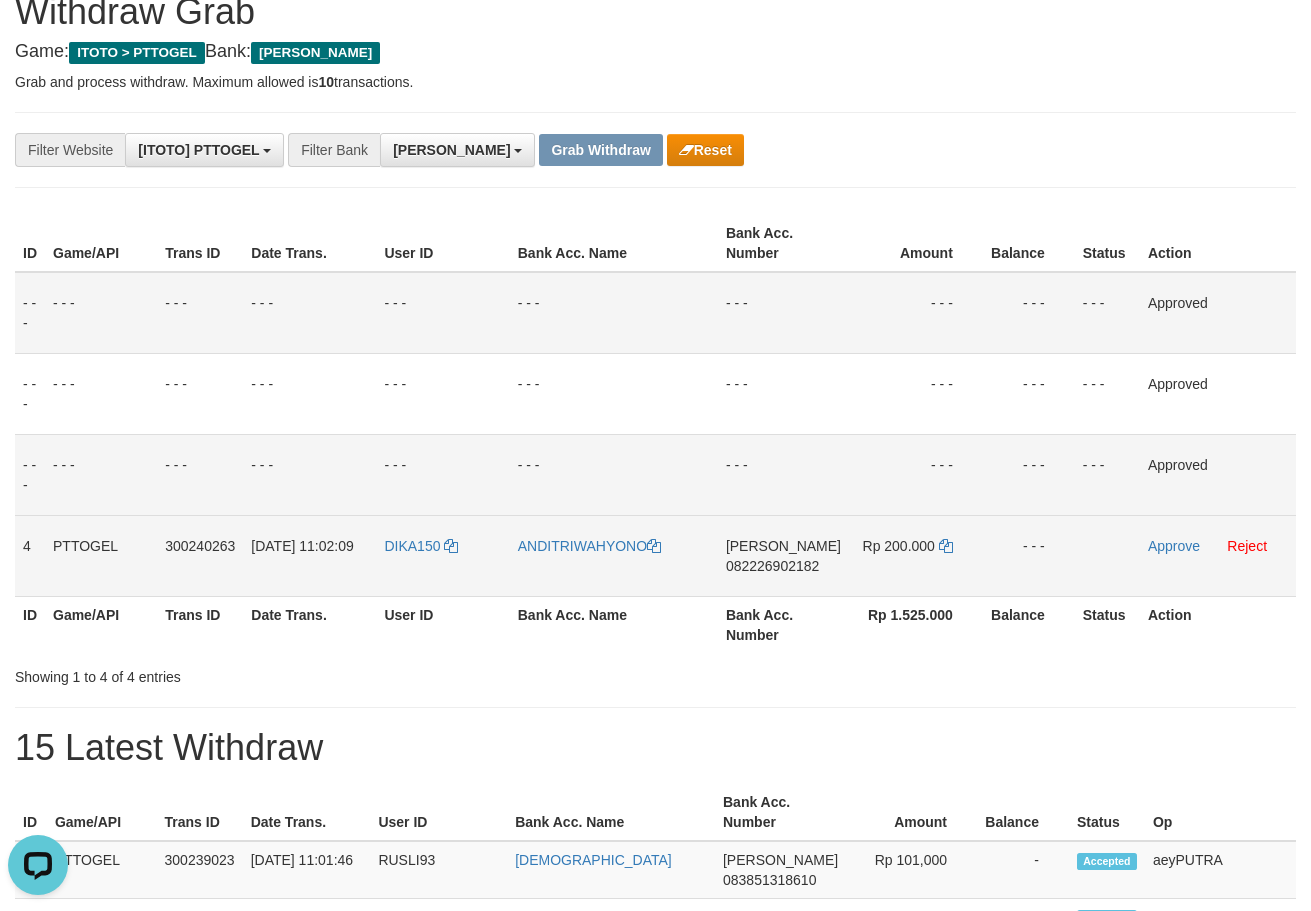 click on "082226902182" at bounding box center (772, 566) 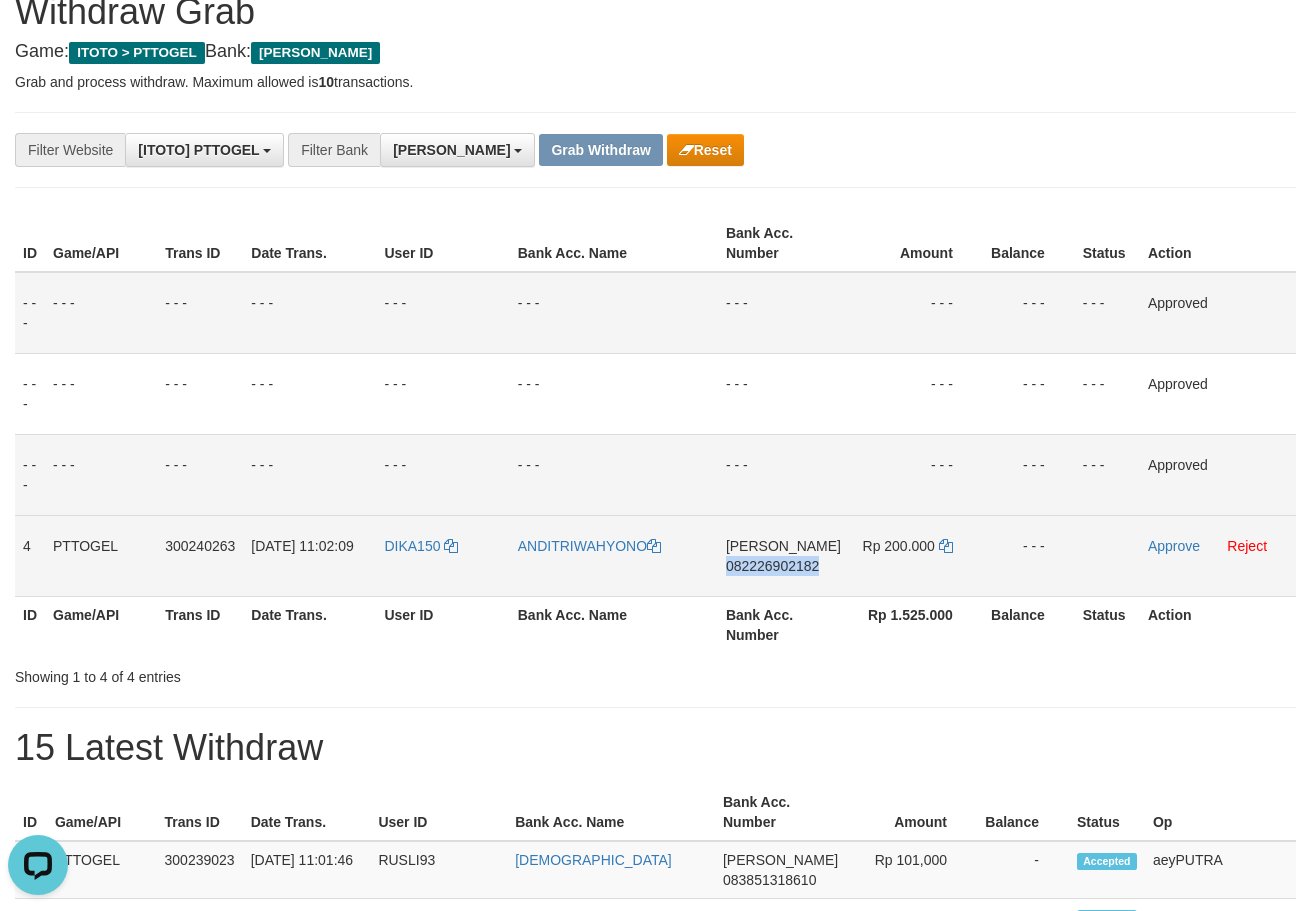 click on "082226902182" at bounding box center (772, 566) 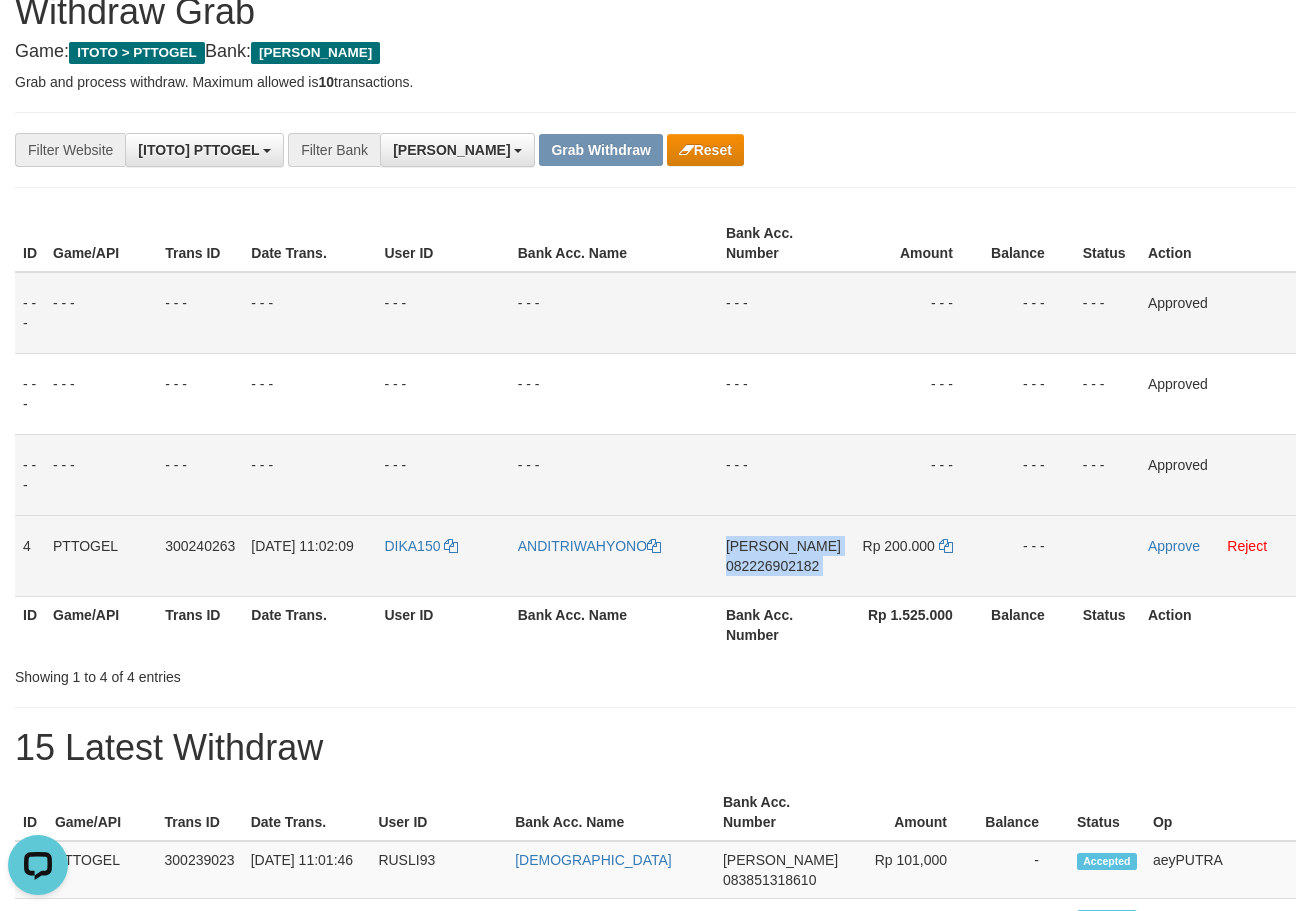 click on "082226902182" at bounding box center (772, 566) 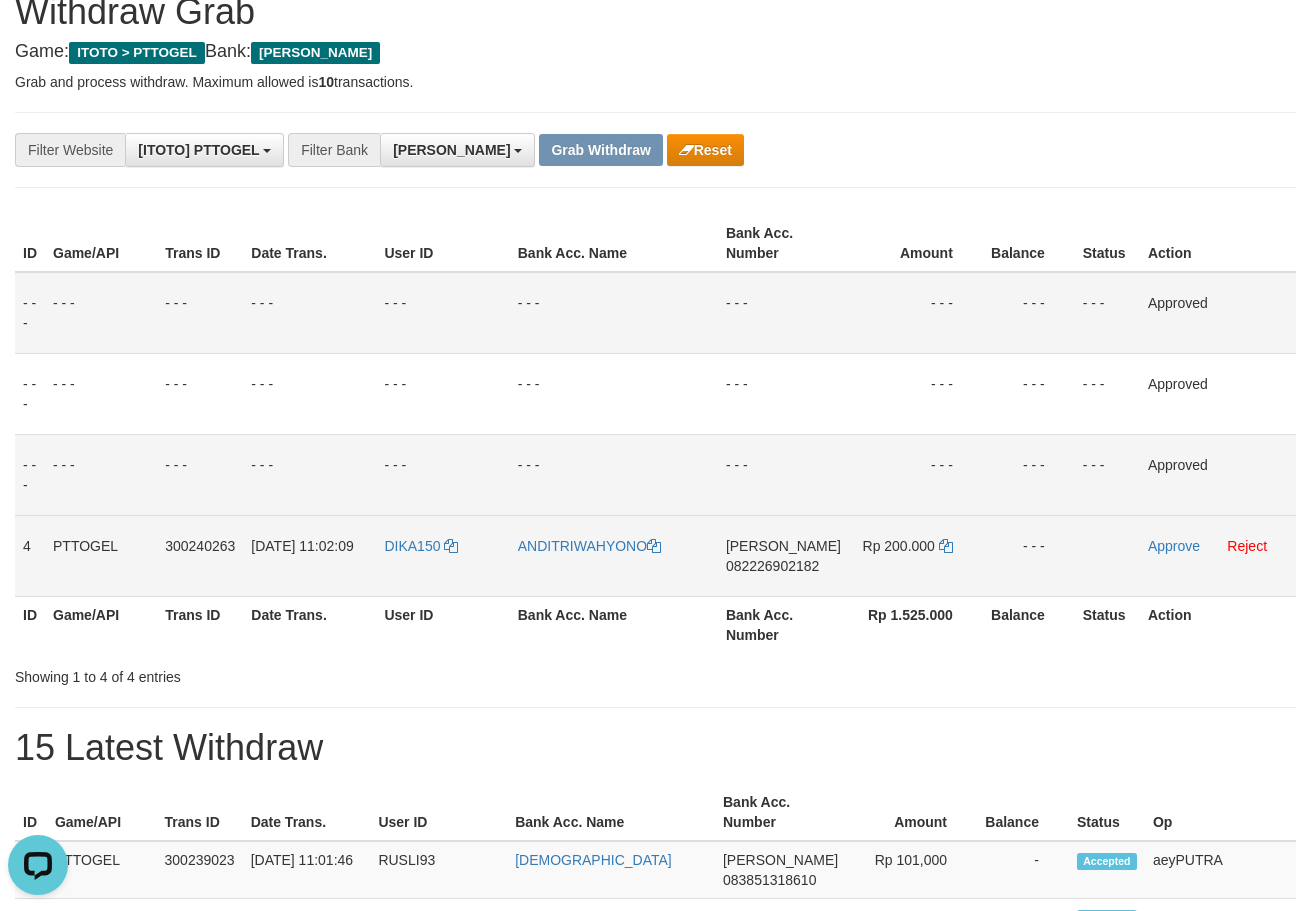 click on "082226902182" at bounding box center (772, 566) 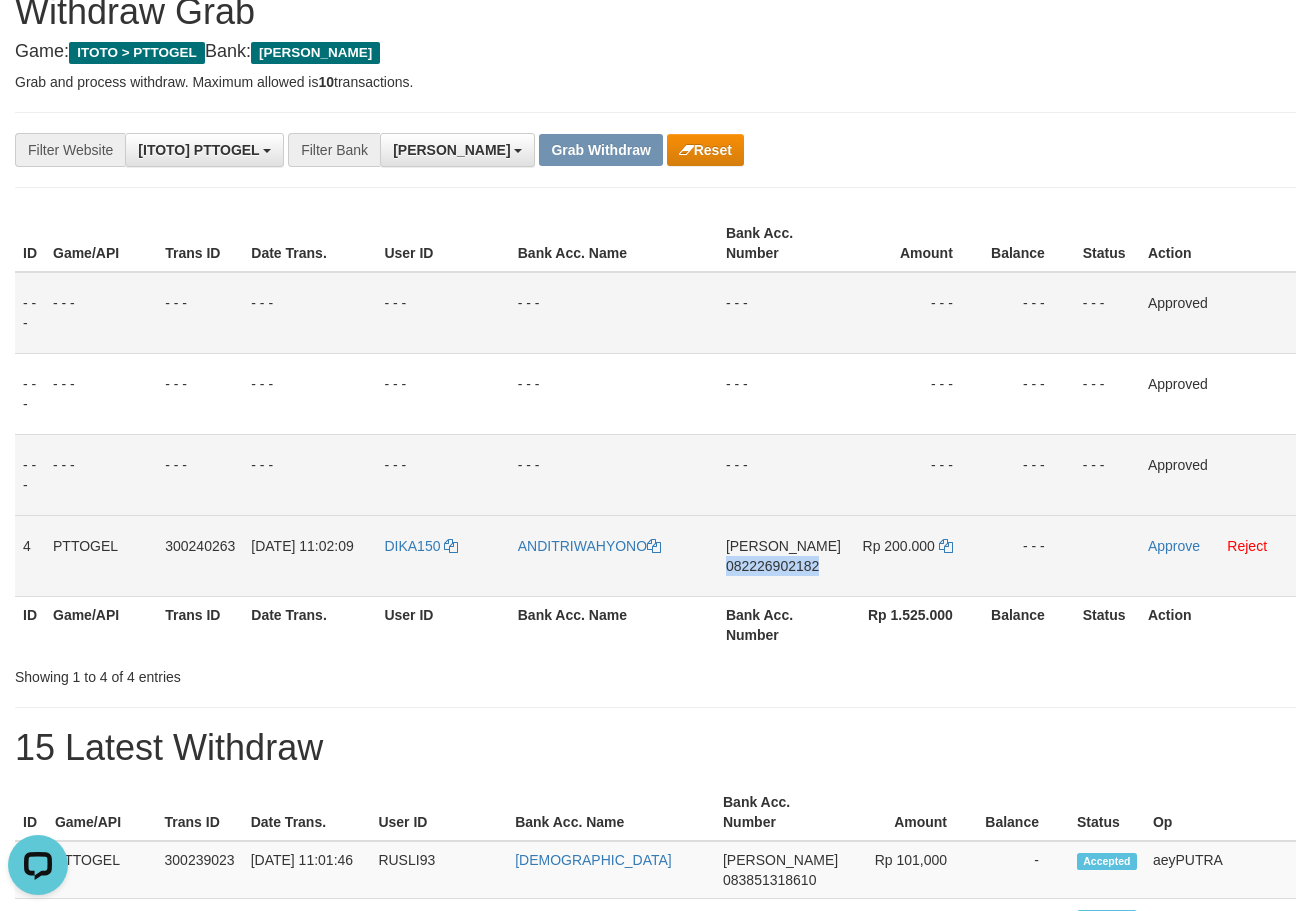 click on "082226902182" at bounding box center [772, 566] 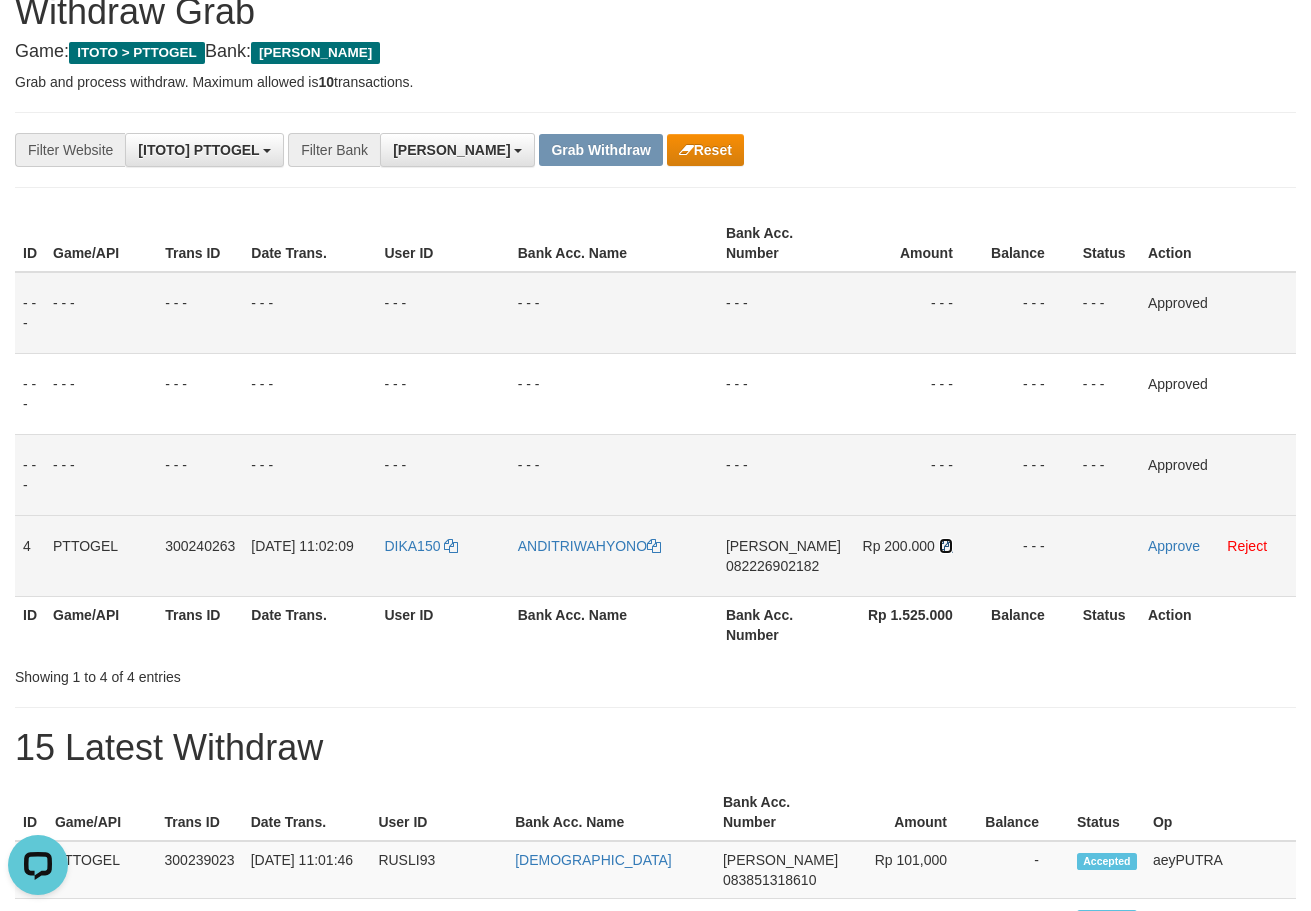 click at bounding box center [946, 546] 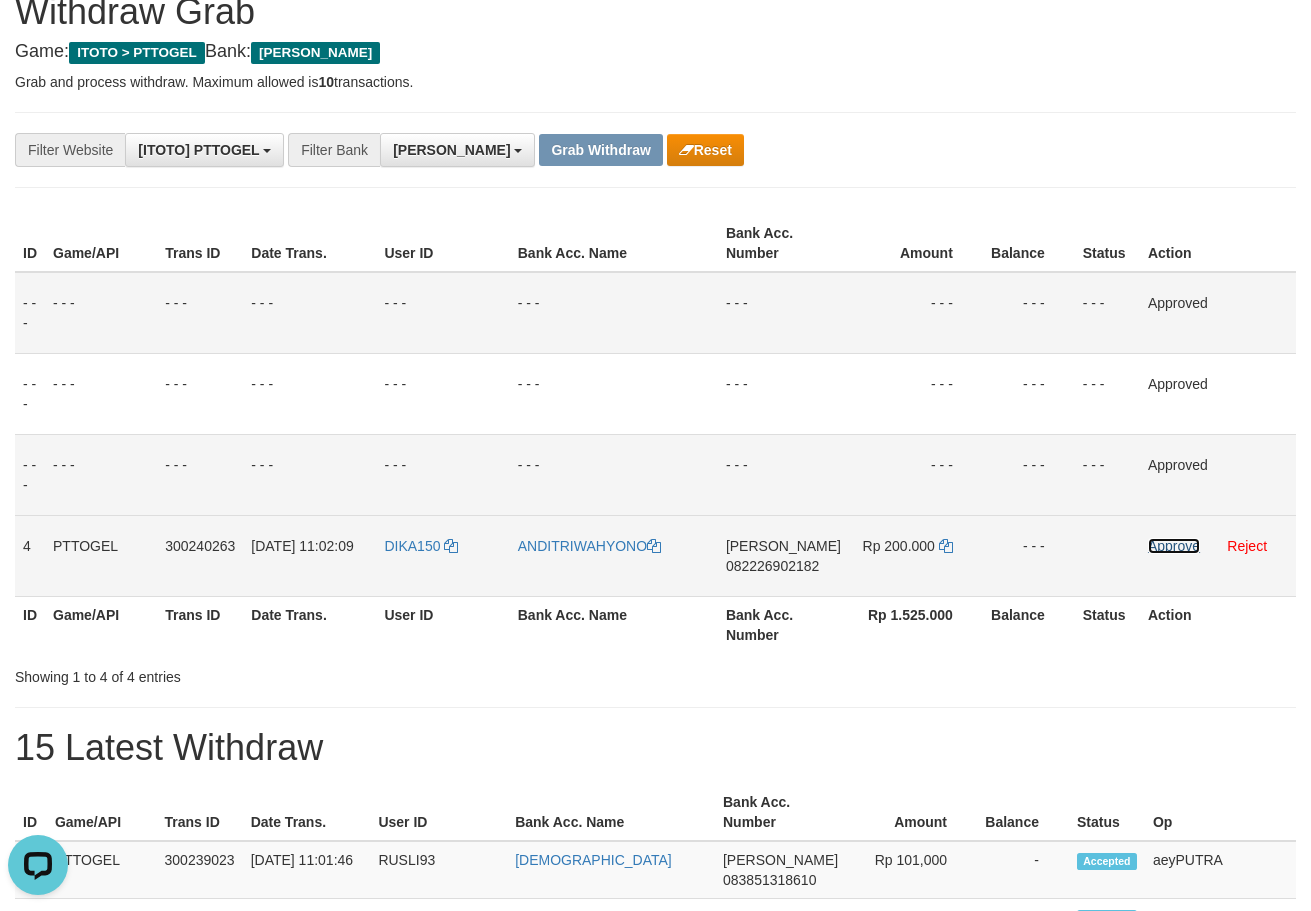 click on "Approve" at bounding box center (1174, 546) 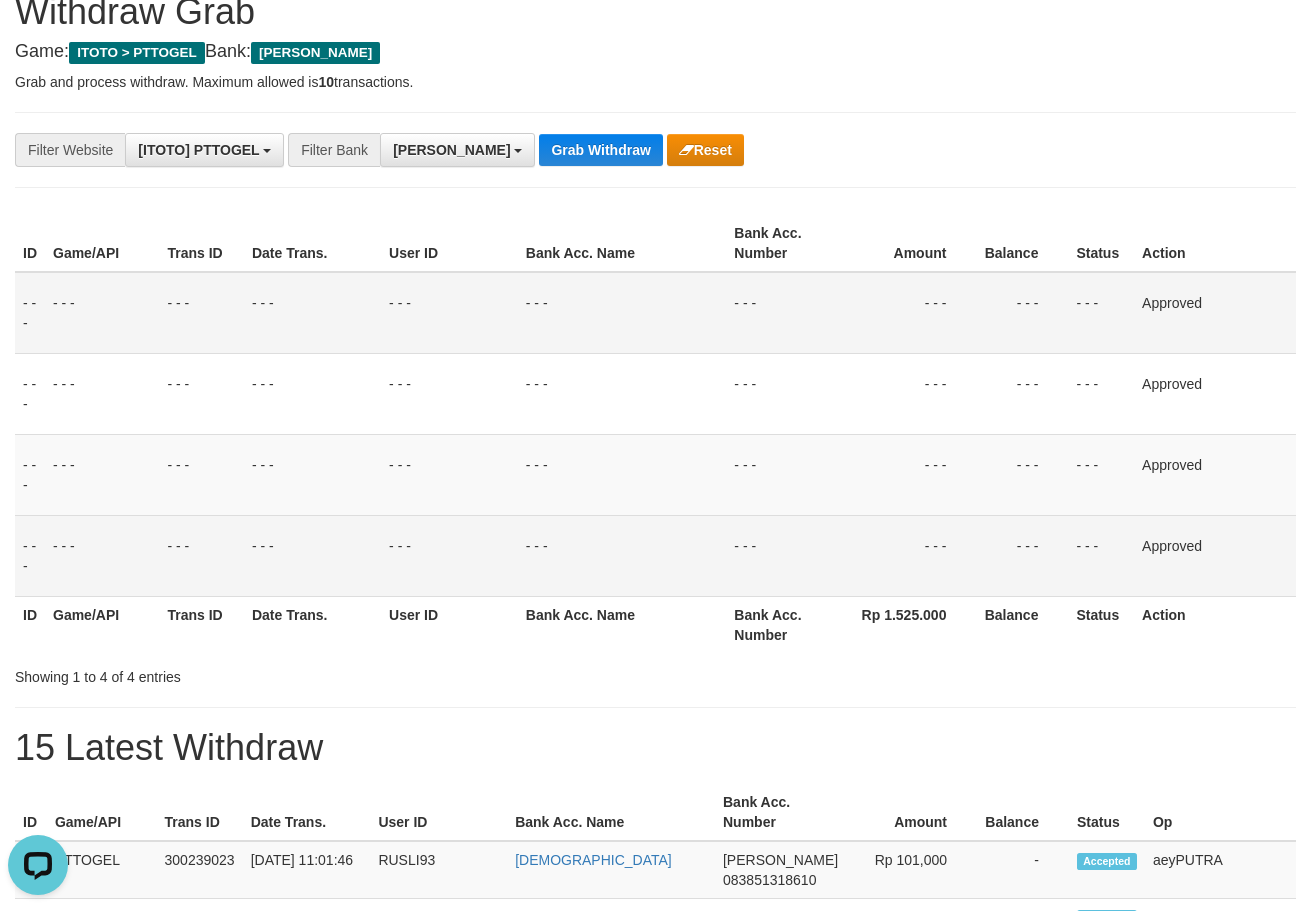 drag, startPoint x: 570, startPoint y: 519, endPoint x: 495, endPoint y: 302, distance: 229.59529 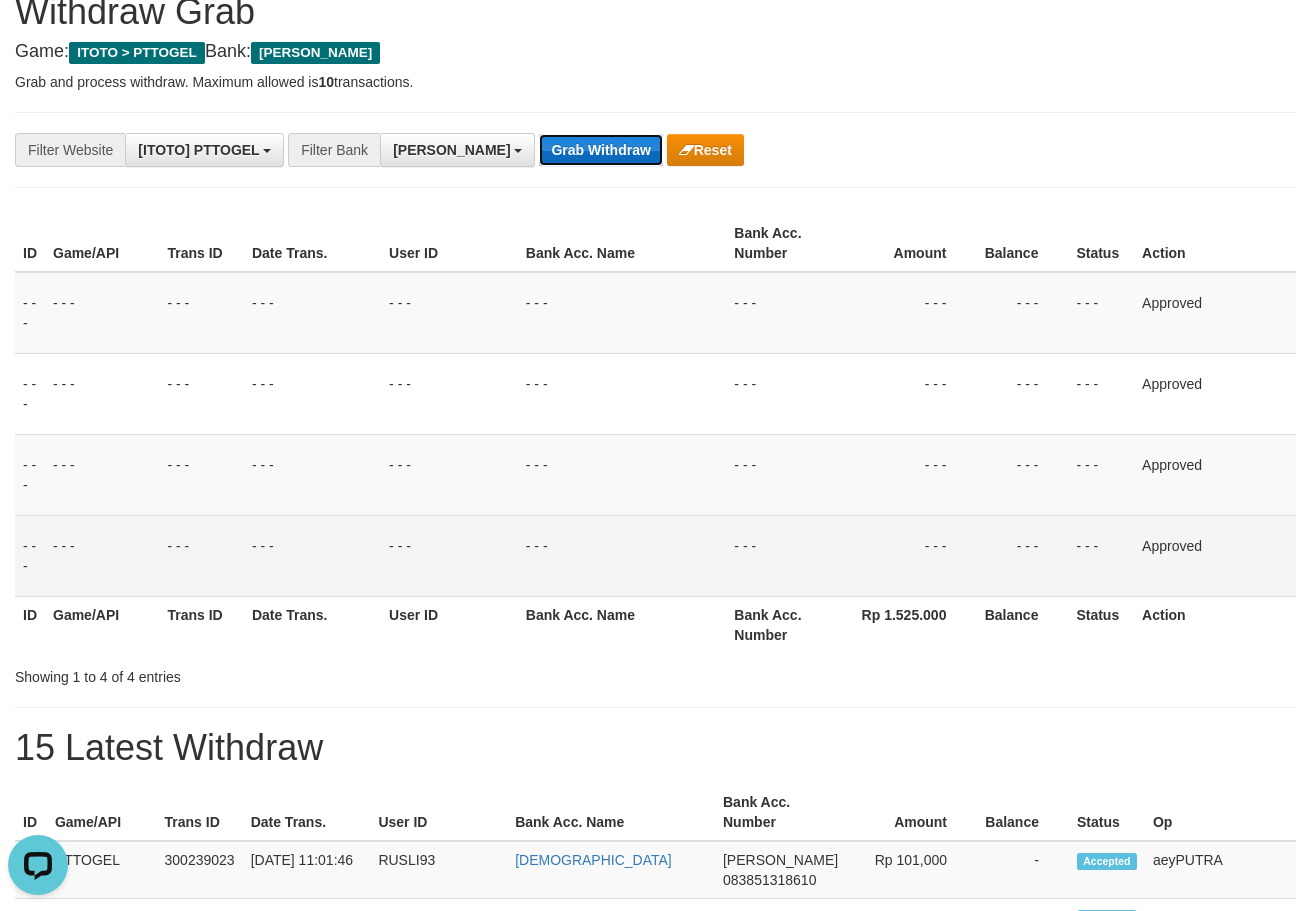 click on "Grab Withdraw" at bounding box center [600, 150] 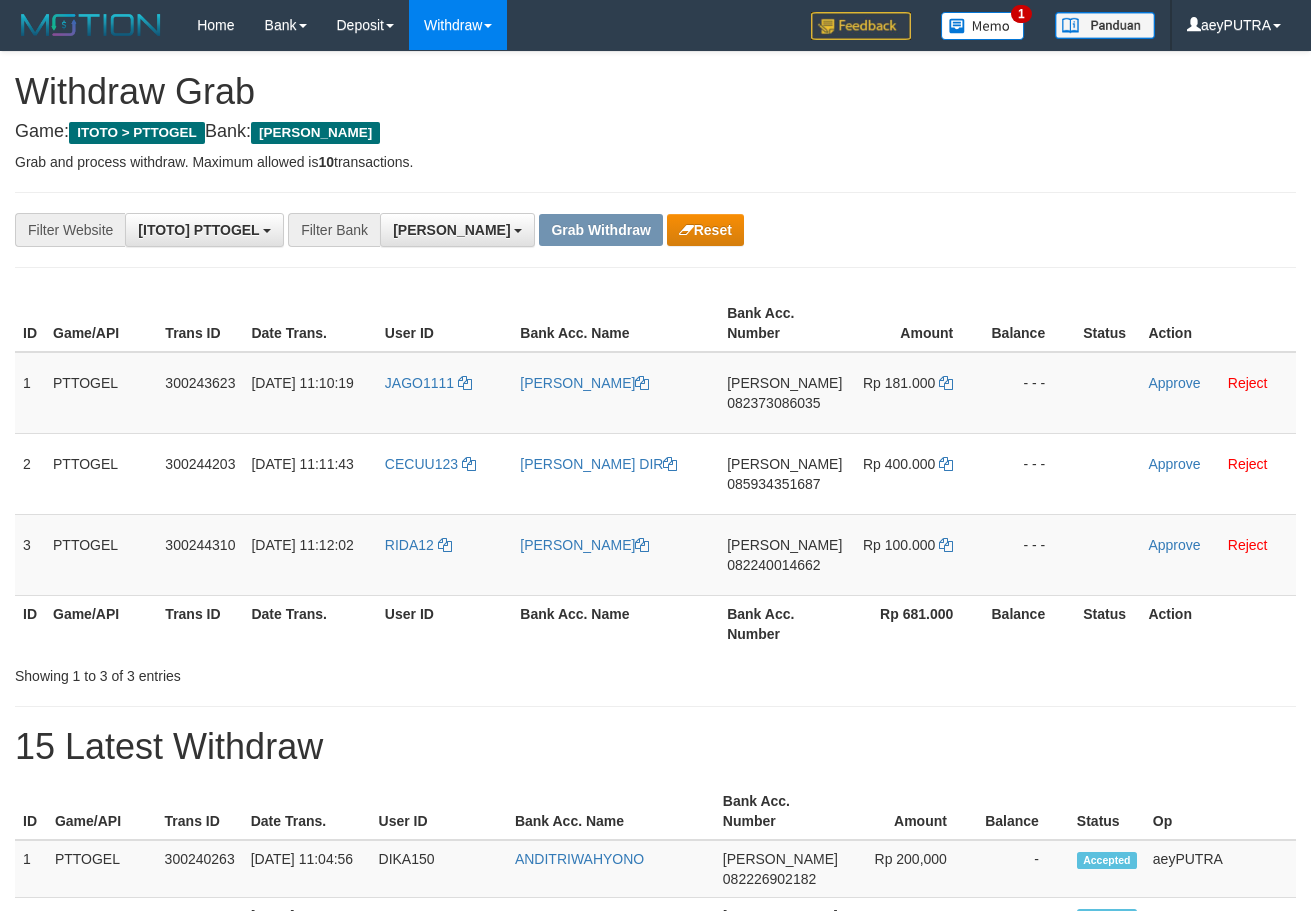 scroll, scrollTop: 0, scrollLeft: 0, axis: both 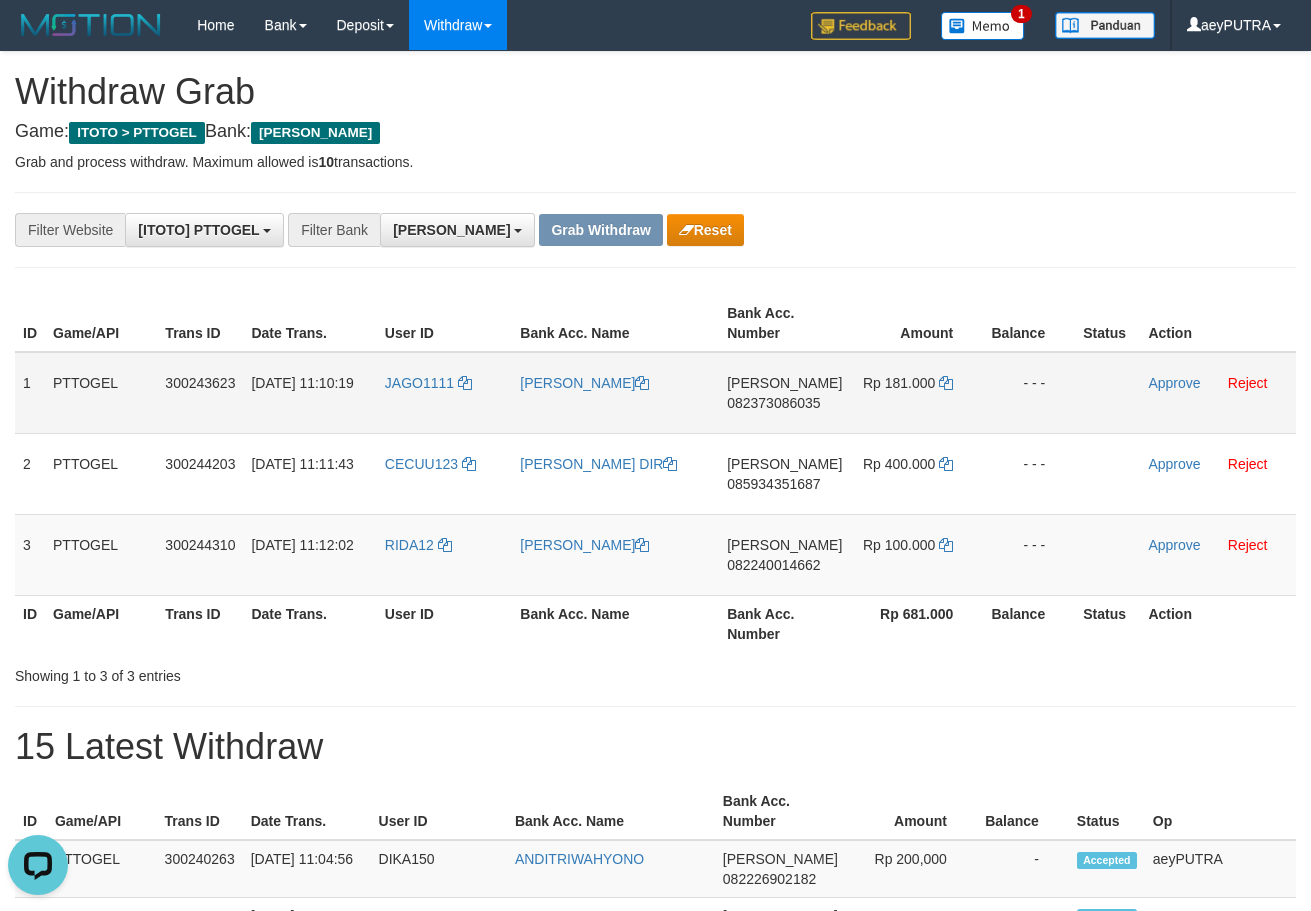 click on "082373086035" at bounding box center [773, 403] 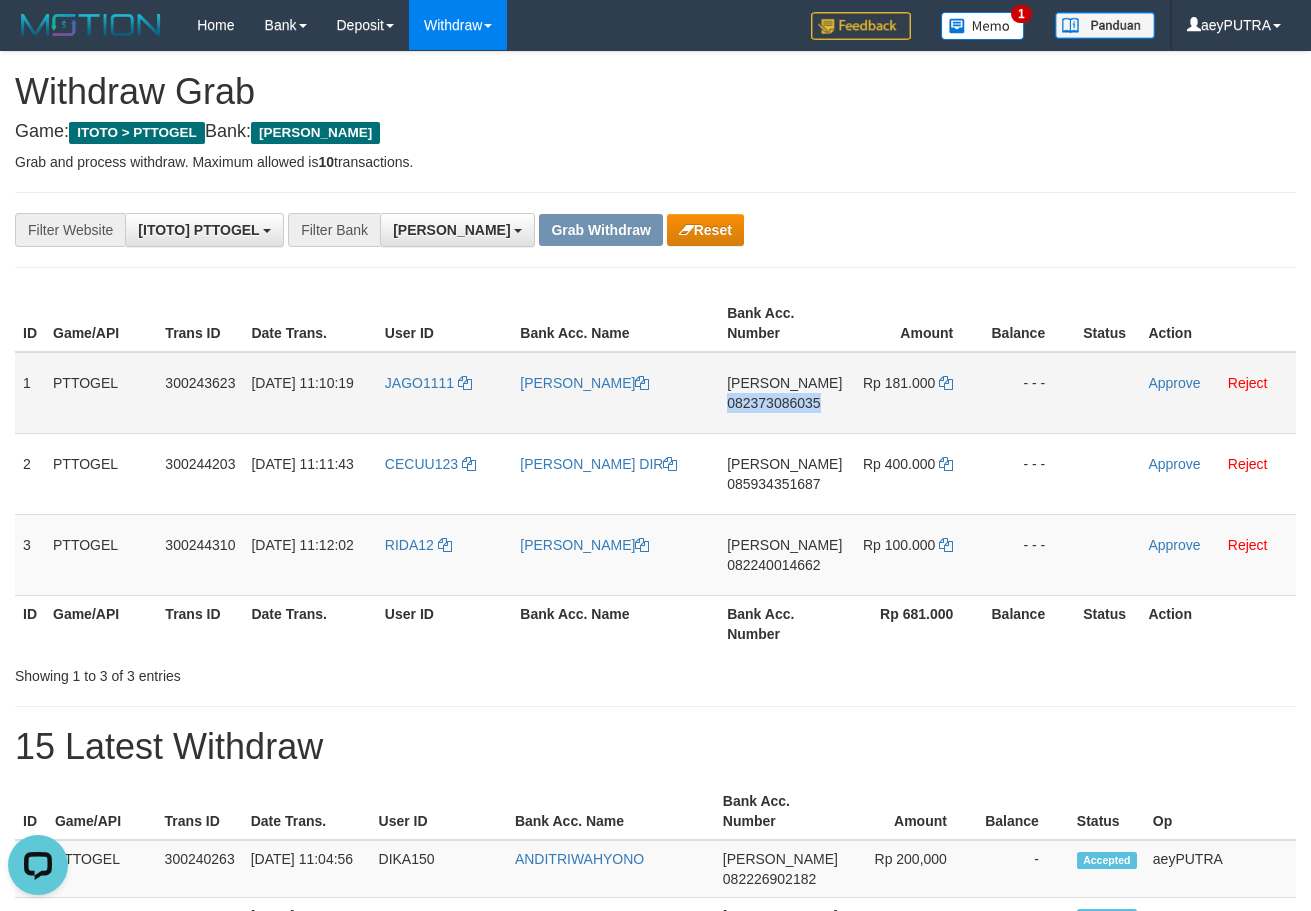 click on "082373086035" at bounding box center (773, 403) 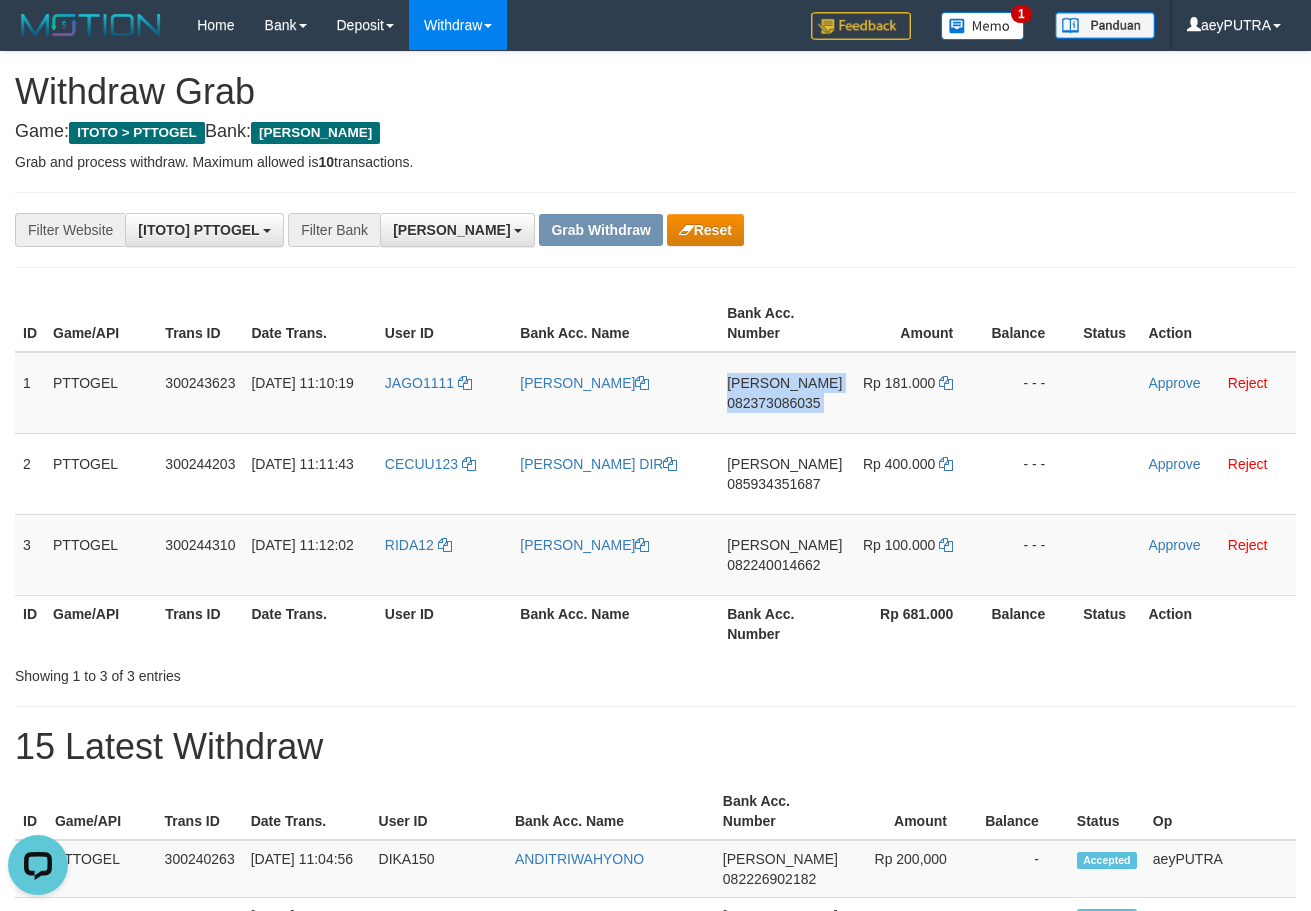 drag, startPoint x: 796, startPoint y: 397, endPoint x: 180, endPoint y: 613, distance: 652.7725 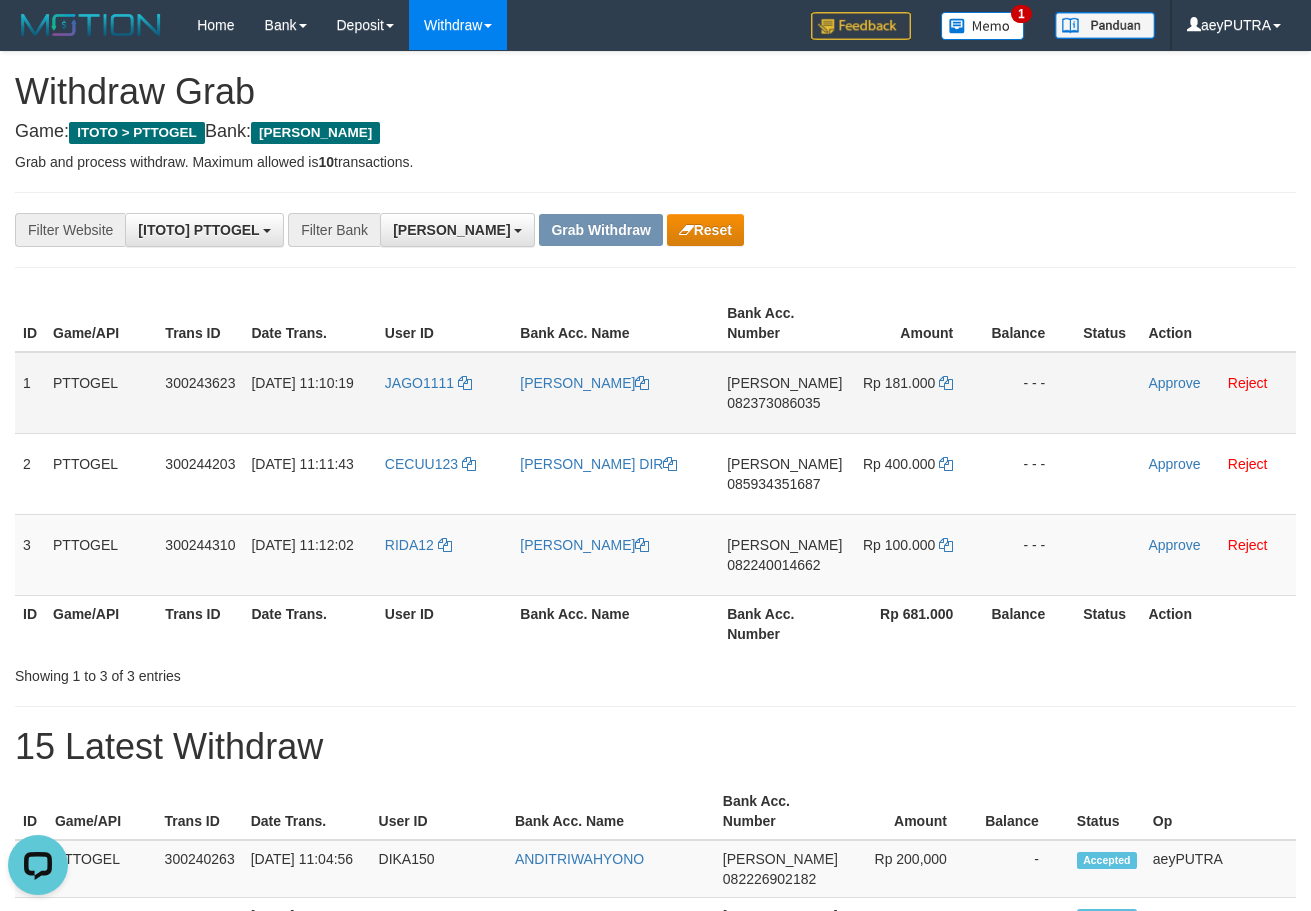 click on "Rp 181.000" at bounding box center (916, 393) 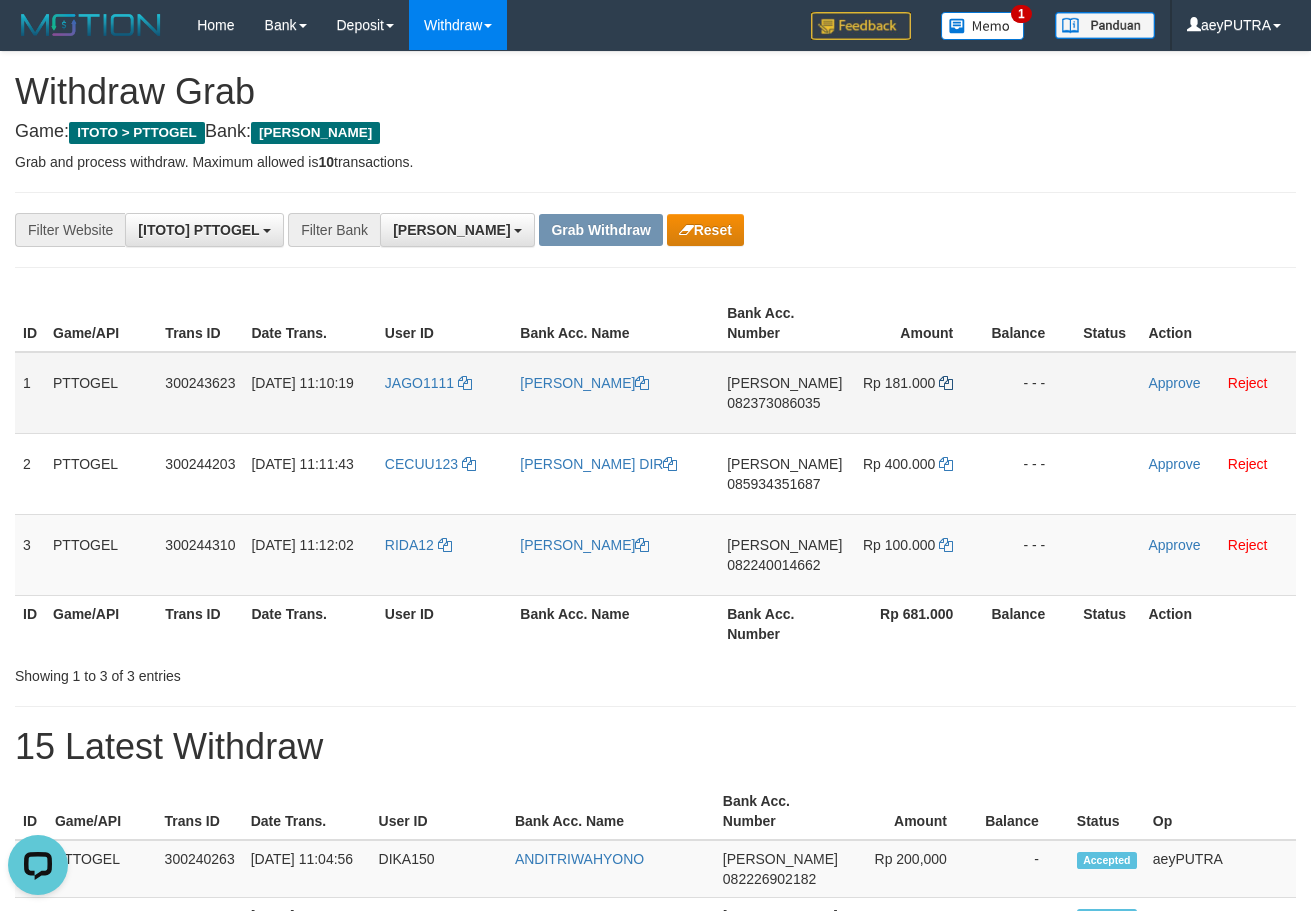 click on "Rp 181.000" at bounding box center [916, 393] 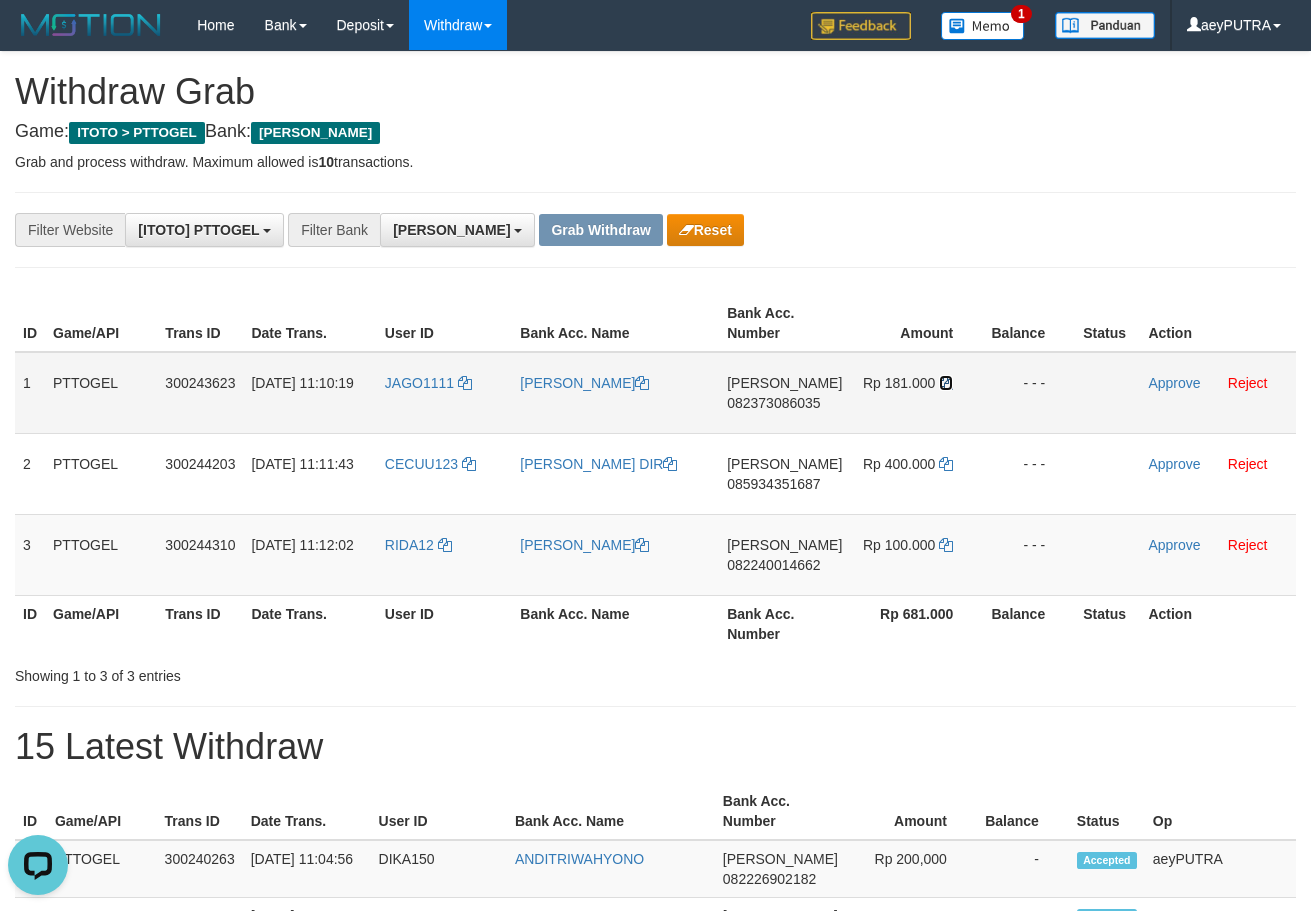 click at bounding box center (946, 383) 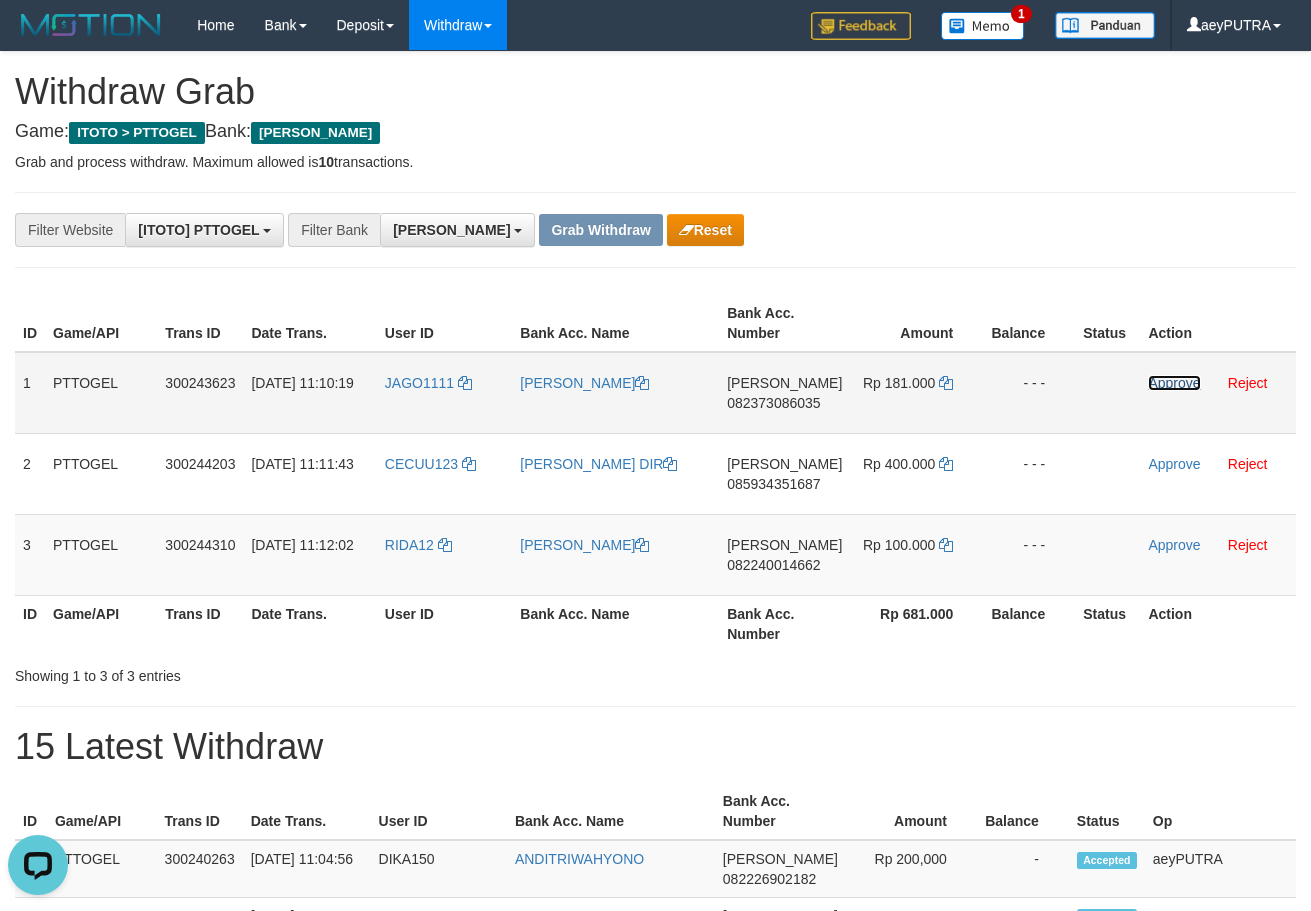 click on "Approve" at bounding box center [1174, 383] 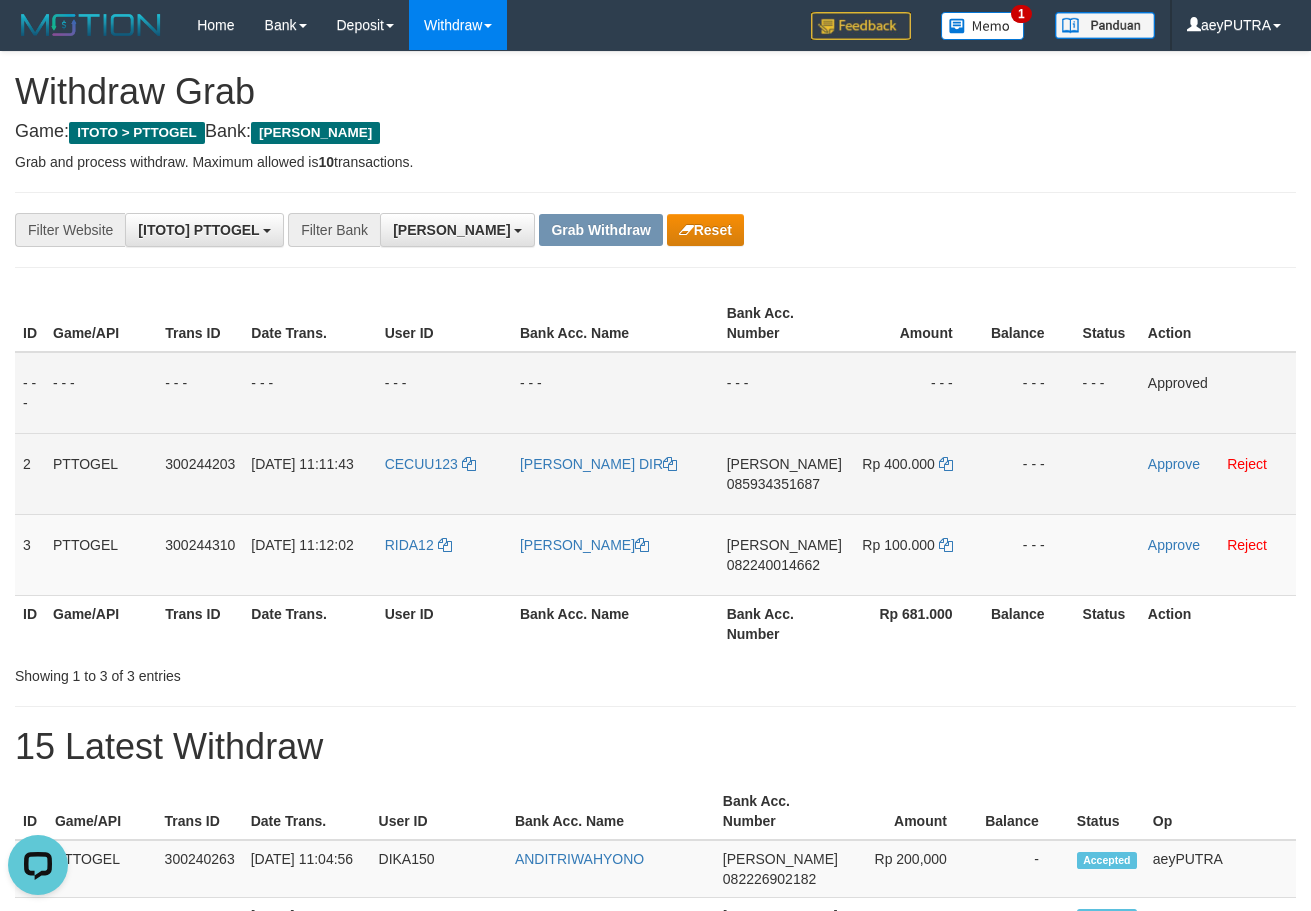 click on "DANA
085934351687" at bounding box center (784, 473) 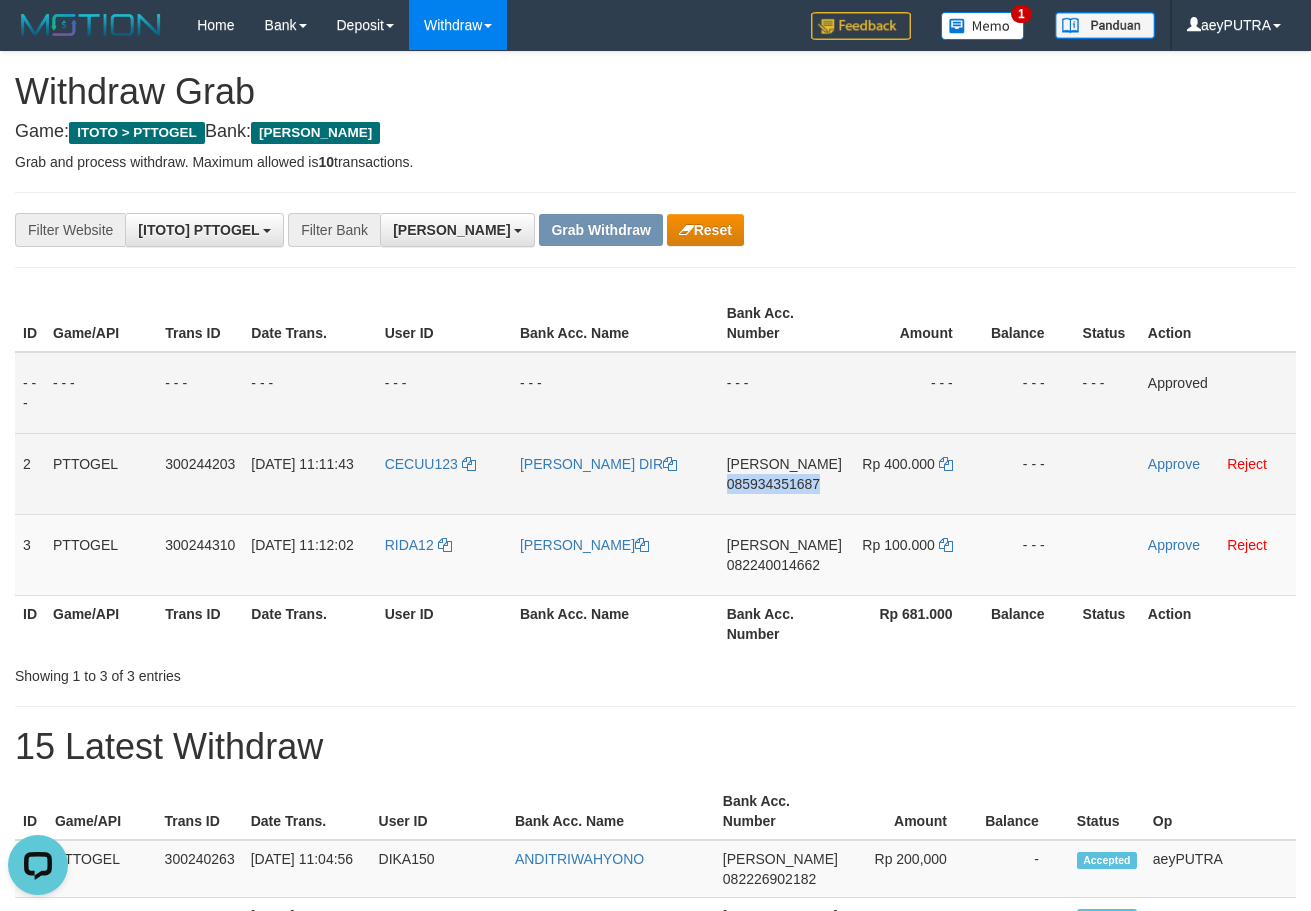 click on "085934351687" at bounding box center (773, 484) 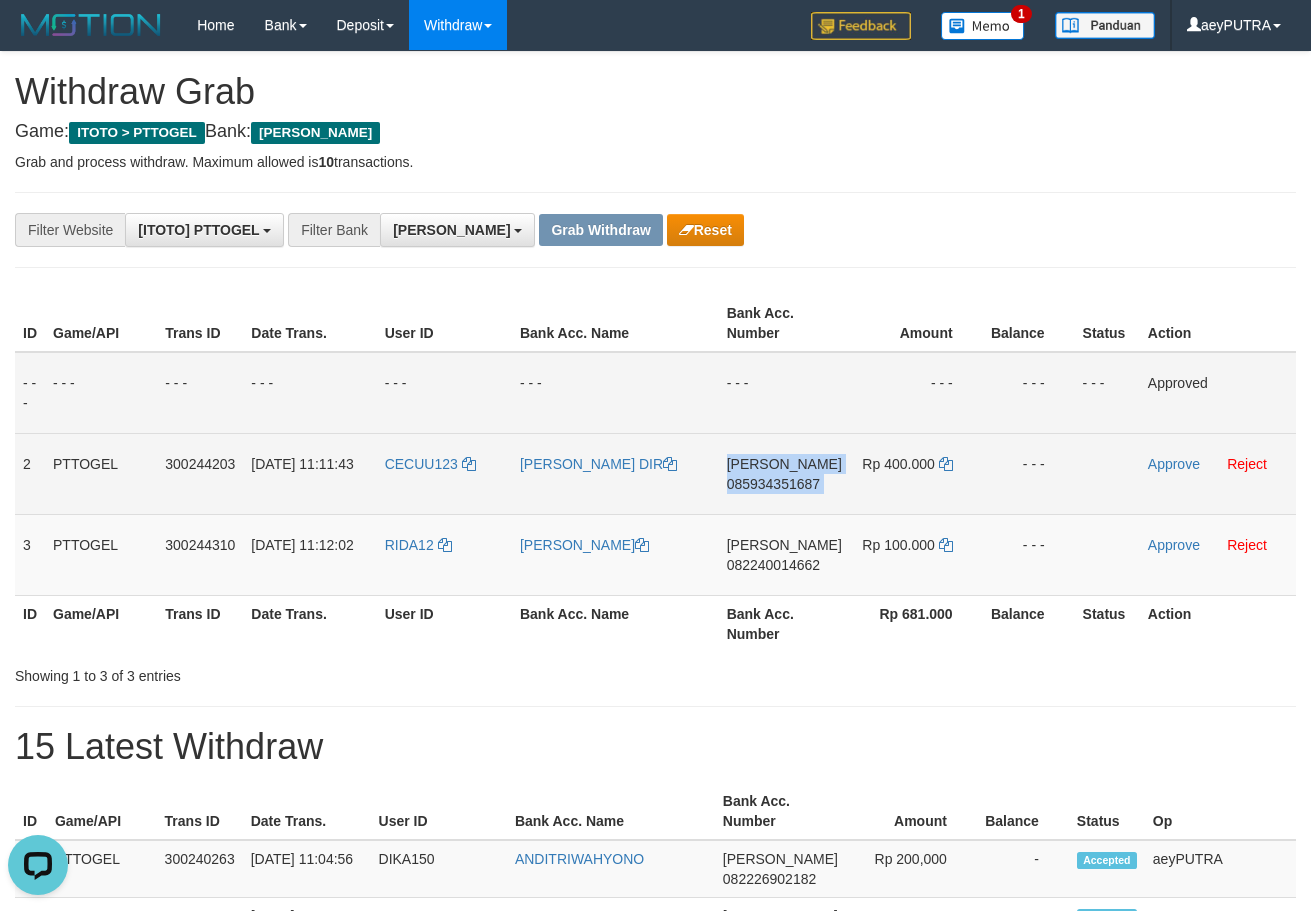 click on "085934351687" at bounding box center [773, 484] 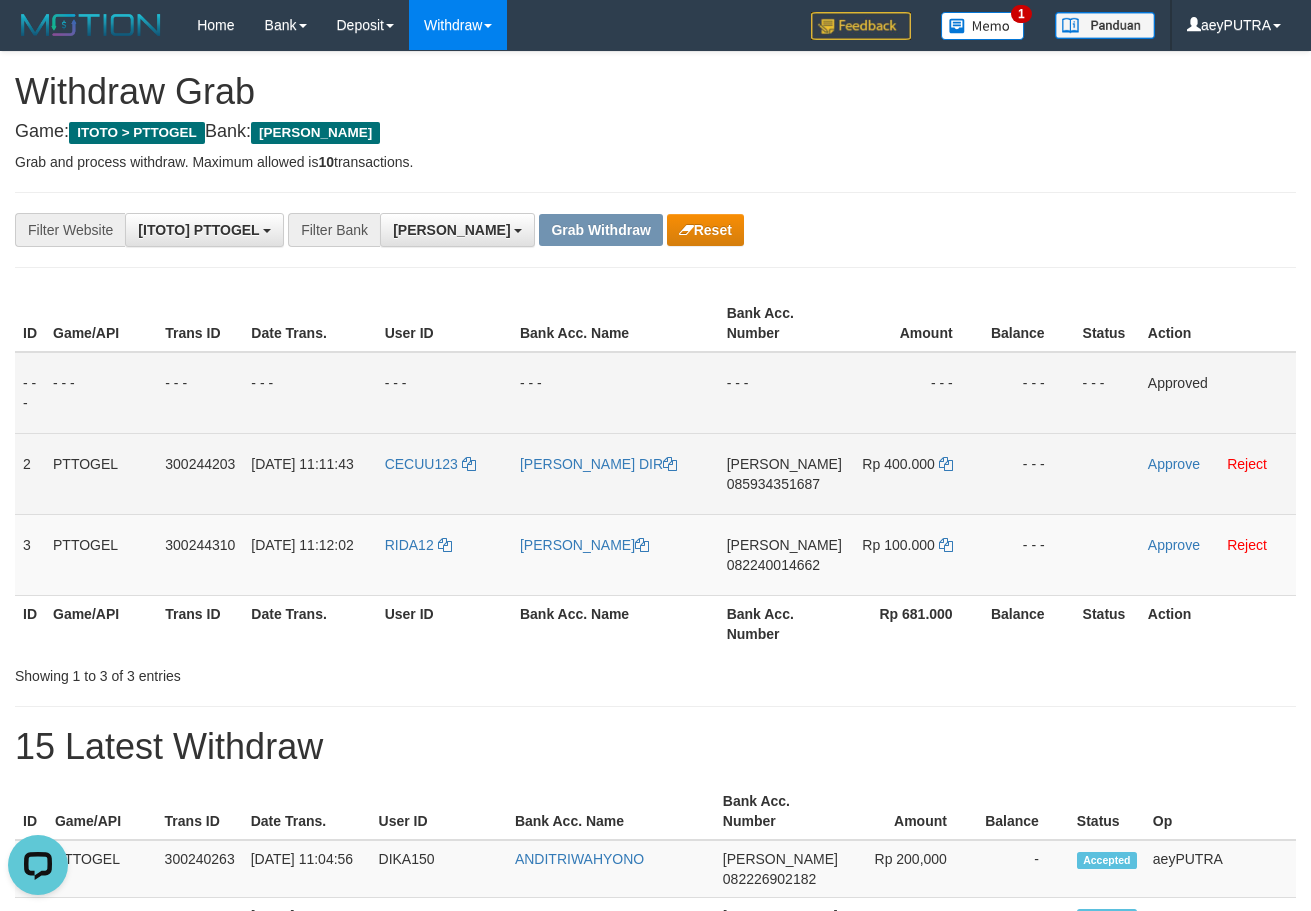 click on "085934351687" at bounding box center [773, 484] 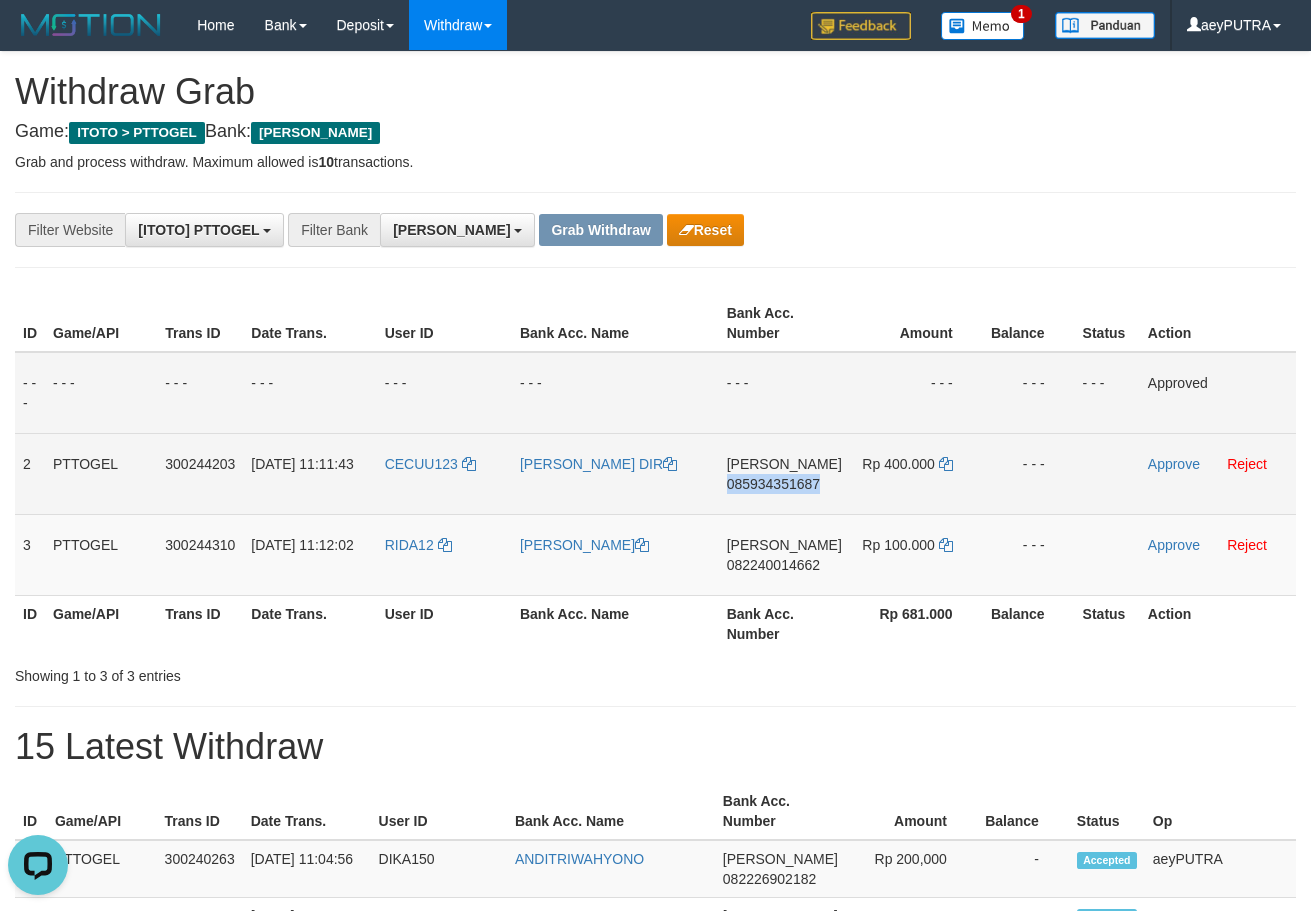 click on "085934351687" at bounding box center (773, 484) 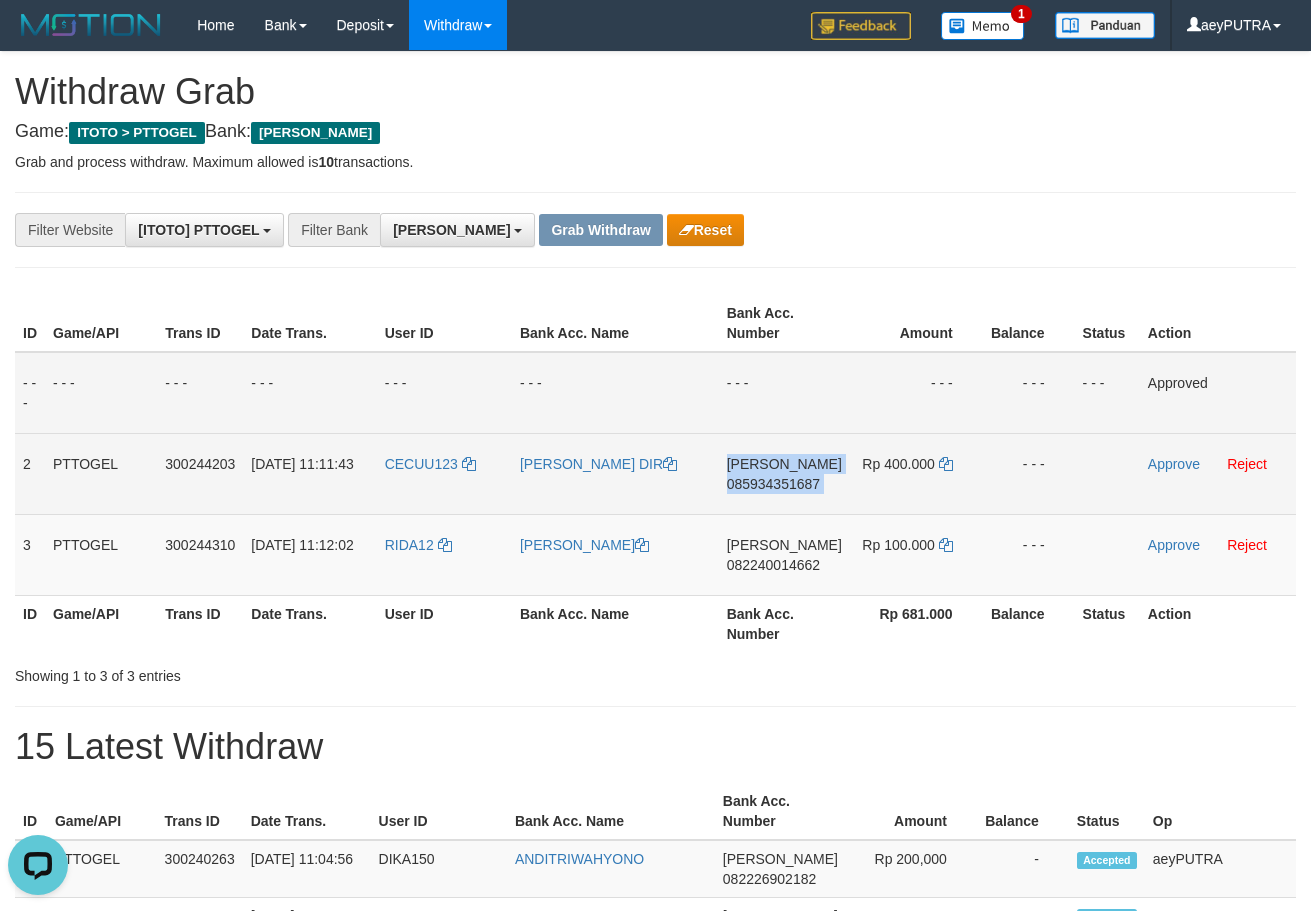 click on "085934351687" at bounding box center (773, 484) 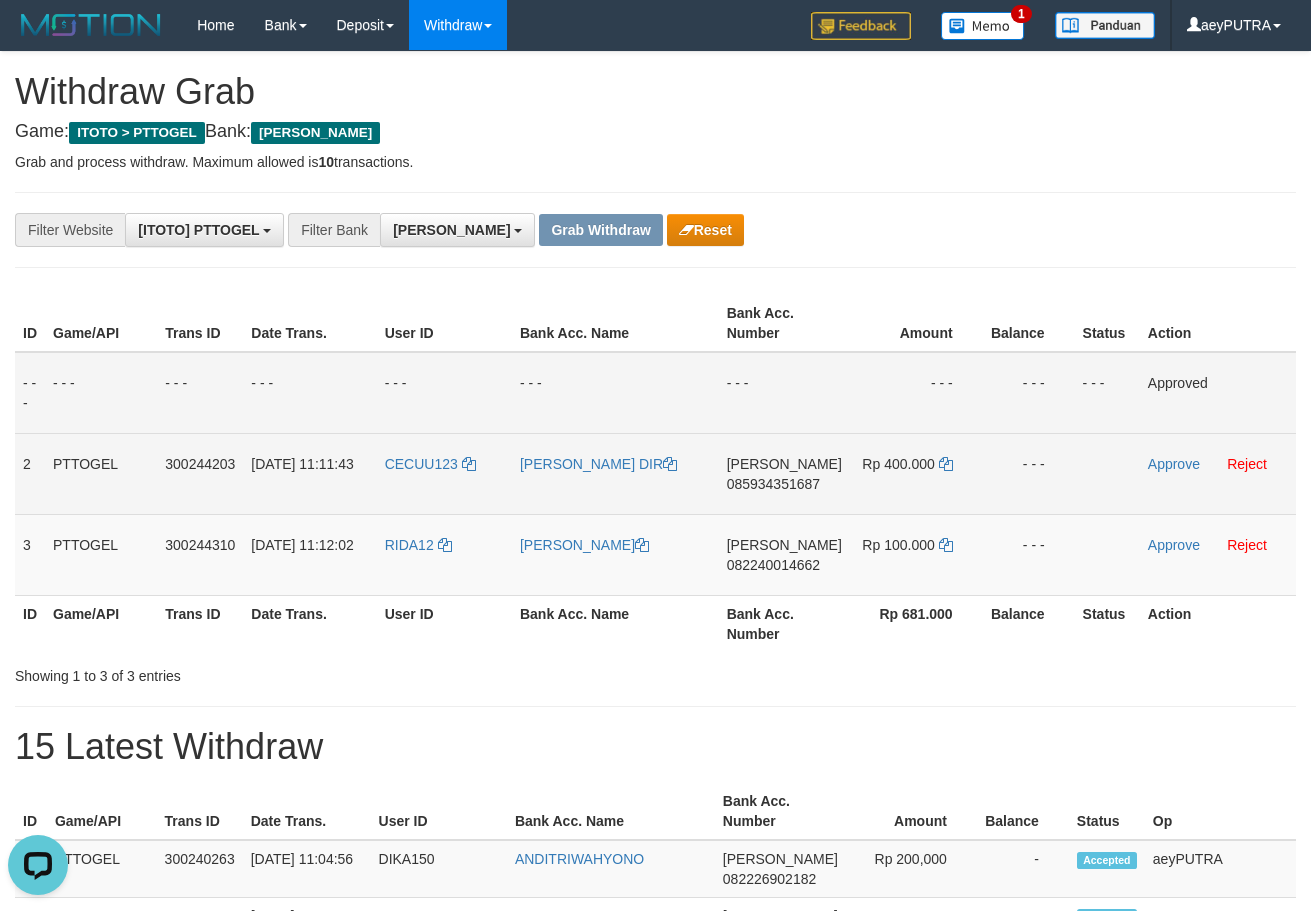 click on "085934351687" at bounding box center [773, 484] 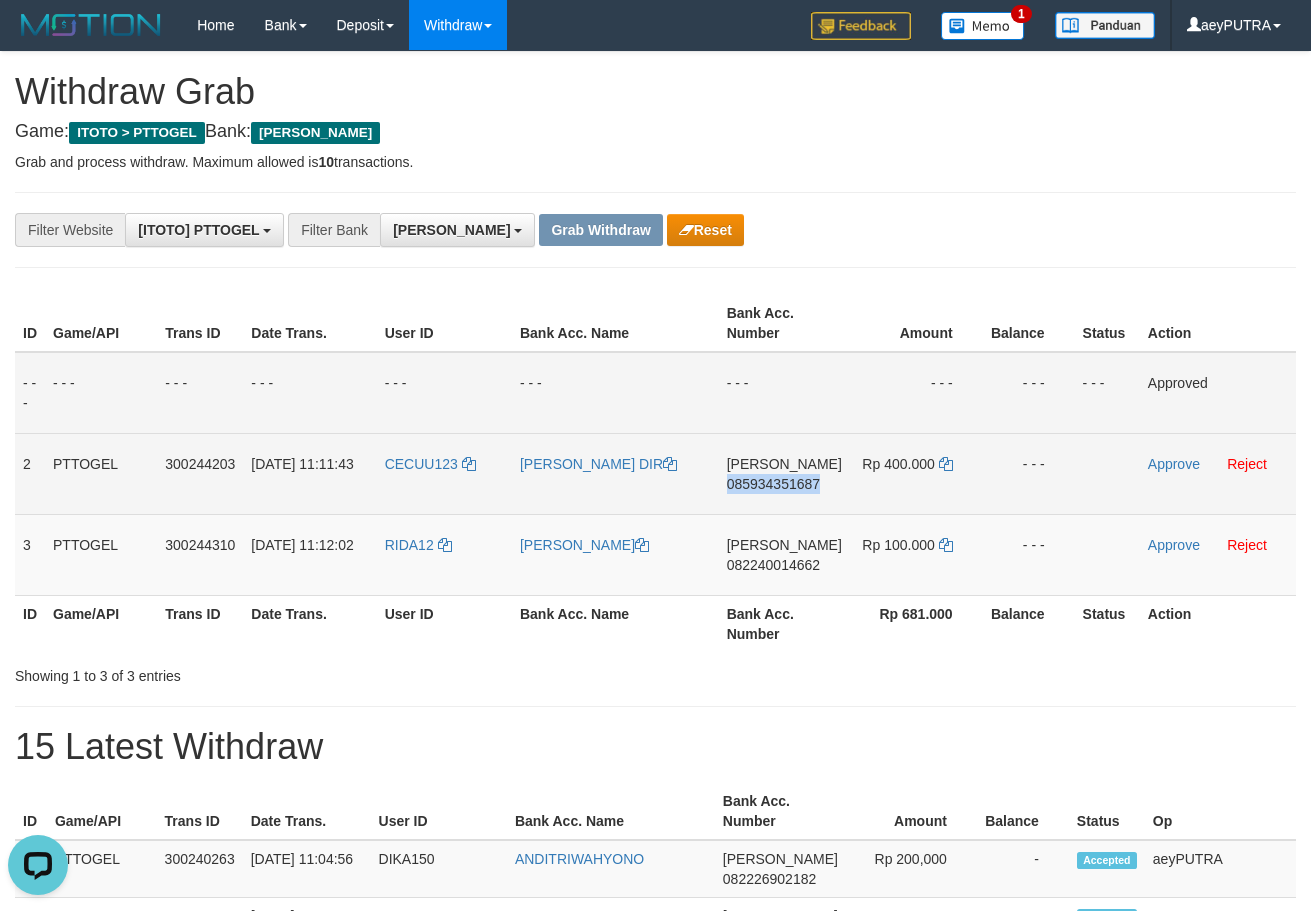 click on "085934351687" at bounding box center [773, 484] 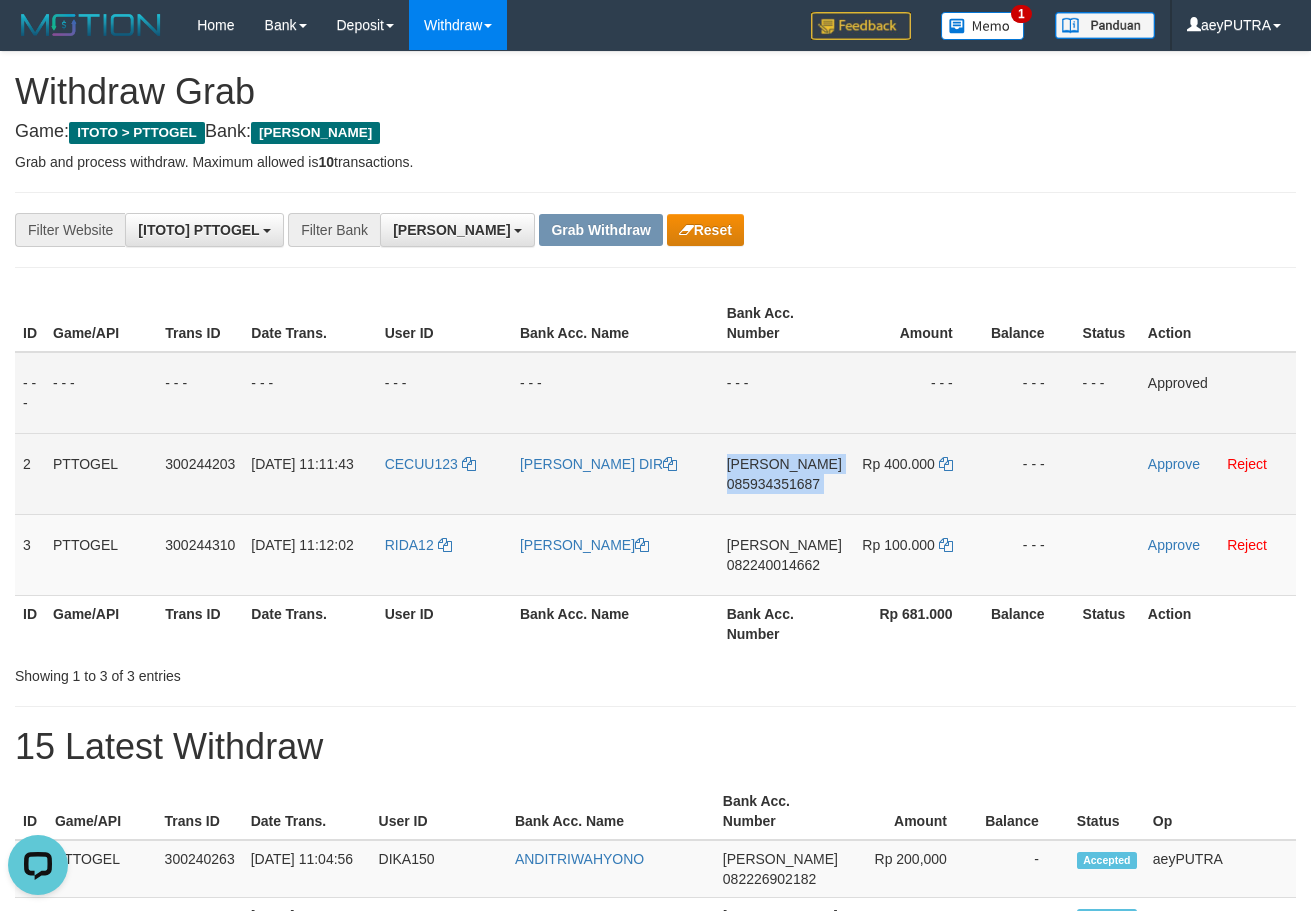 click on "085934351687" at bounding box center [773, 484] 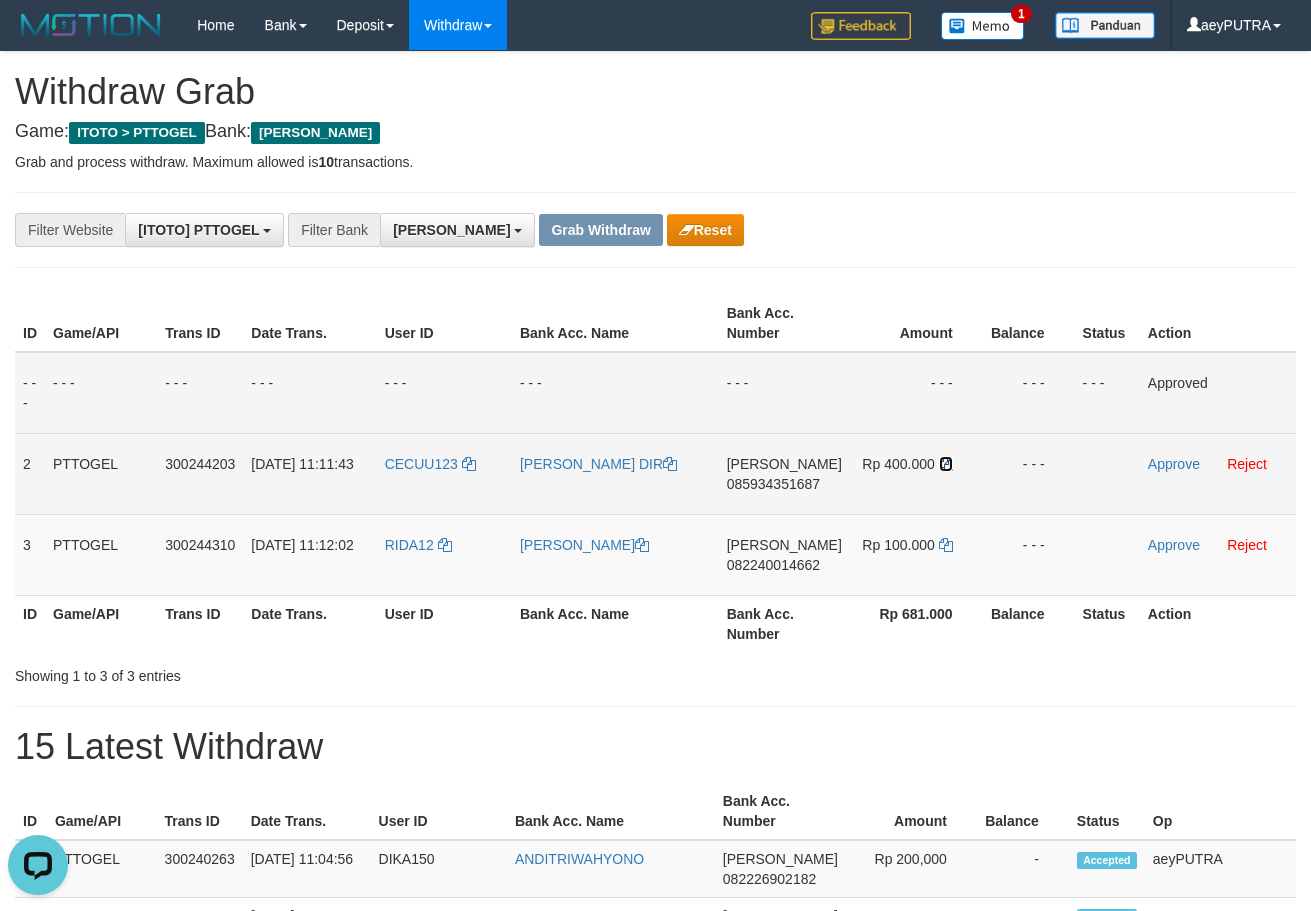 click at bounding box center [946, 464] 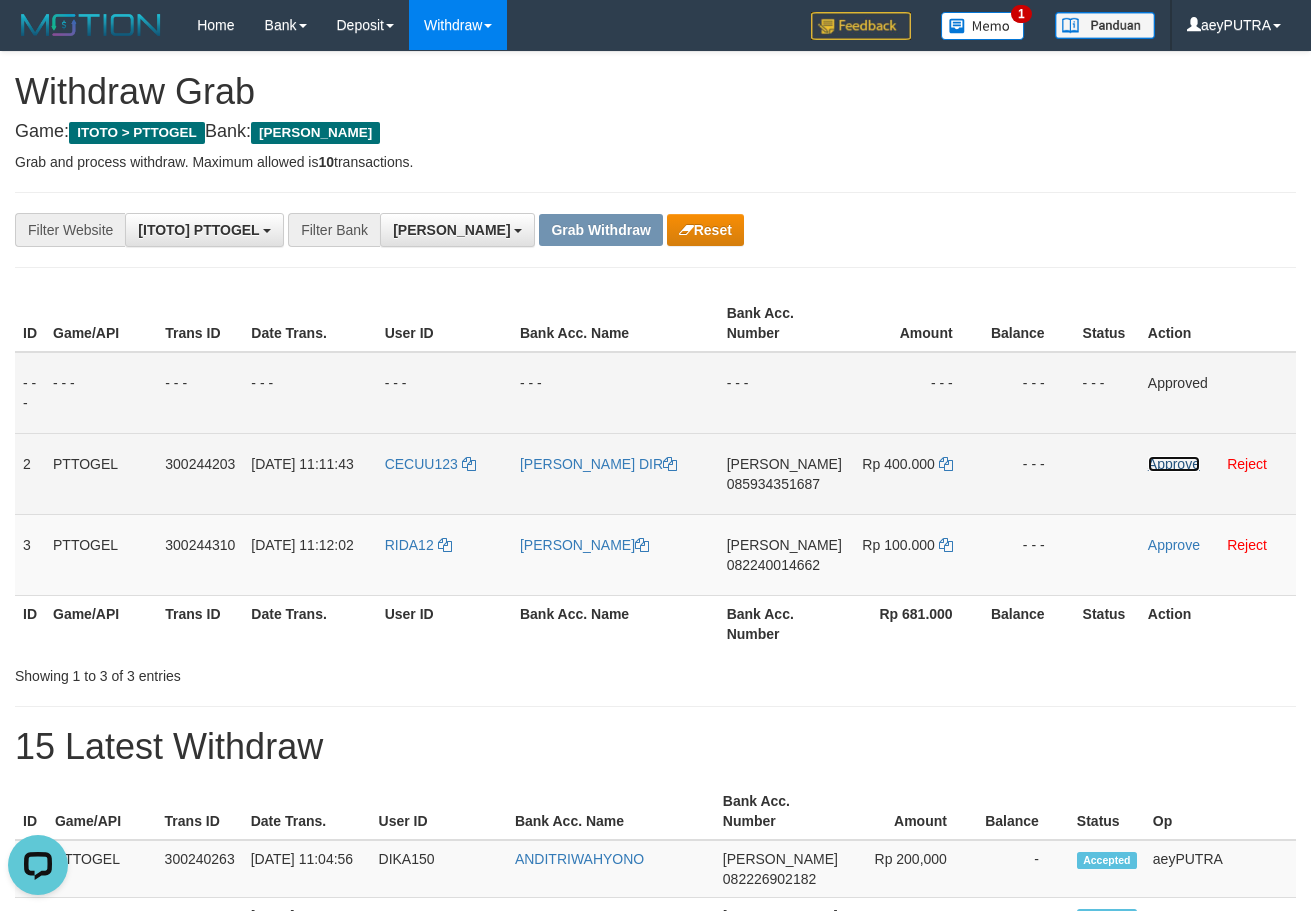 click on "Approve" at bounding box center (1174, 464) 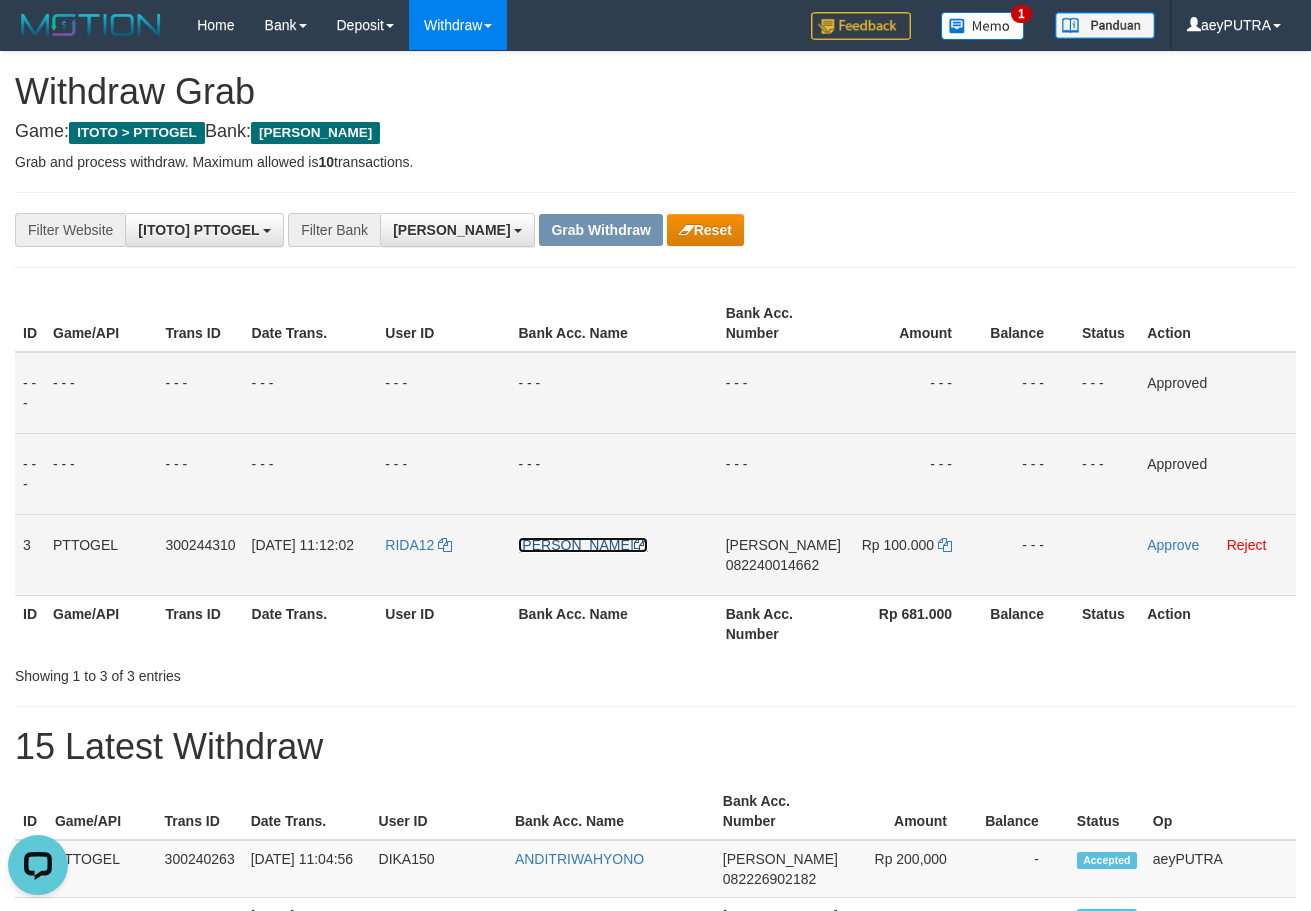 click on "[PERSON_NAME]" at bounding box center (582, 545) 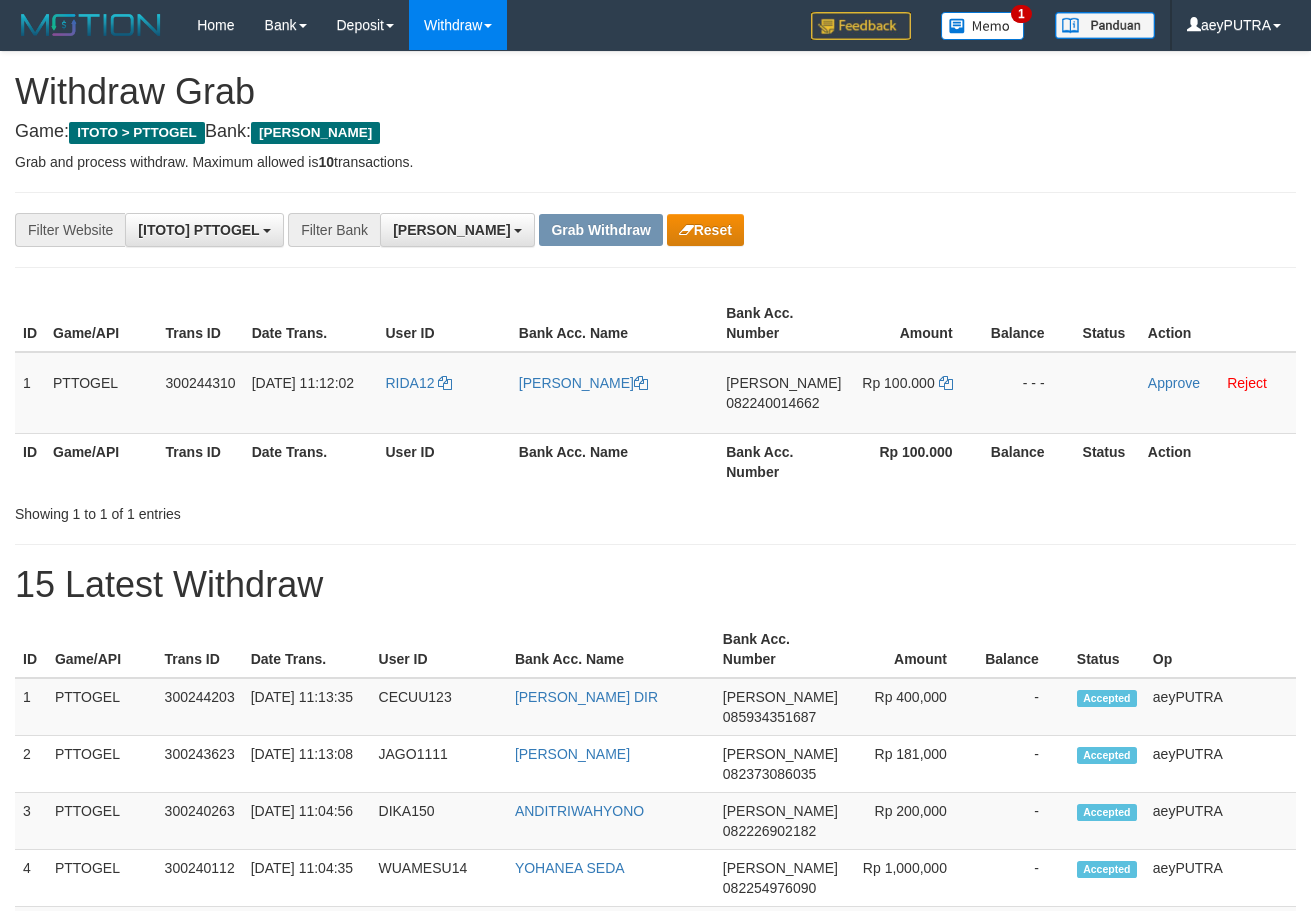 scroll, scrollTop: 0, scrollLeft: 0, axis: both 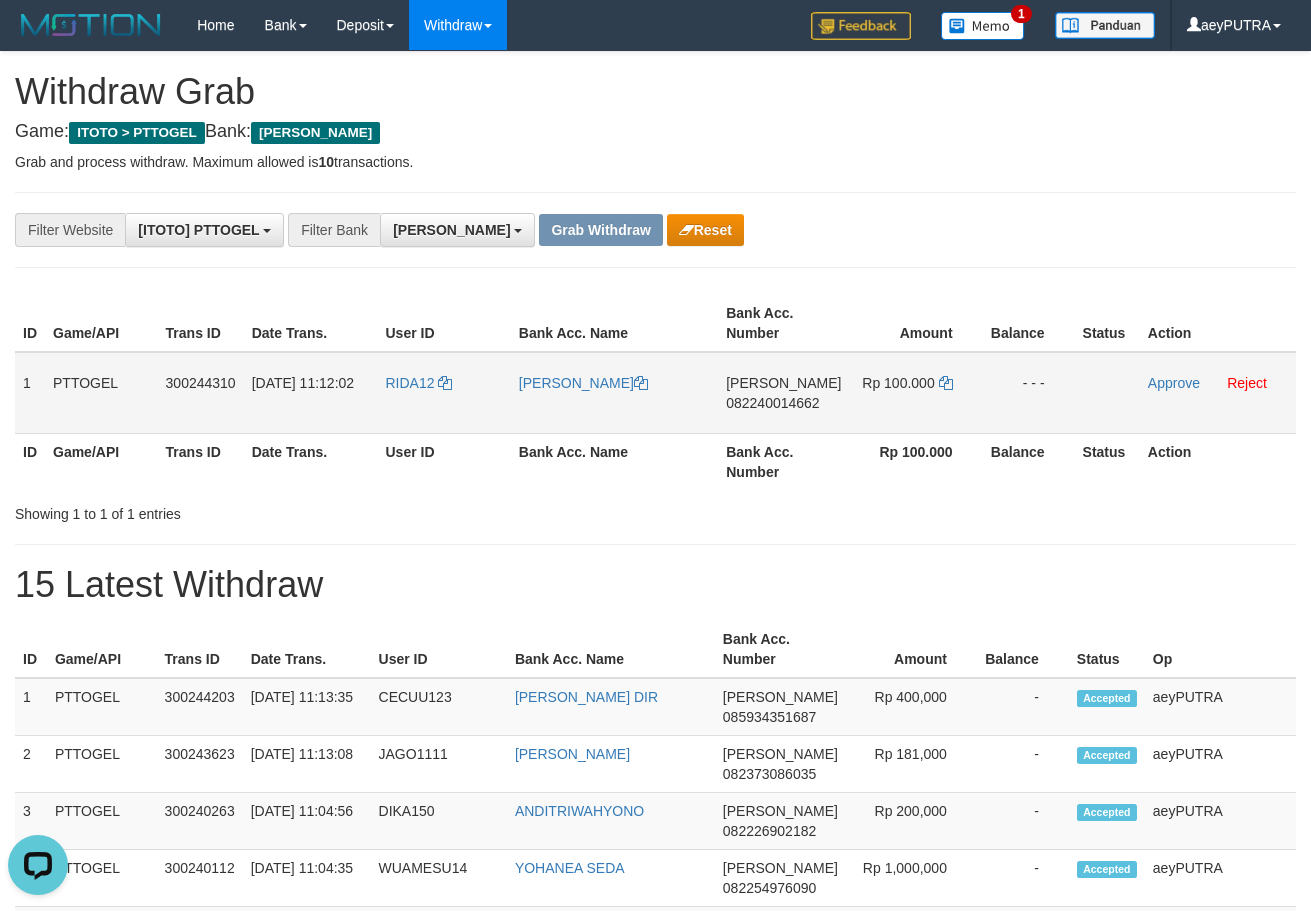click on "082240014662" at bounding box center [772, 403] 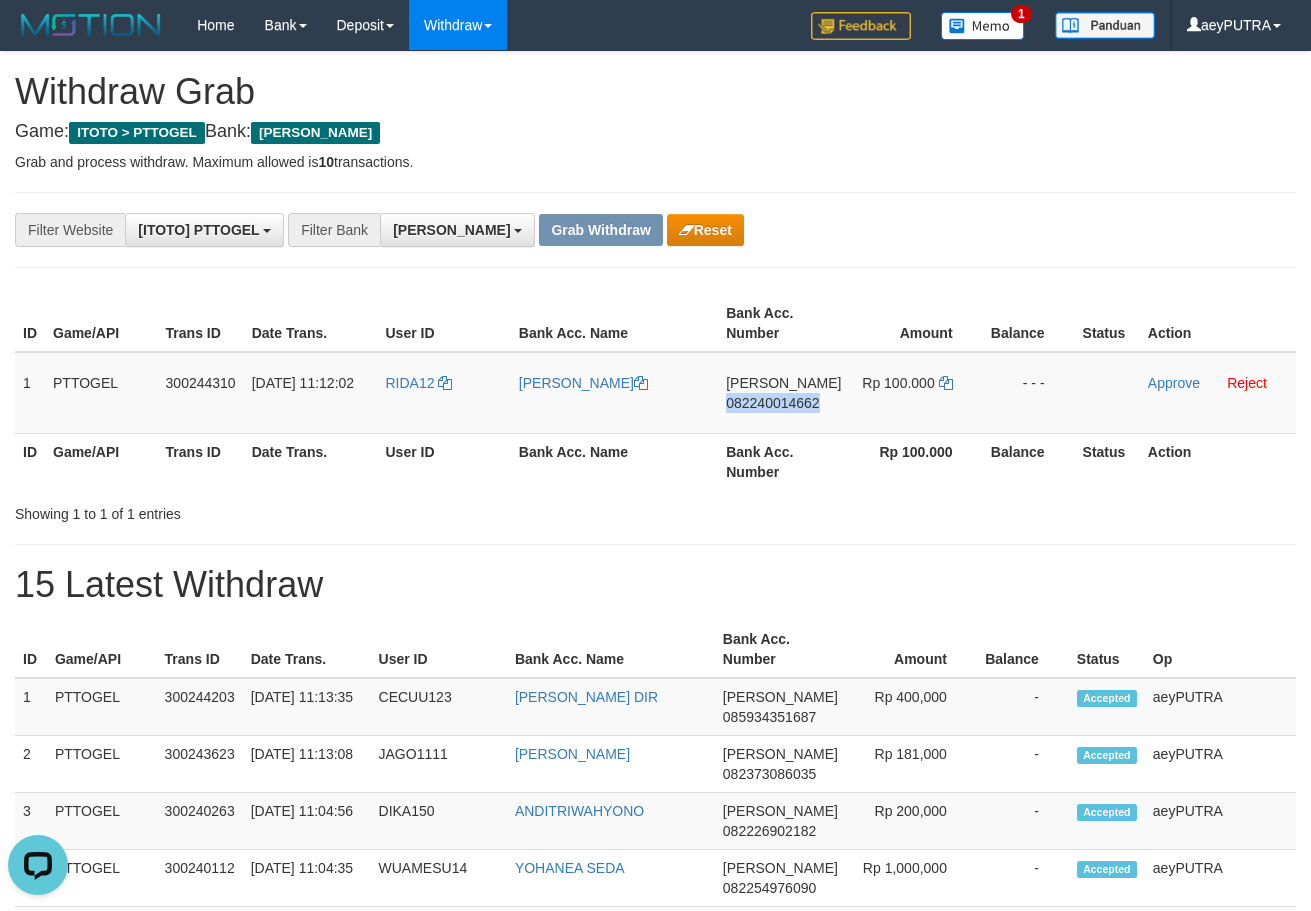 drag, startPoint x: 764, startPoint y: 405, endPoint x: 382, endPoint y: 477, distance: 388.72614 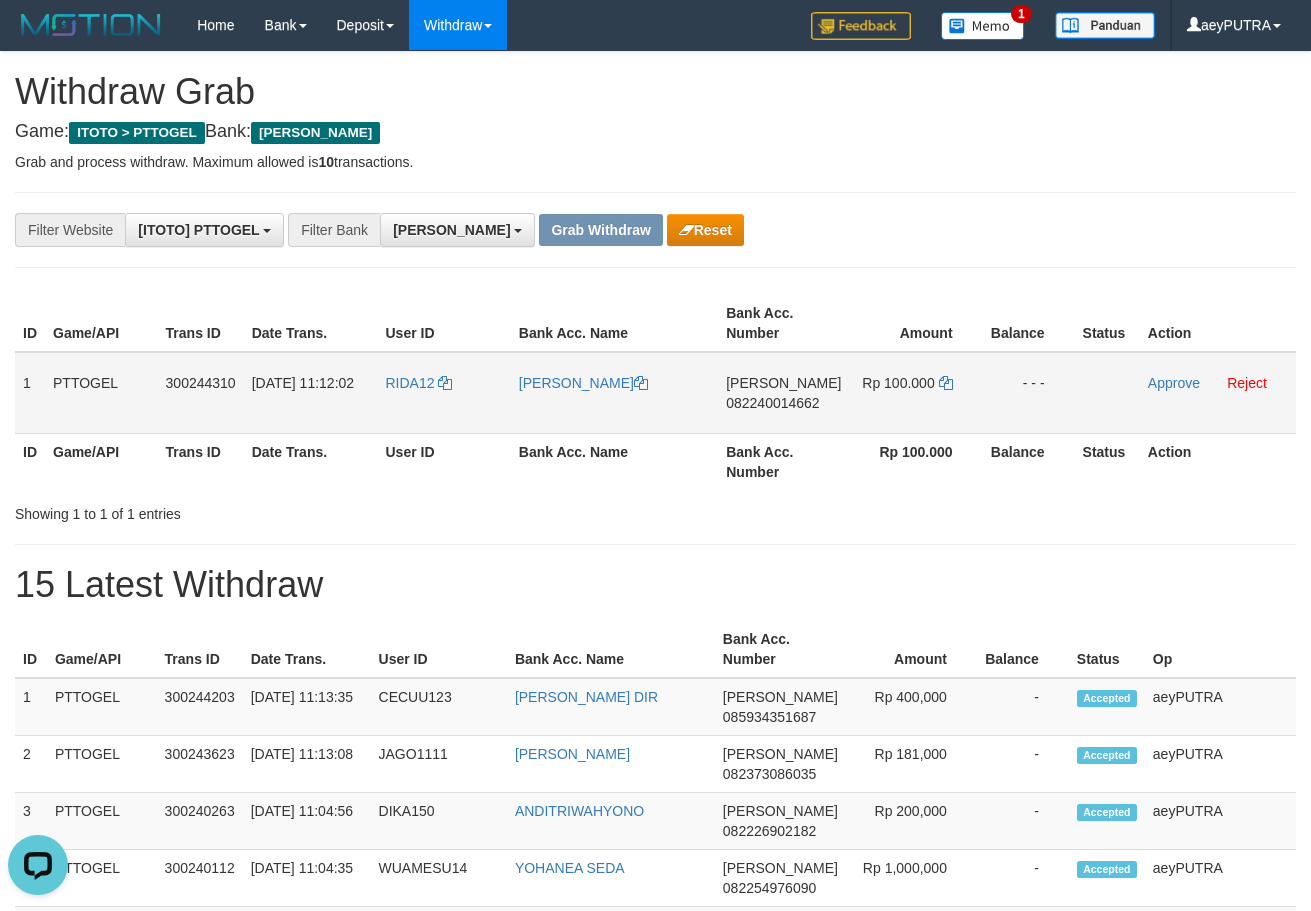 click on "[PERSON_NAME]
082240014662" at bounding box center [783, 393] 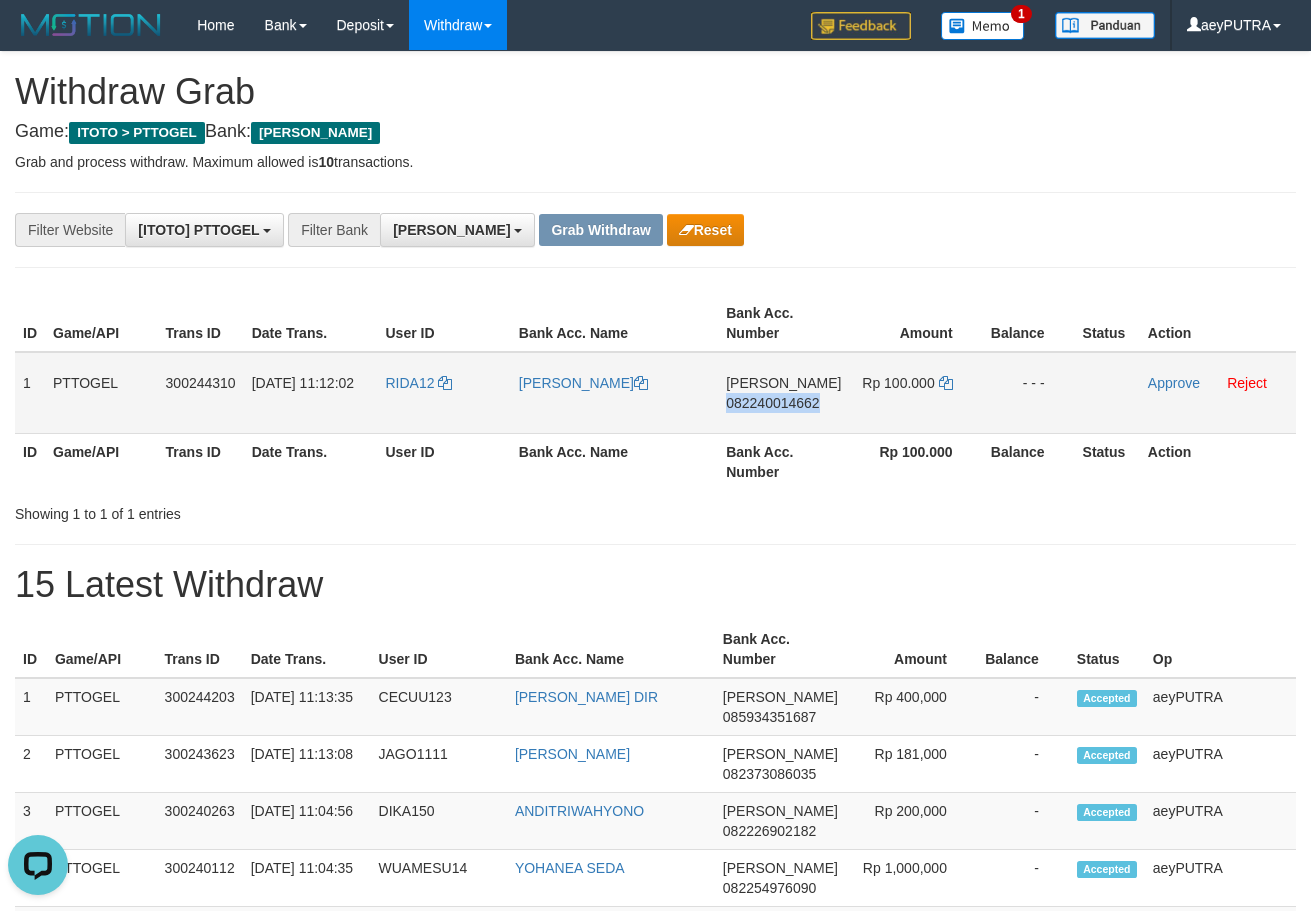 click on "DANA
082240014662" at bounding box center (783, 393) 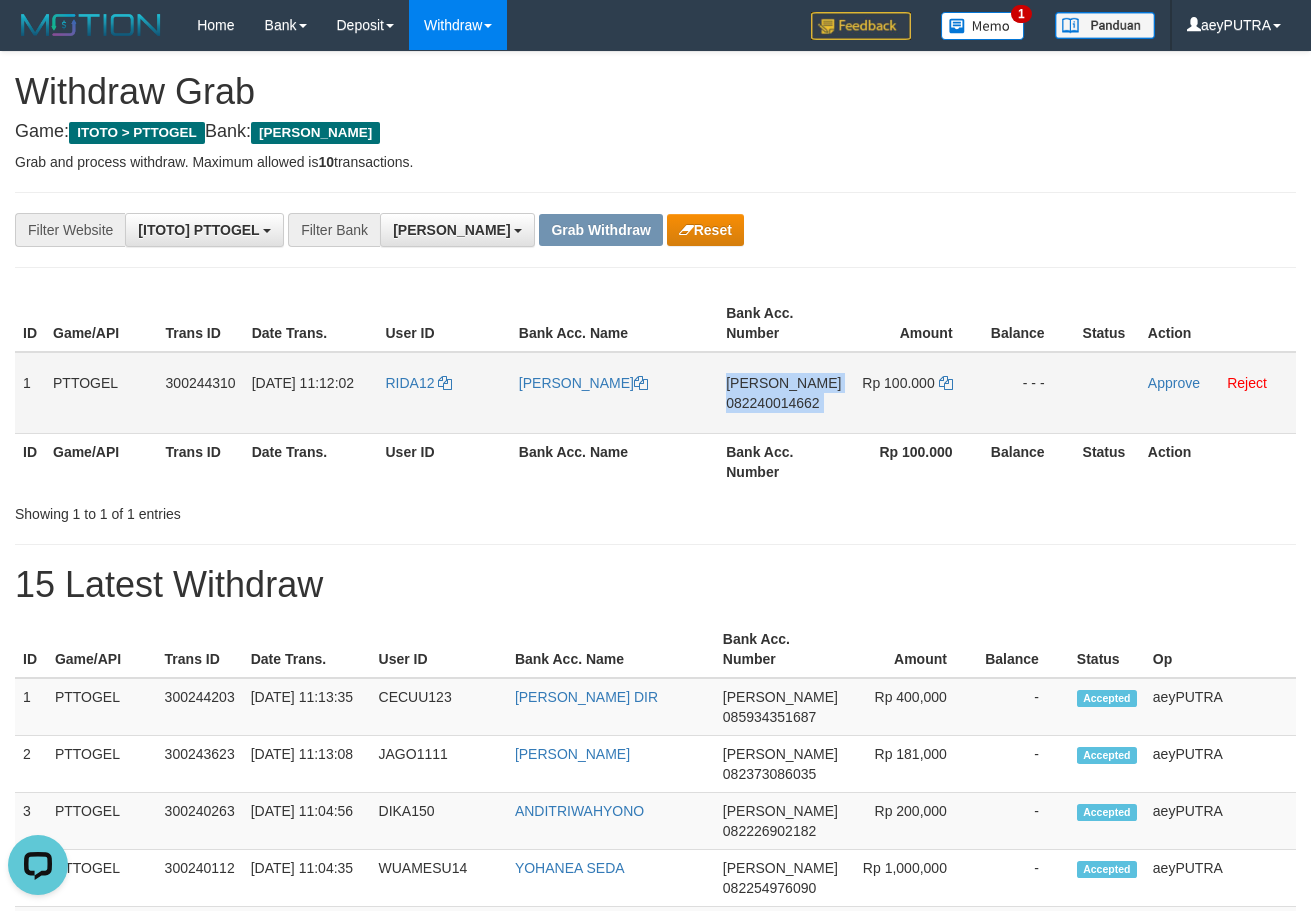 click on "DANA
082240014662" at bounding box center (783, 393) 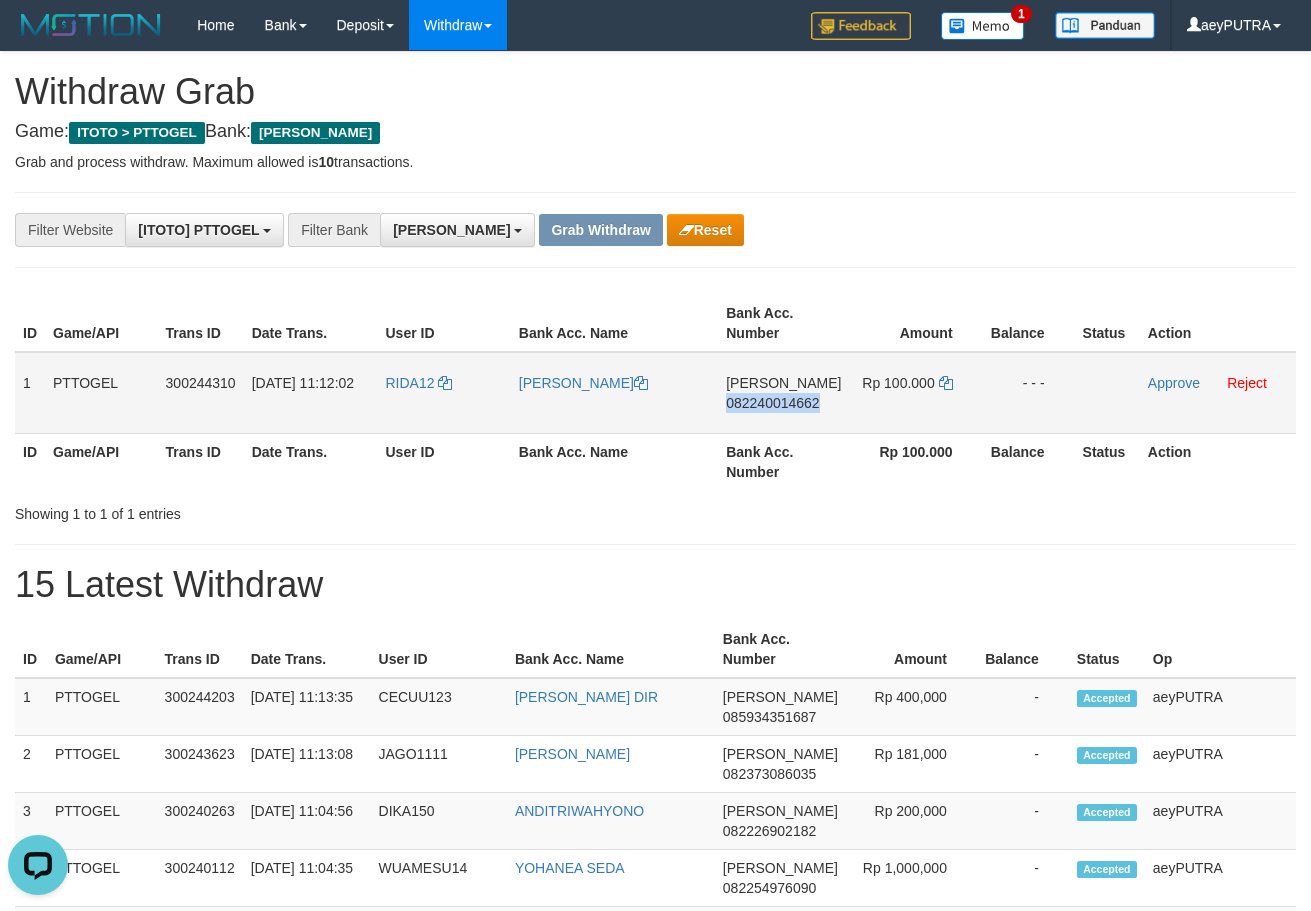 click on "082240014662" at bounding box center [772, 403] 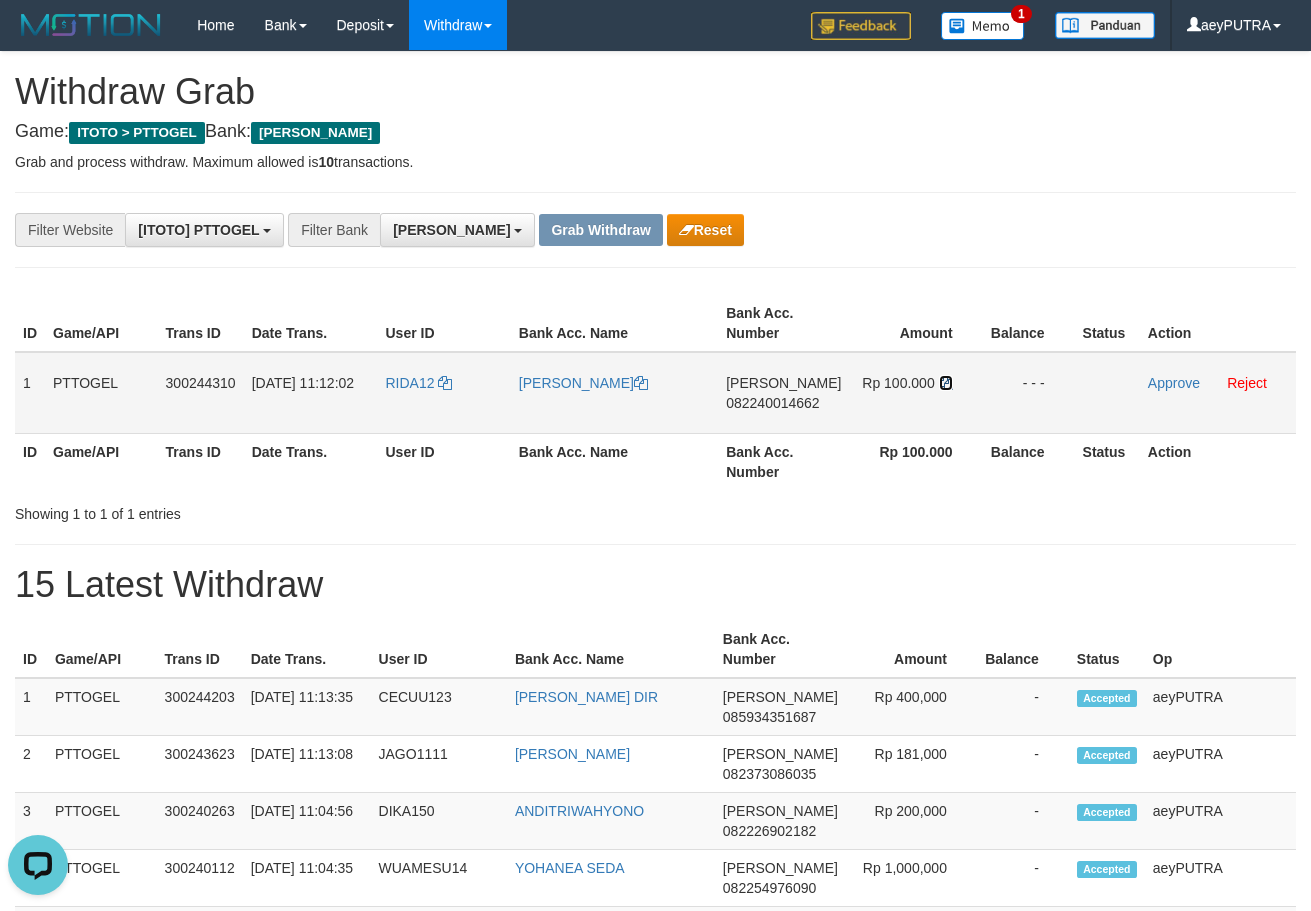 click at bounding box center (946, 383) 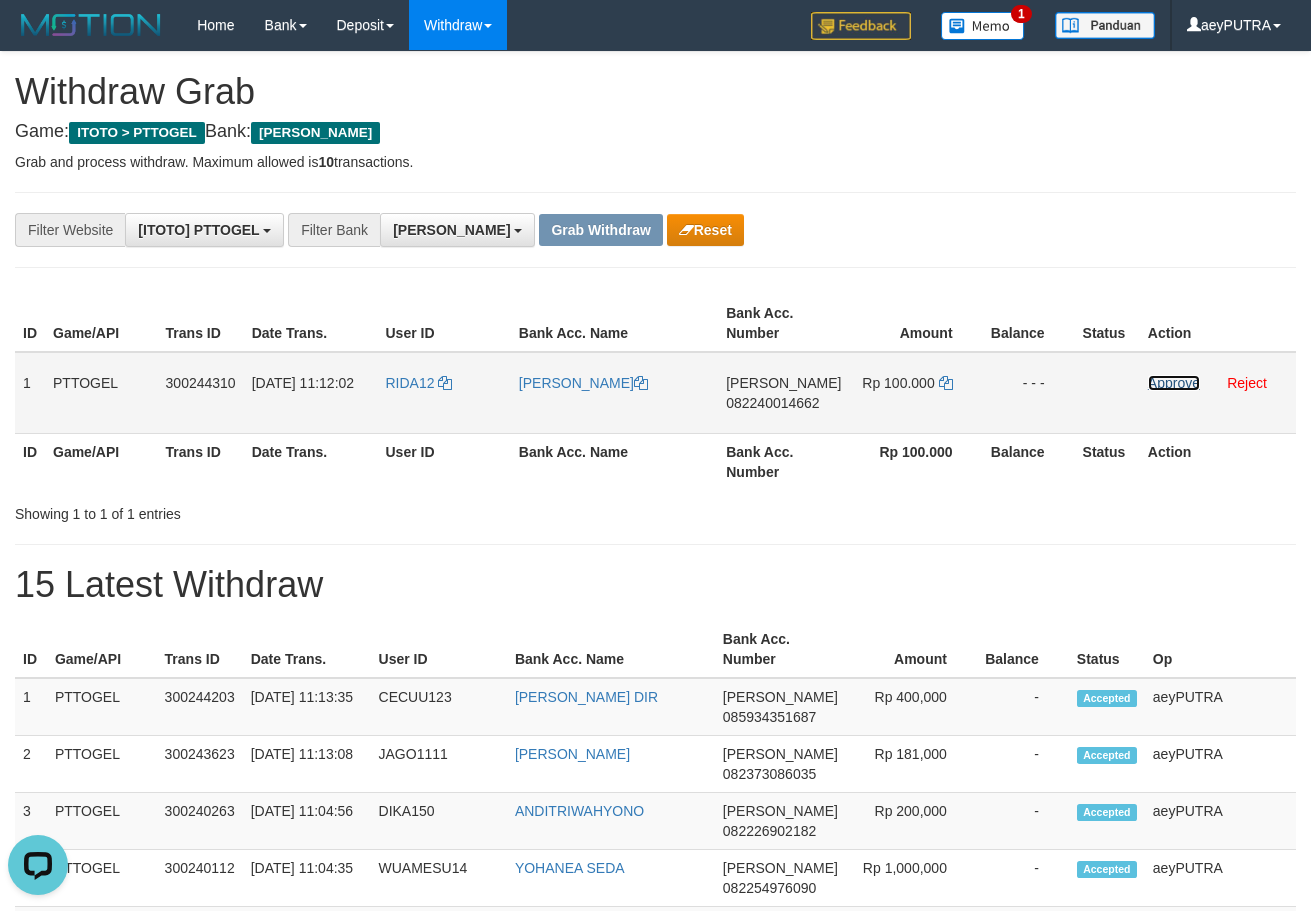 click on "Approve" at bounding box center (1174, 383) 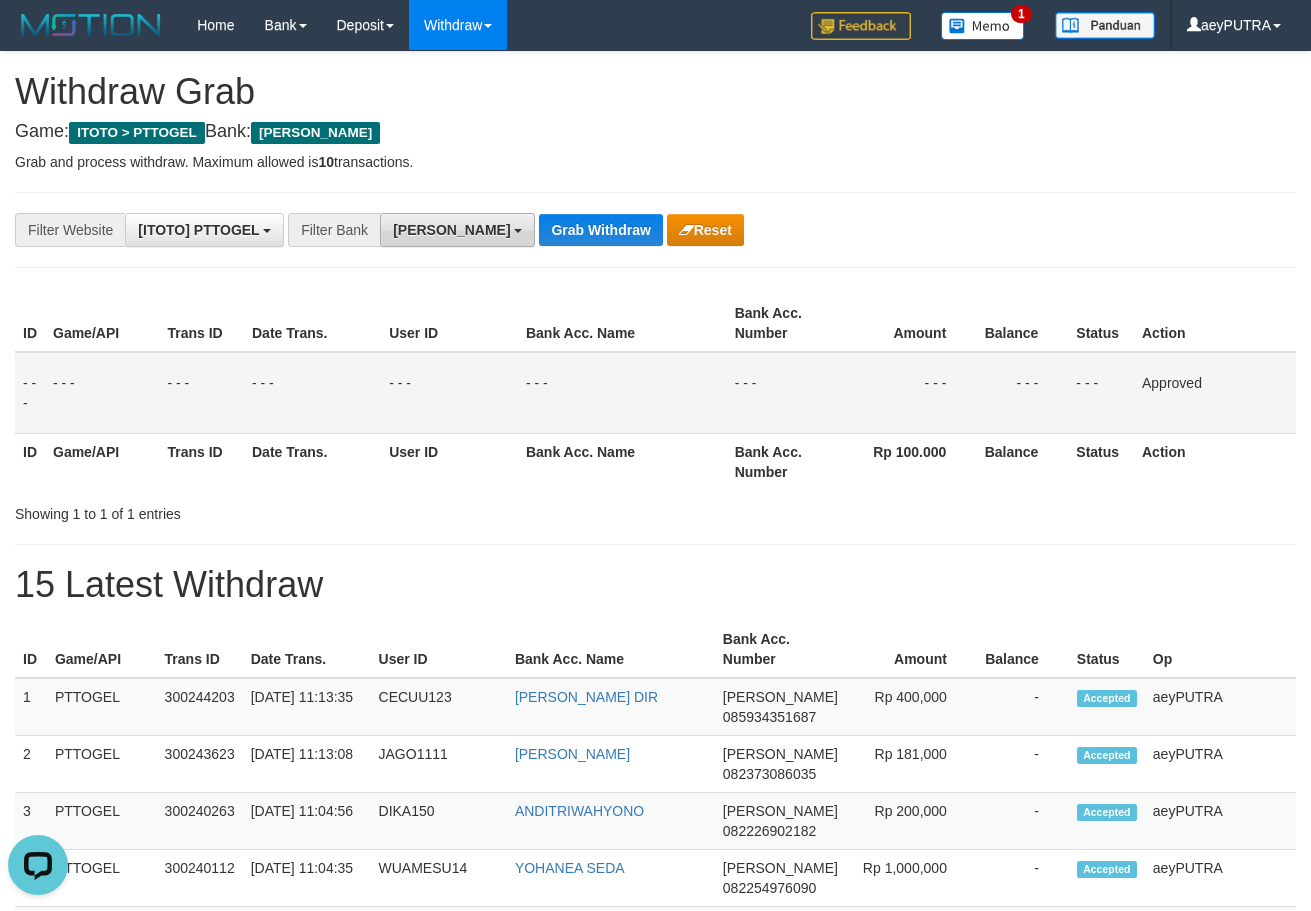 click on "[PERSON_NAME]" at bounding box center (451, 230) 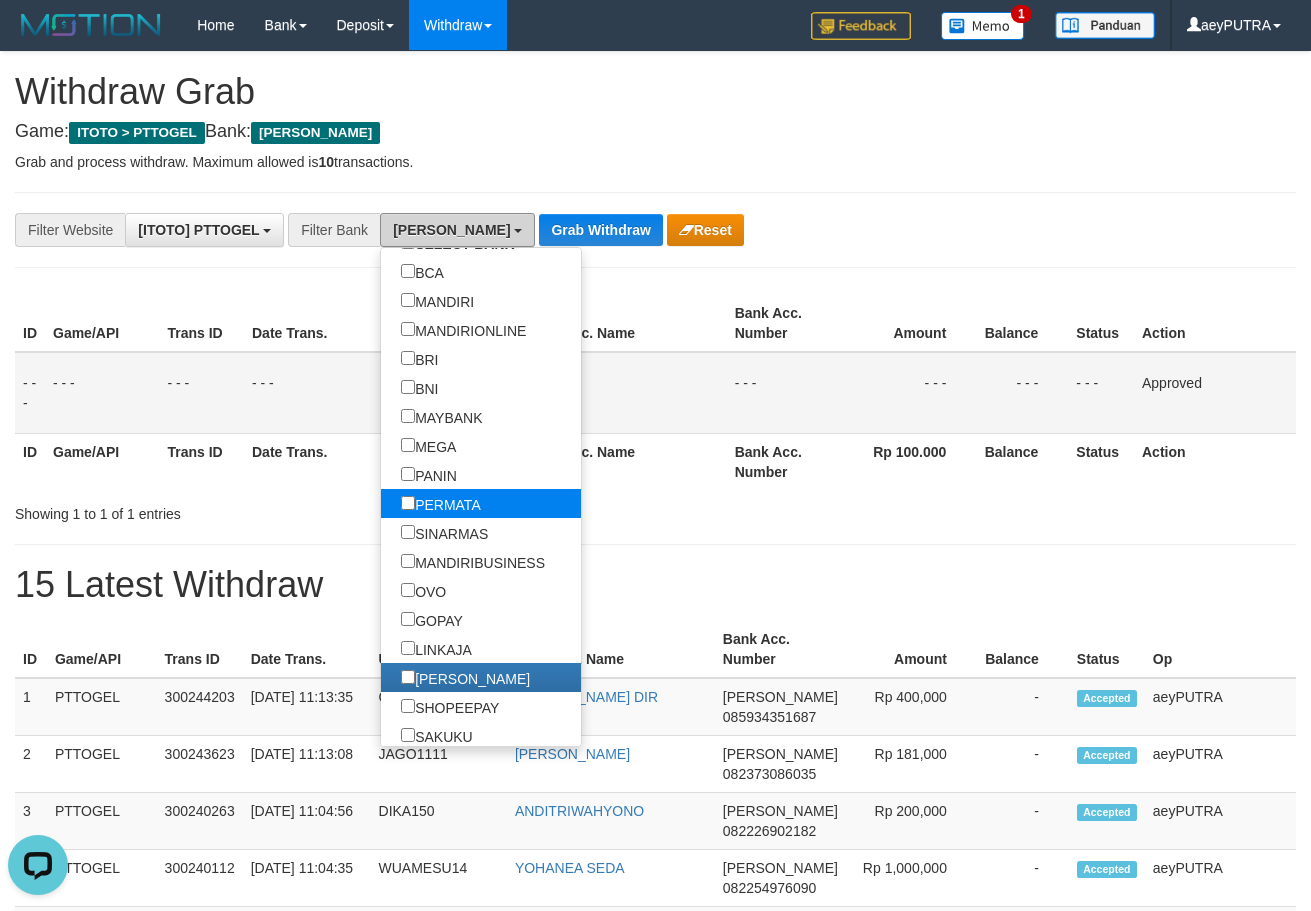 scroll, scrollTop: 128, scrollLeft: 0, axis: vertical 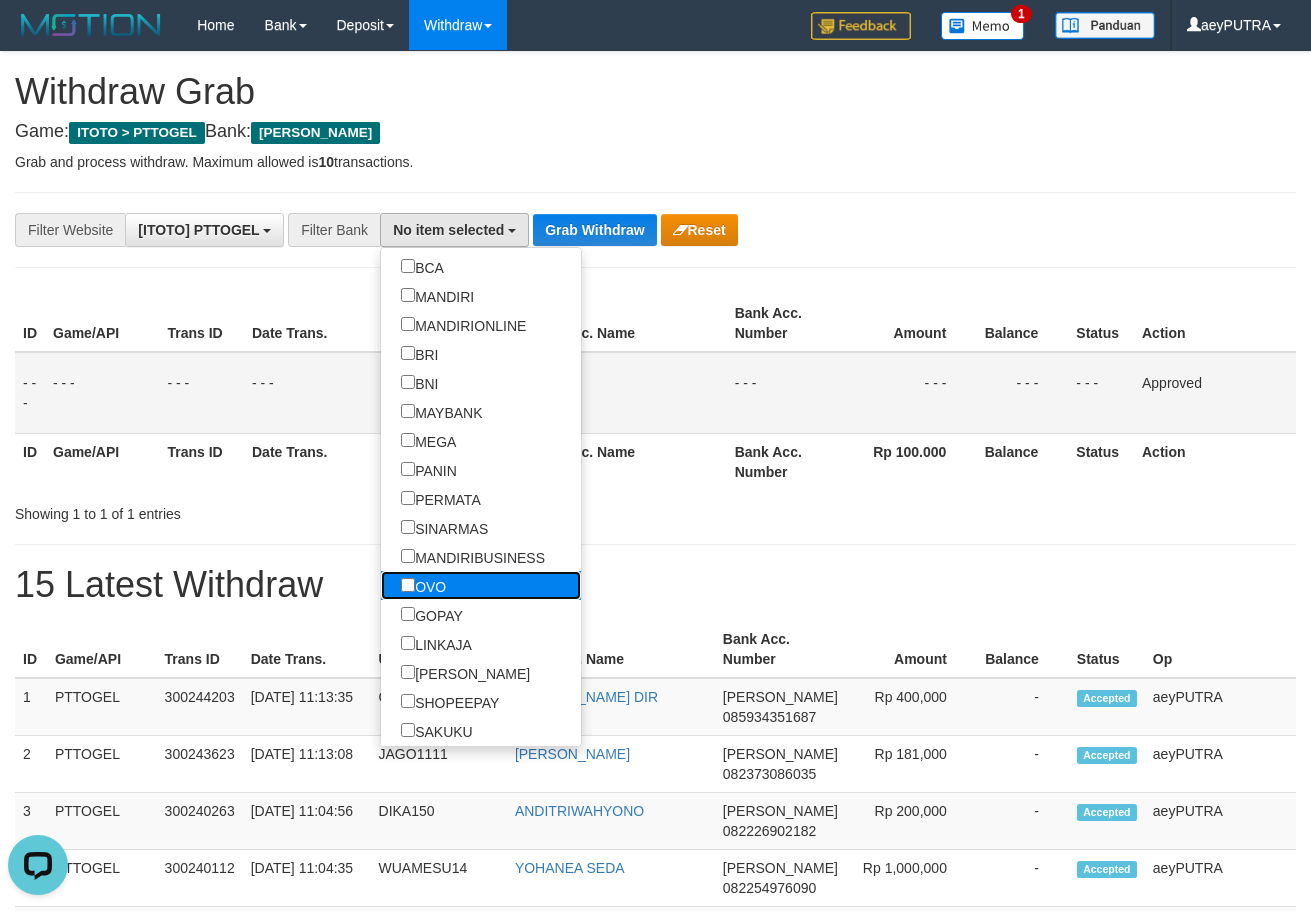 click on "OVO" at bounding box center (423, 585) 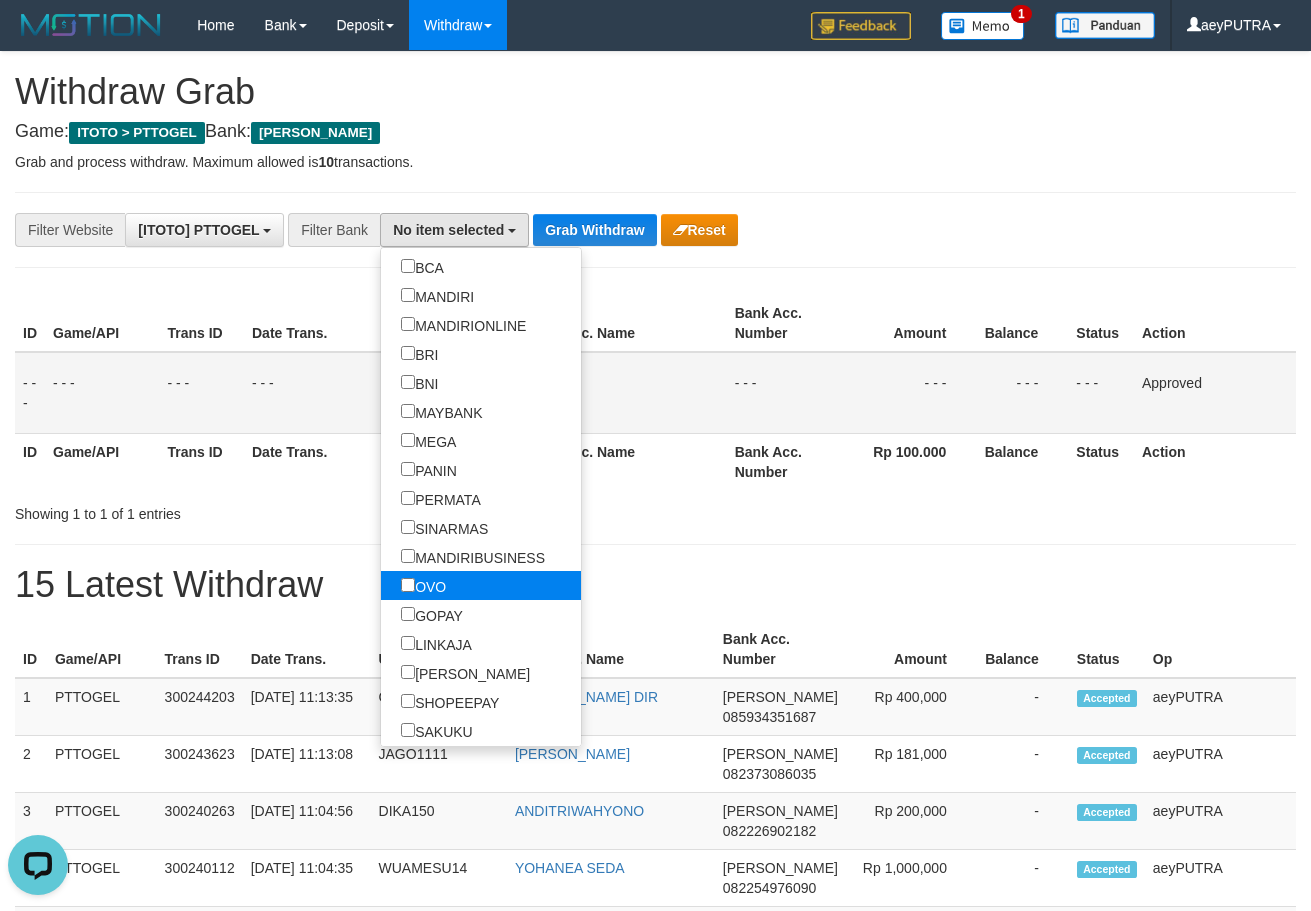 select on "***" 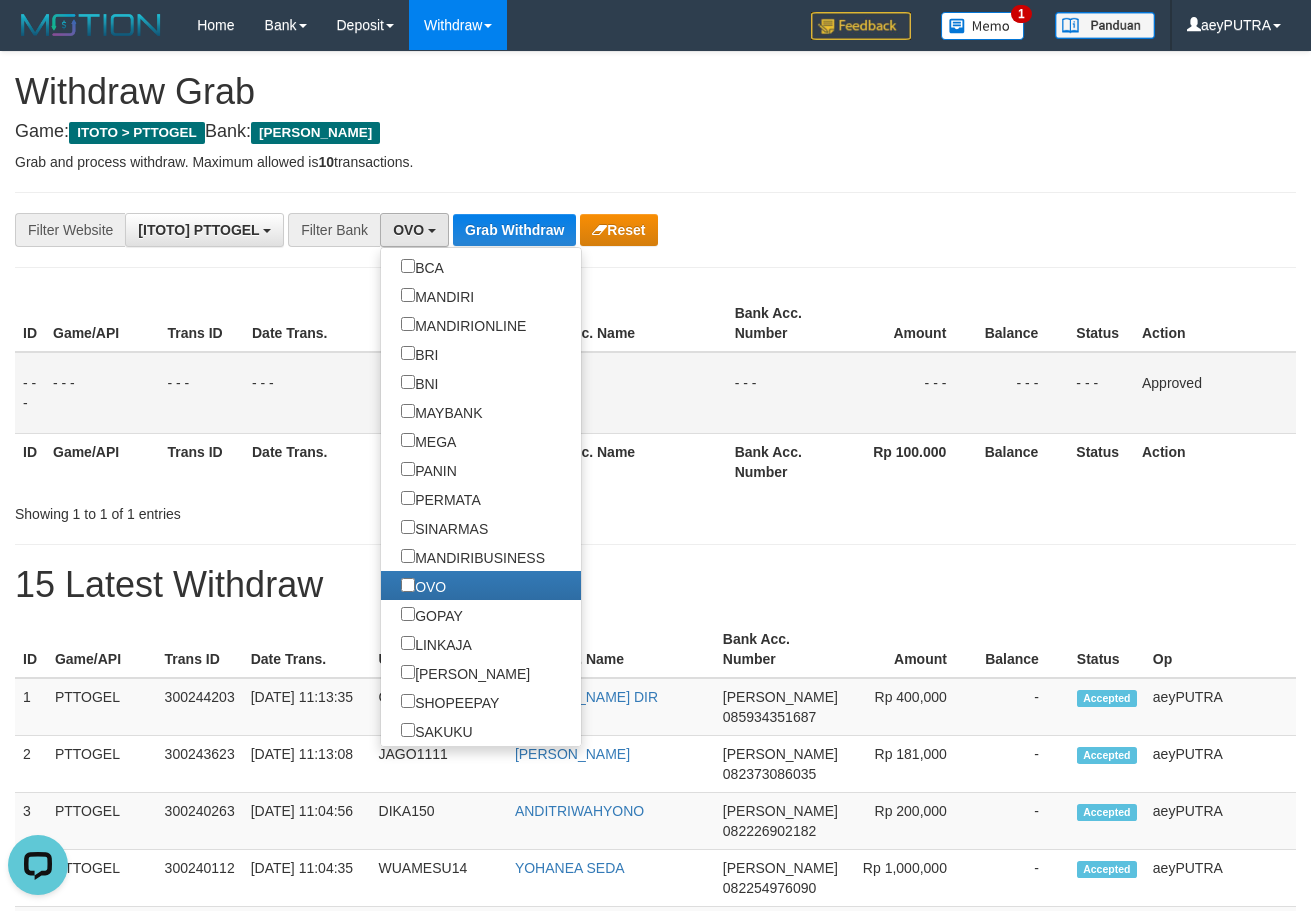 scroll, scrollTop: 289, scrollLeft: 0, axis: vertical 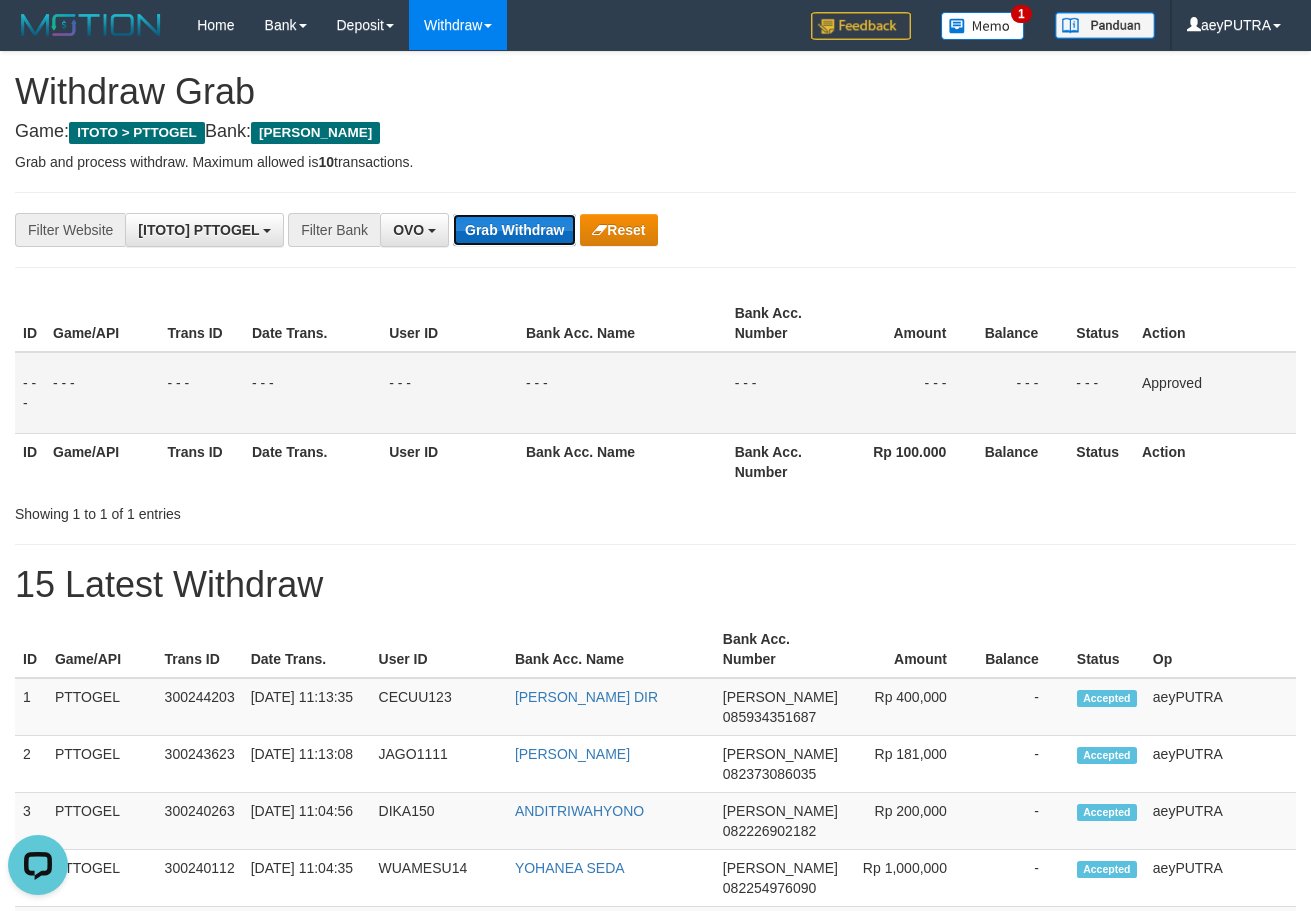 click on "Grab Withdraw" at bounding box center (514, 230) 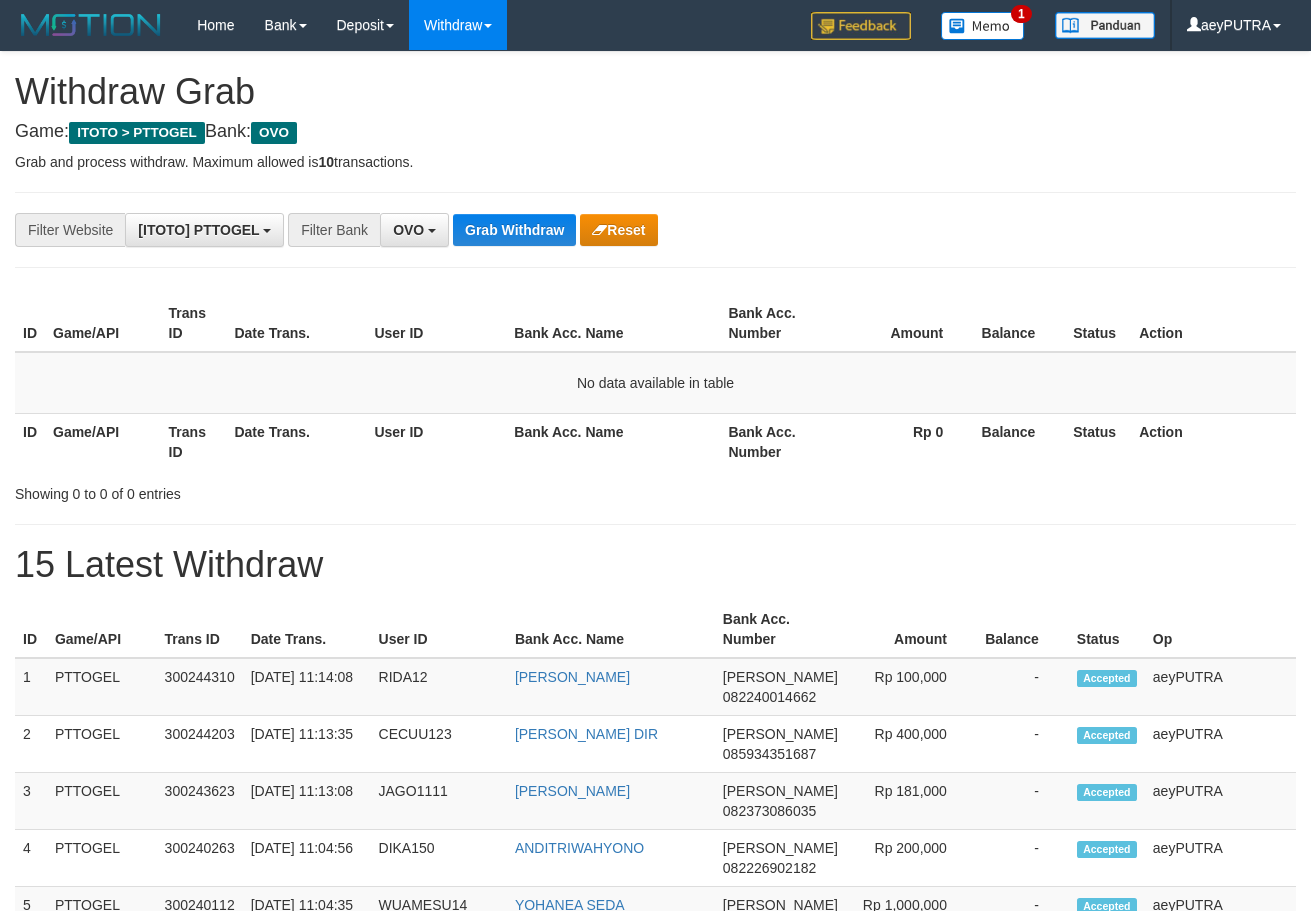 scroll, scrollTop: 0, scrollLeft: 0, axis: both 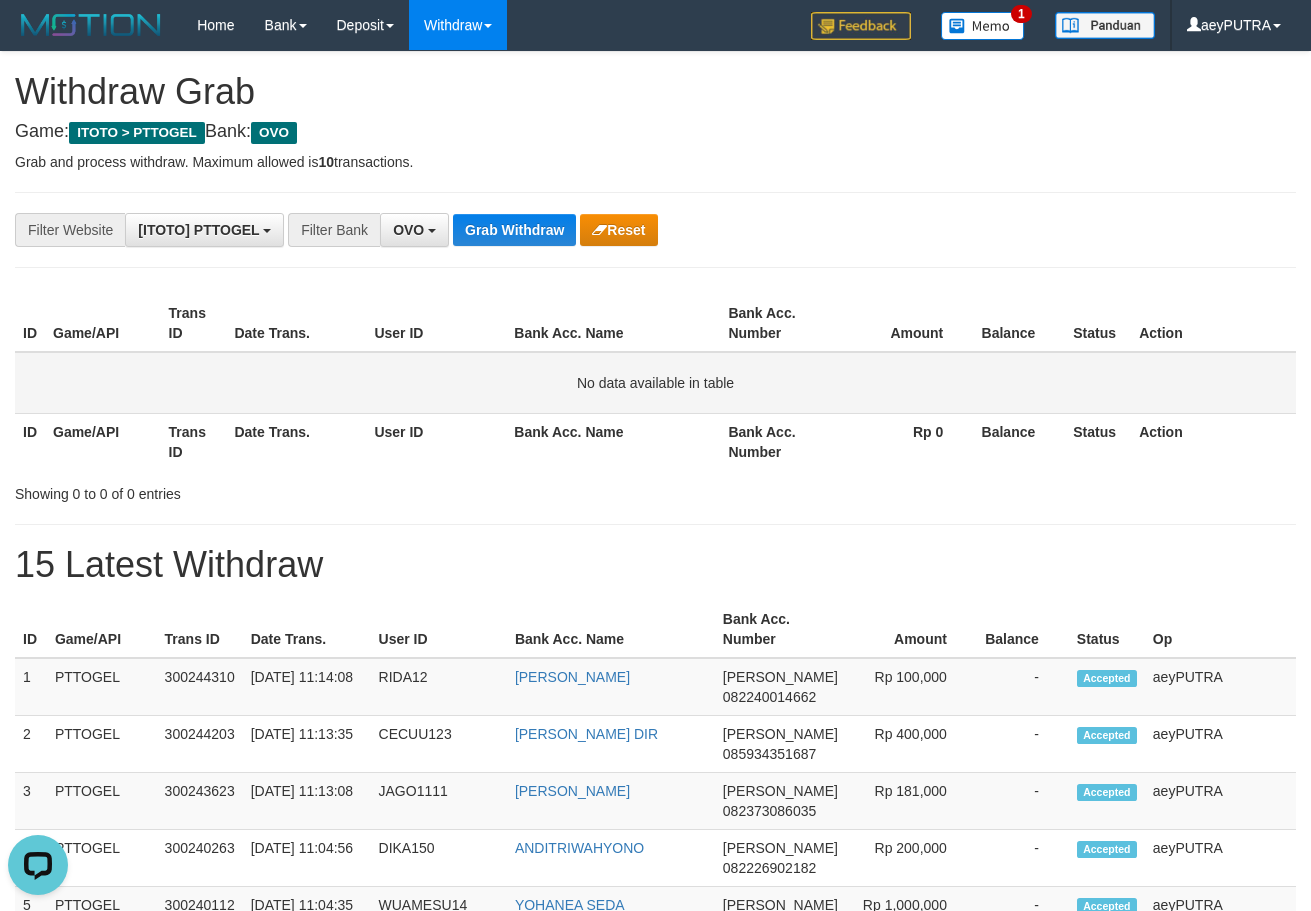 drag, startPoint x: 162, startPoint y: 385, endPoint x: 224, endPoint y: 297, distance: 107.647575 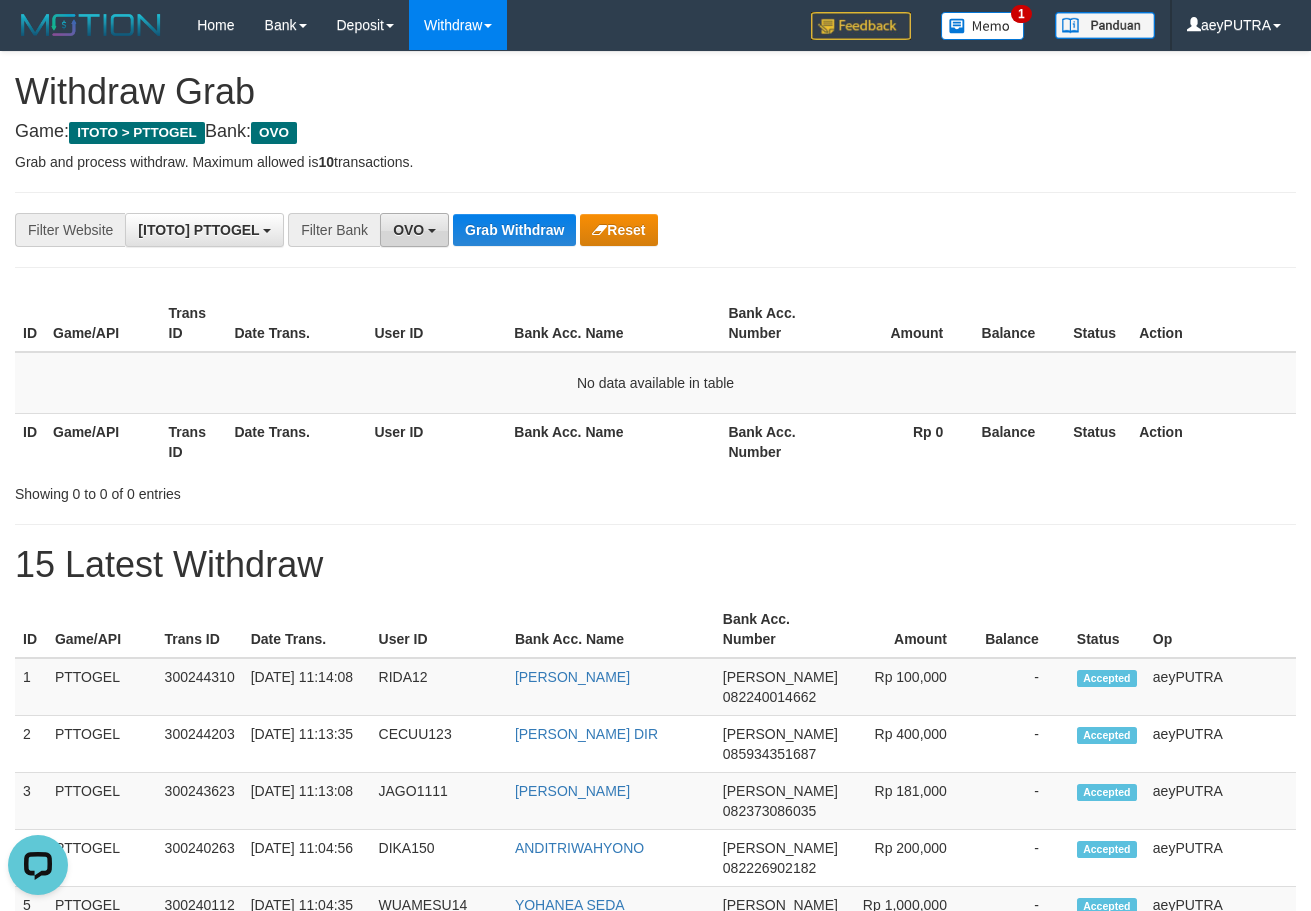 click on "OVO" at bounding box center [408, 230] 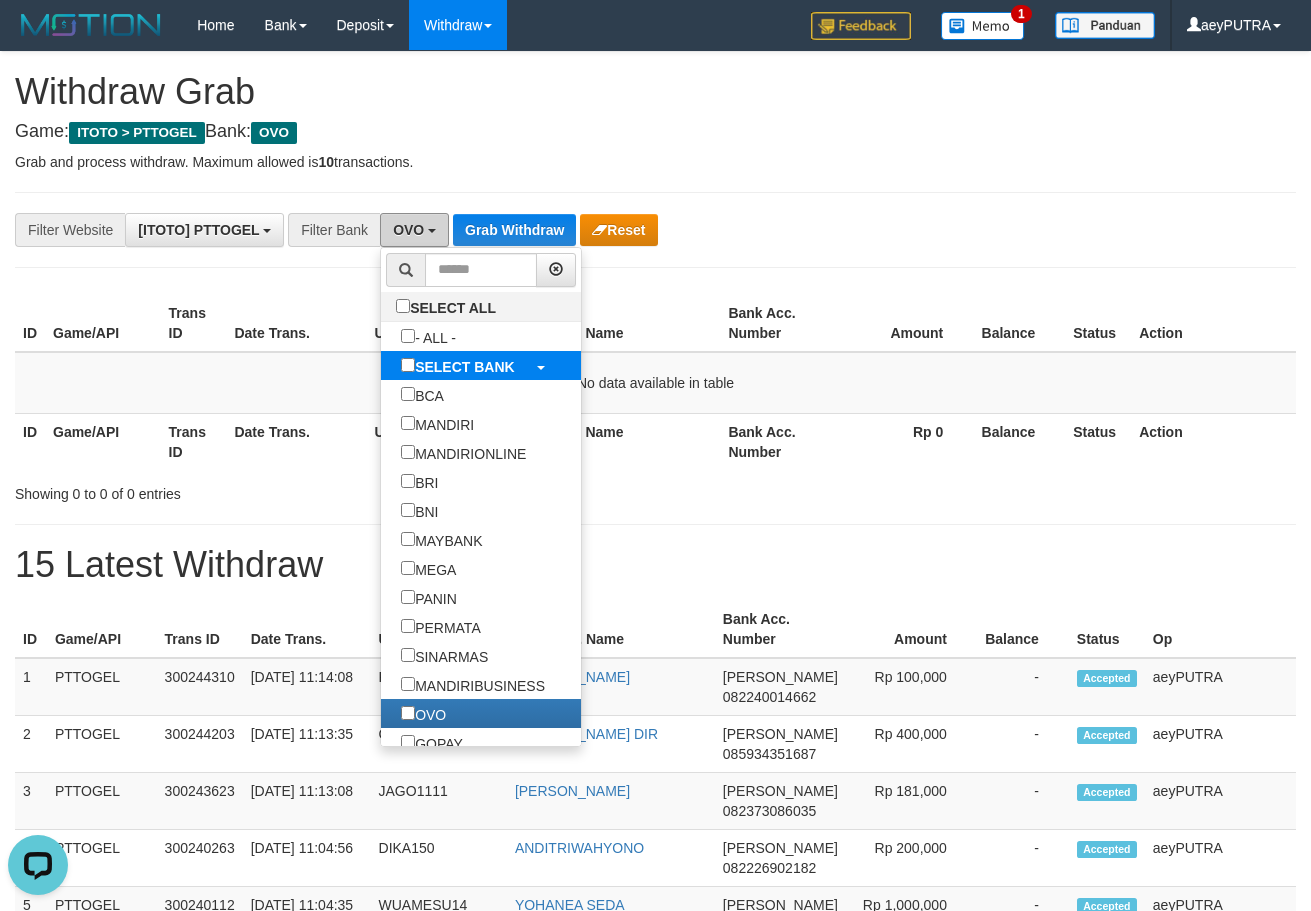 scroll, scrollTop: 128, scrollLeft: 0, axis: vertical 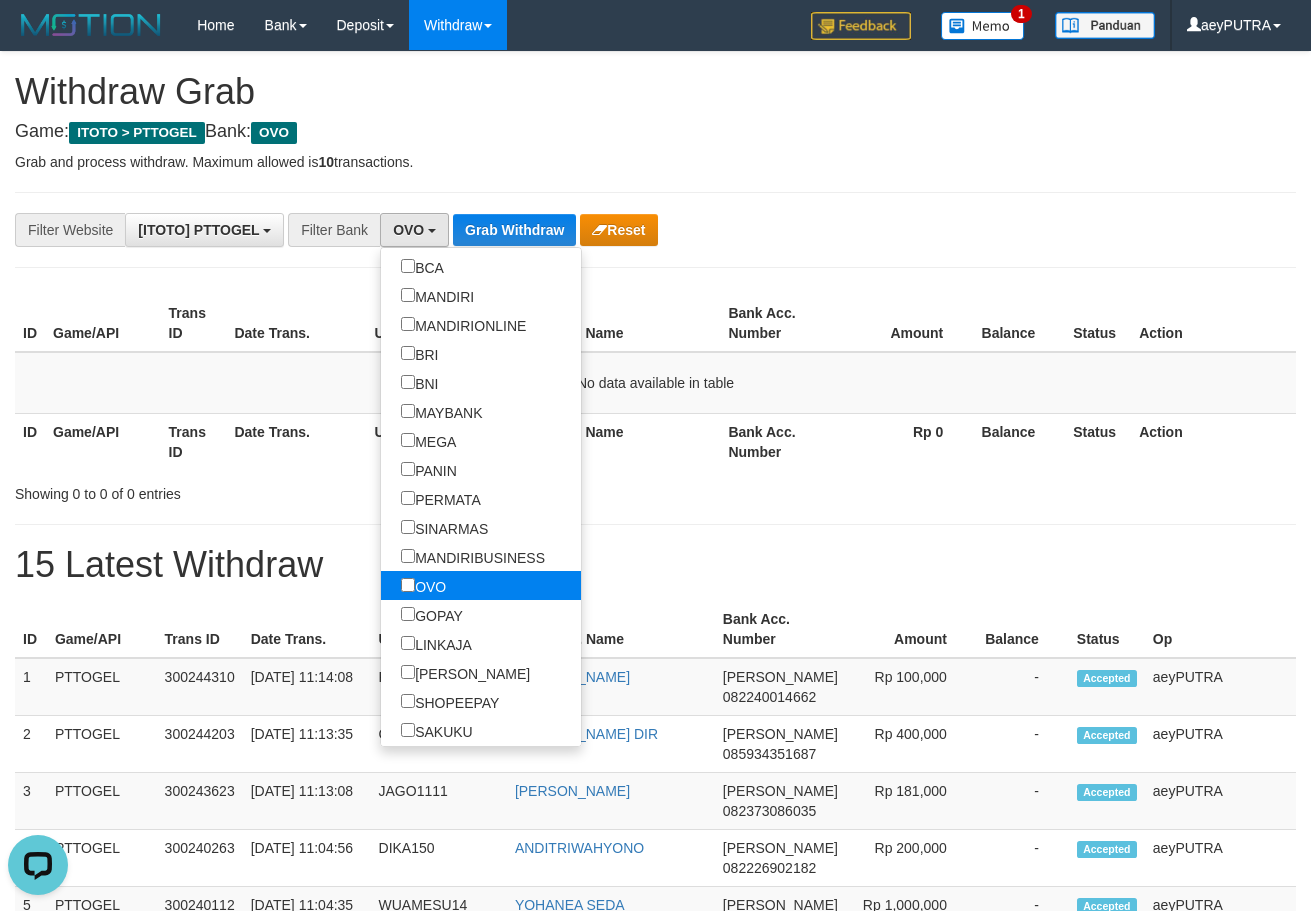click on "OVO" at bounding box center [423, 585] 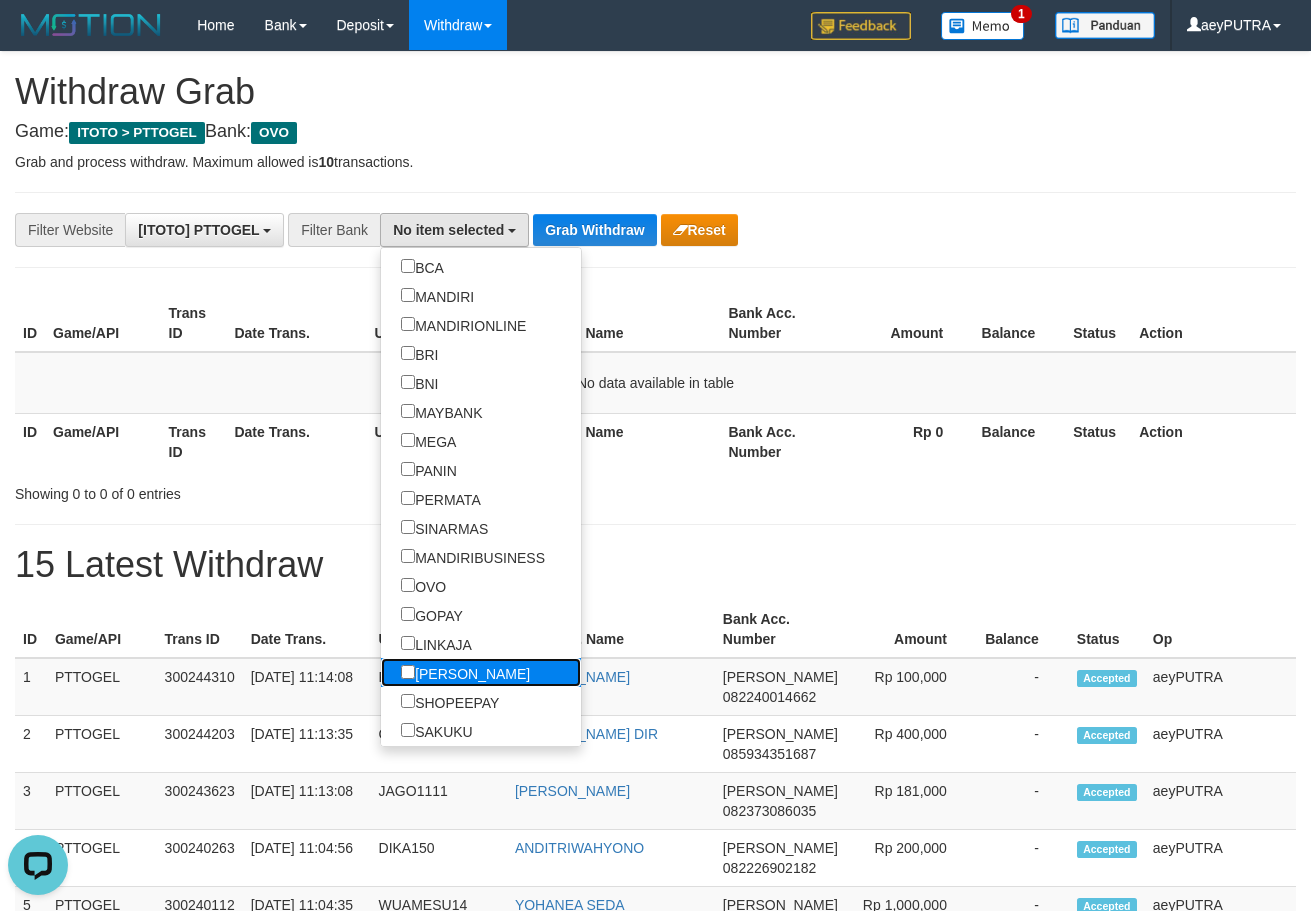 click on "[PERSON_NAME]" at bounding box center (465, 672) 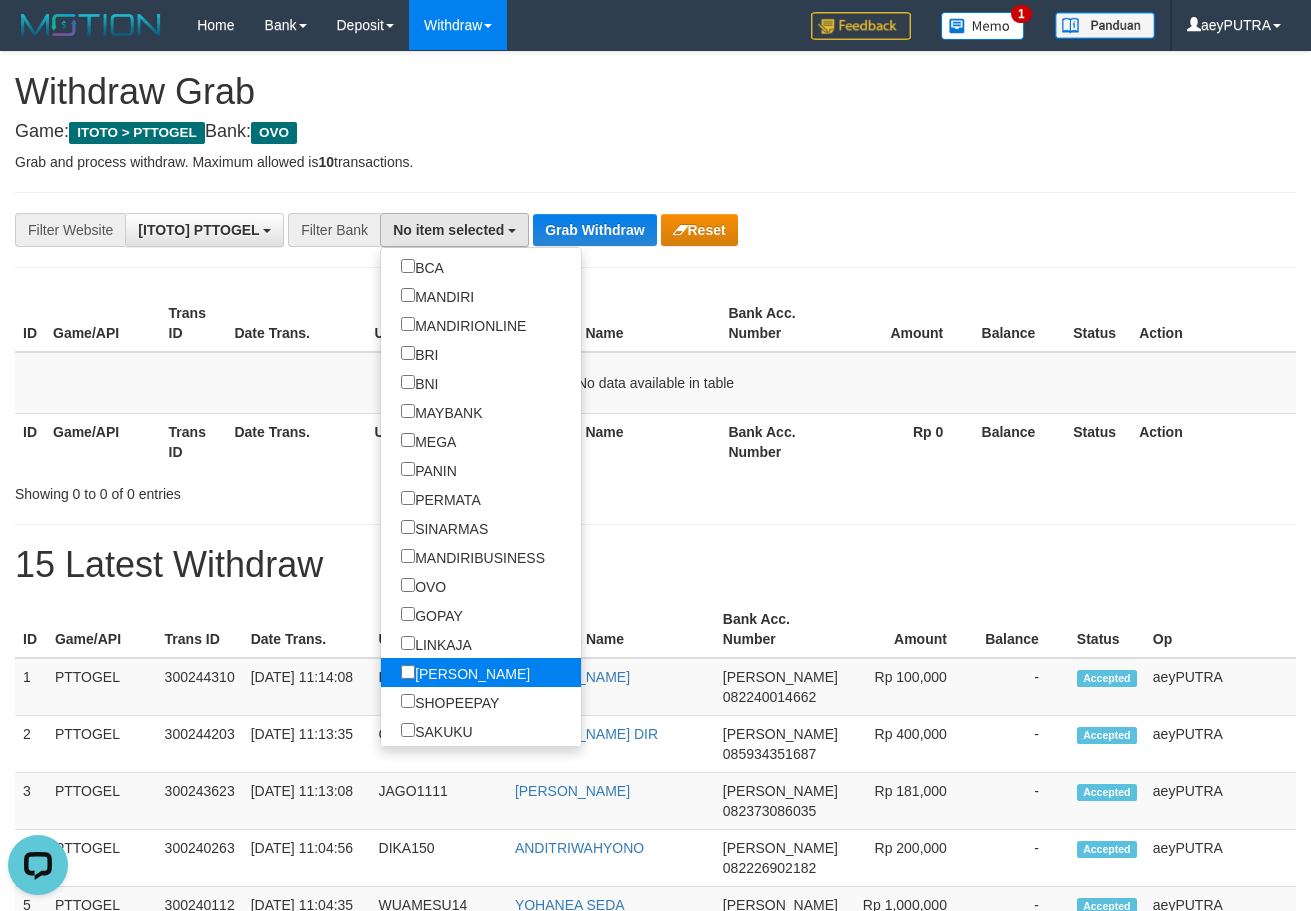 select on "****" 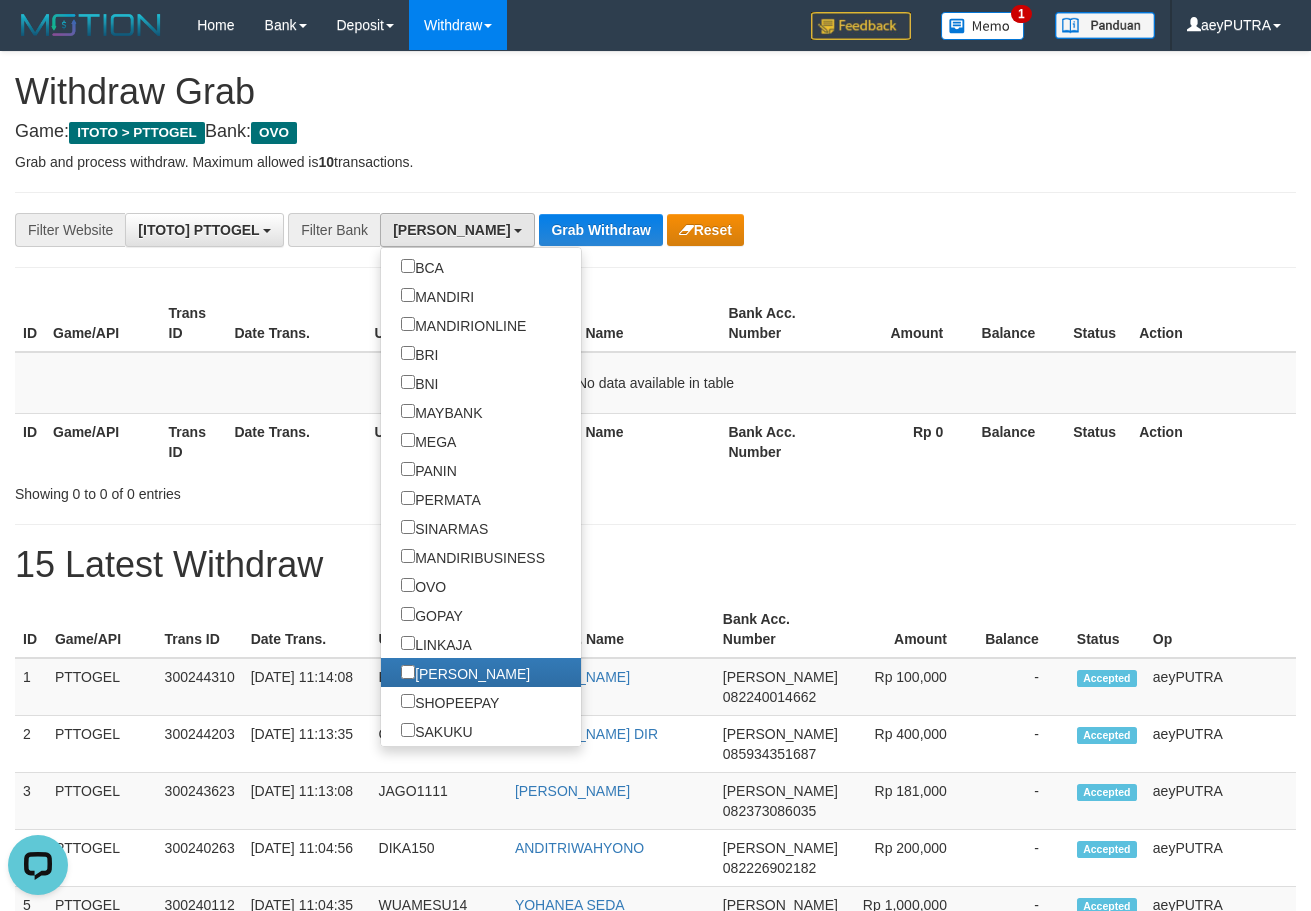 click on "**********" at bounding box center [655, 1113] 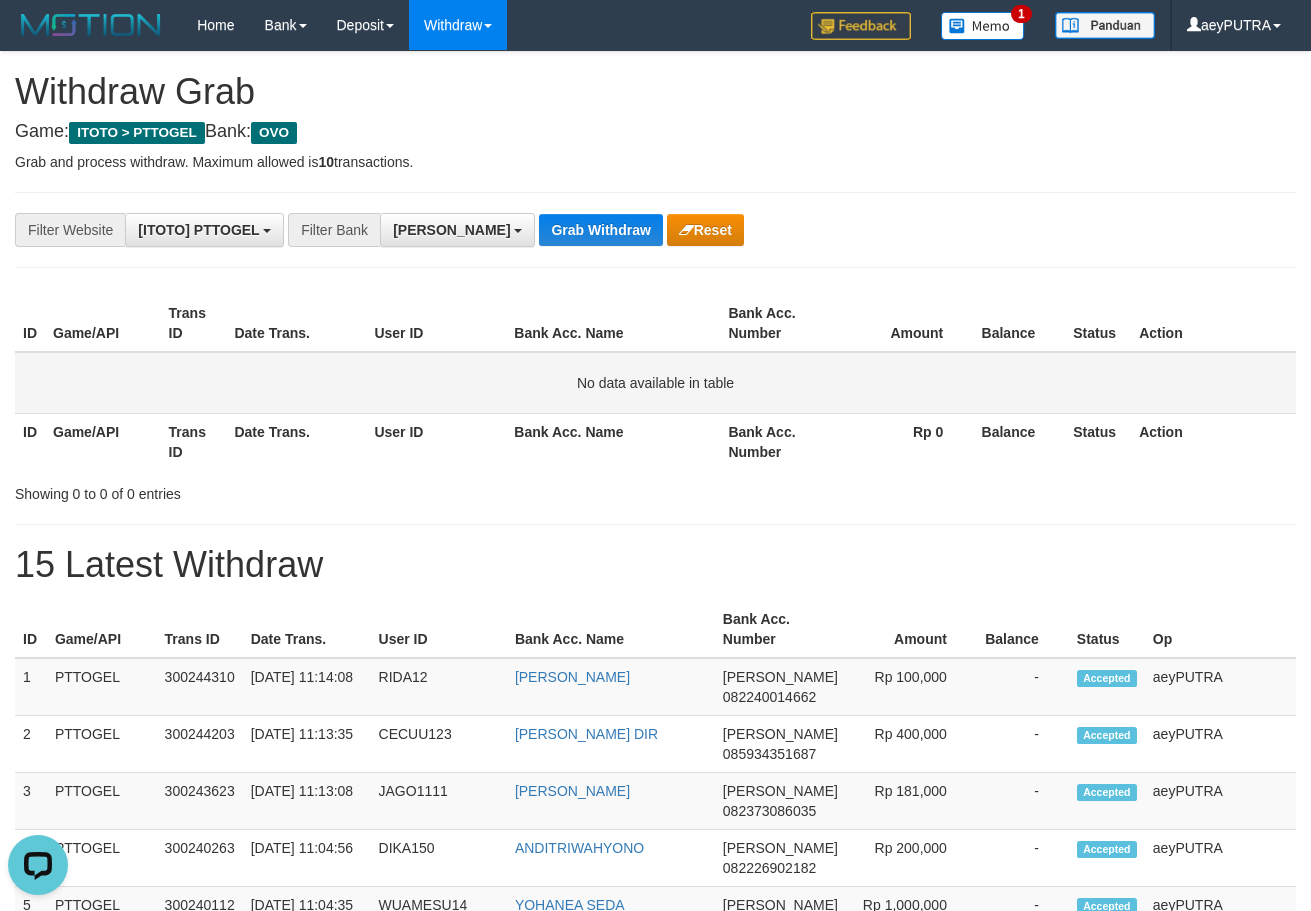 click on "No data available in table" at bounding box center (655, 383) 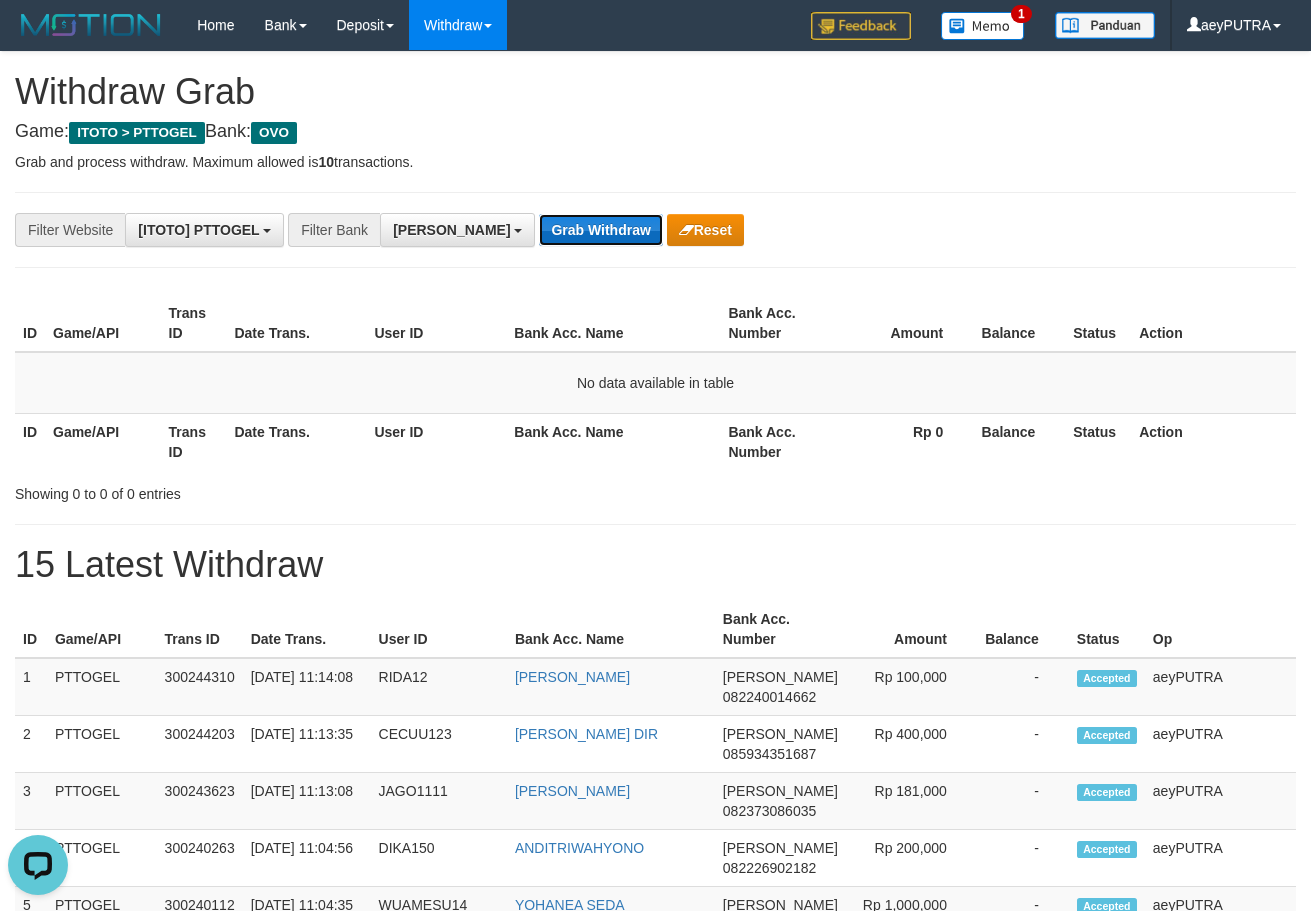 click on "Grab Withdraw" at bounding box center [600, 230] 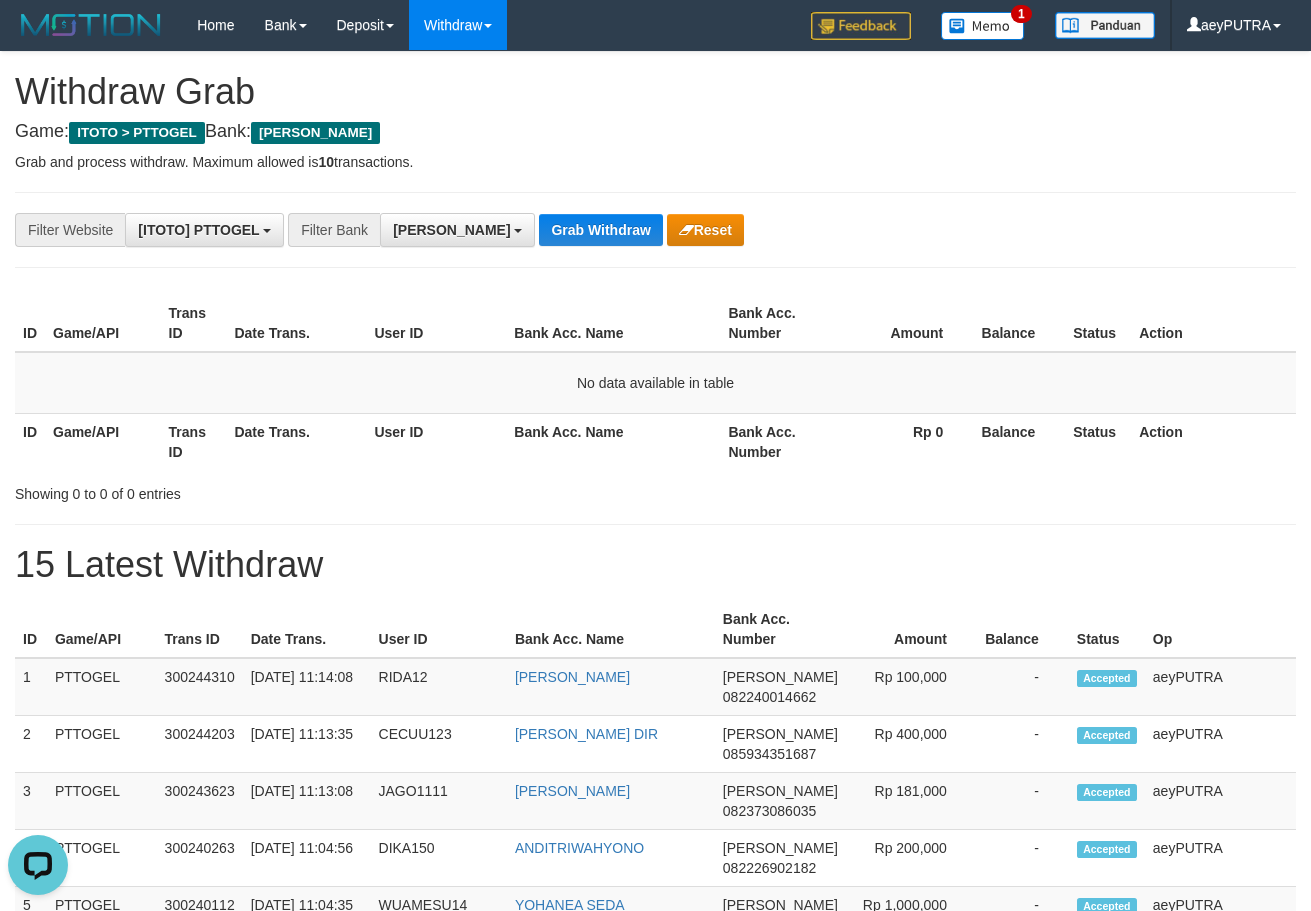scroll, scrollTop: 0, scrollLeft: 0, axis: both 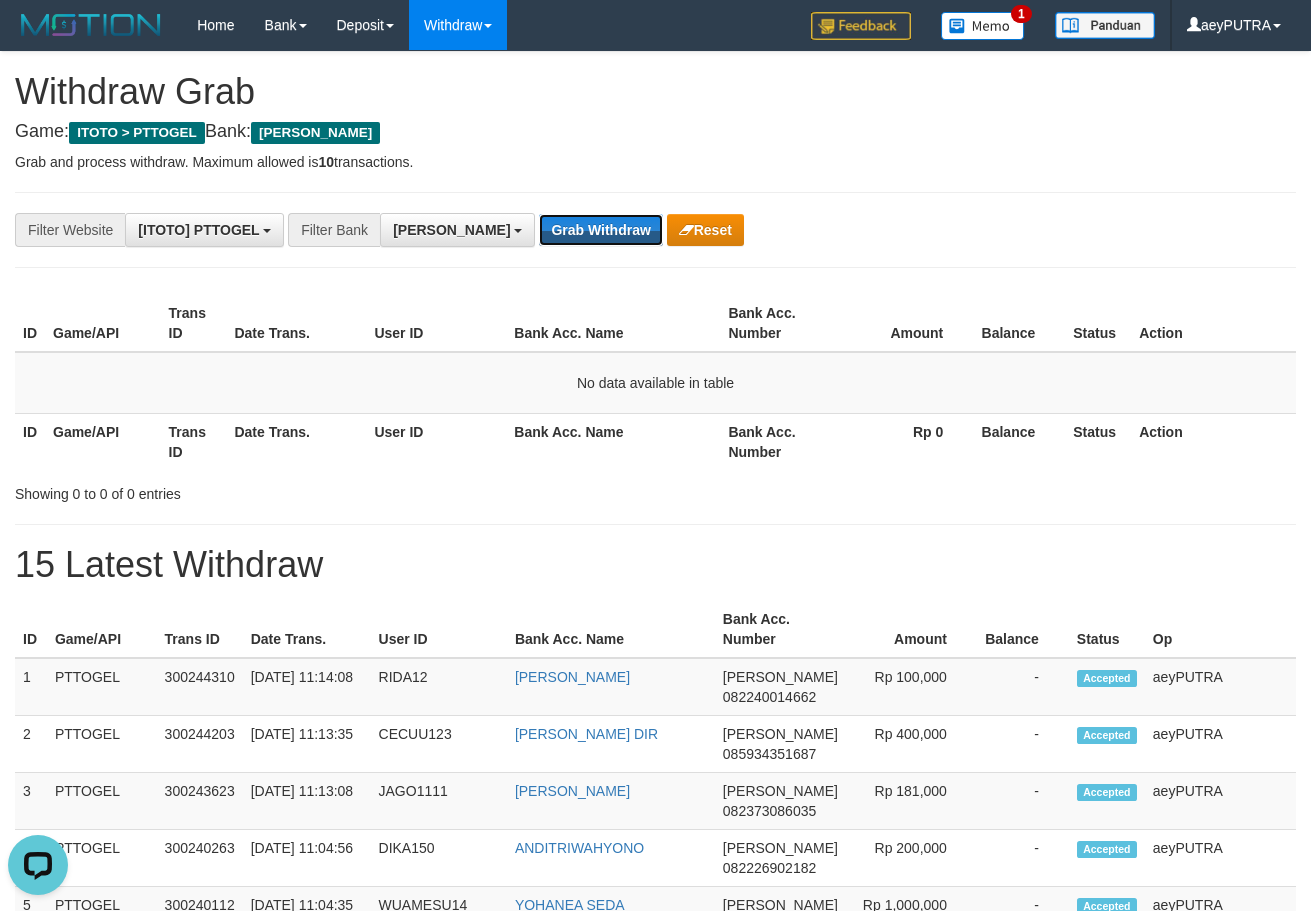 drag, startPoint x: 491, startPoint y: 230, endPoint x: 482, endPoint y: 247, distance: 19.235384 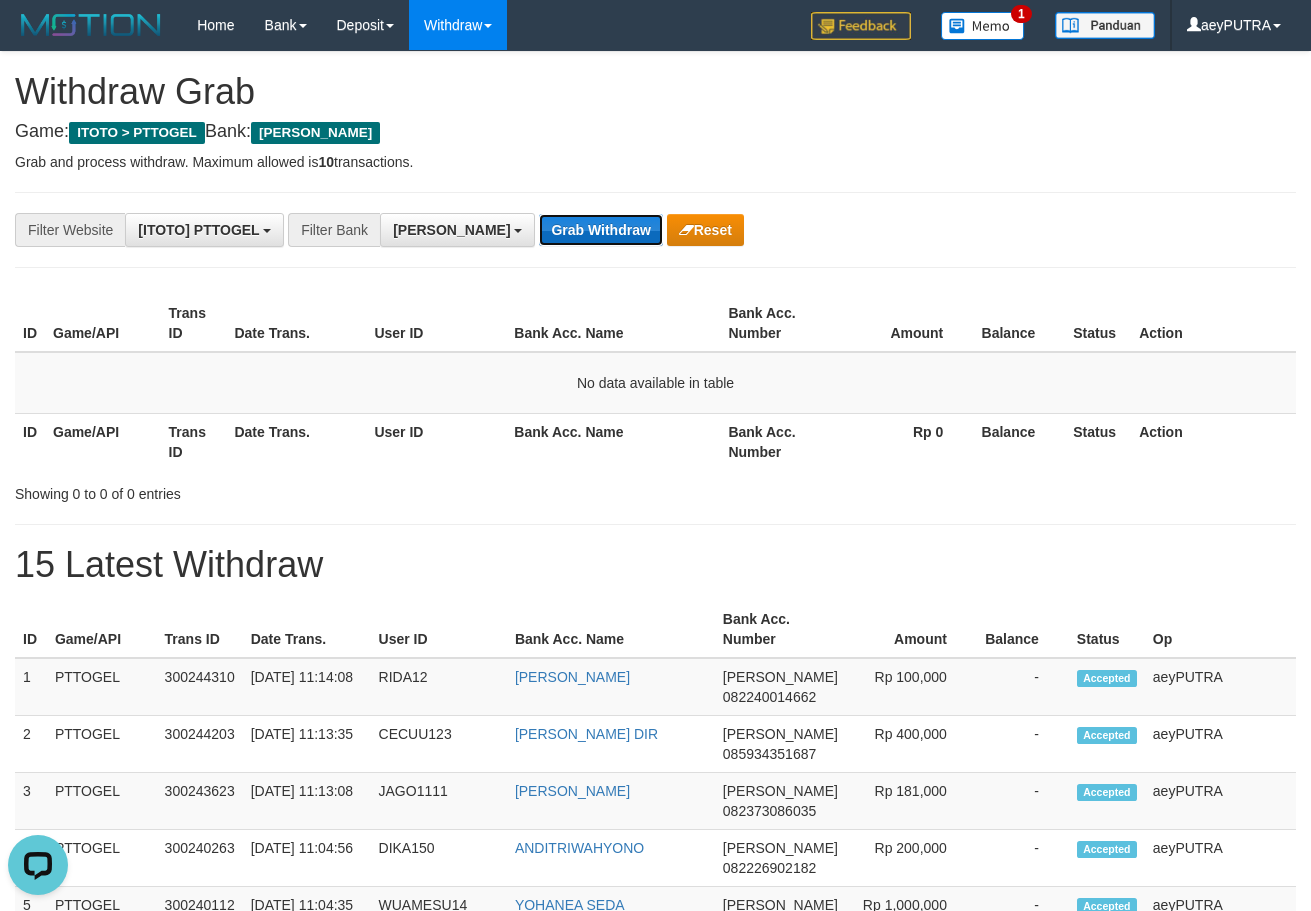 click on "Grab Withdraw" at bounding box center (600, 230) 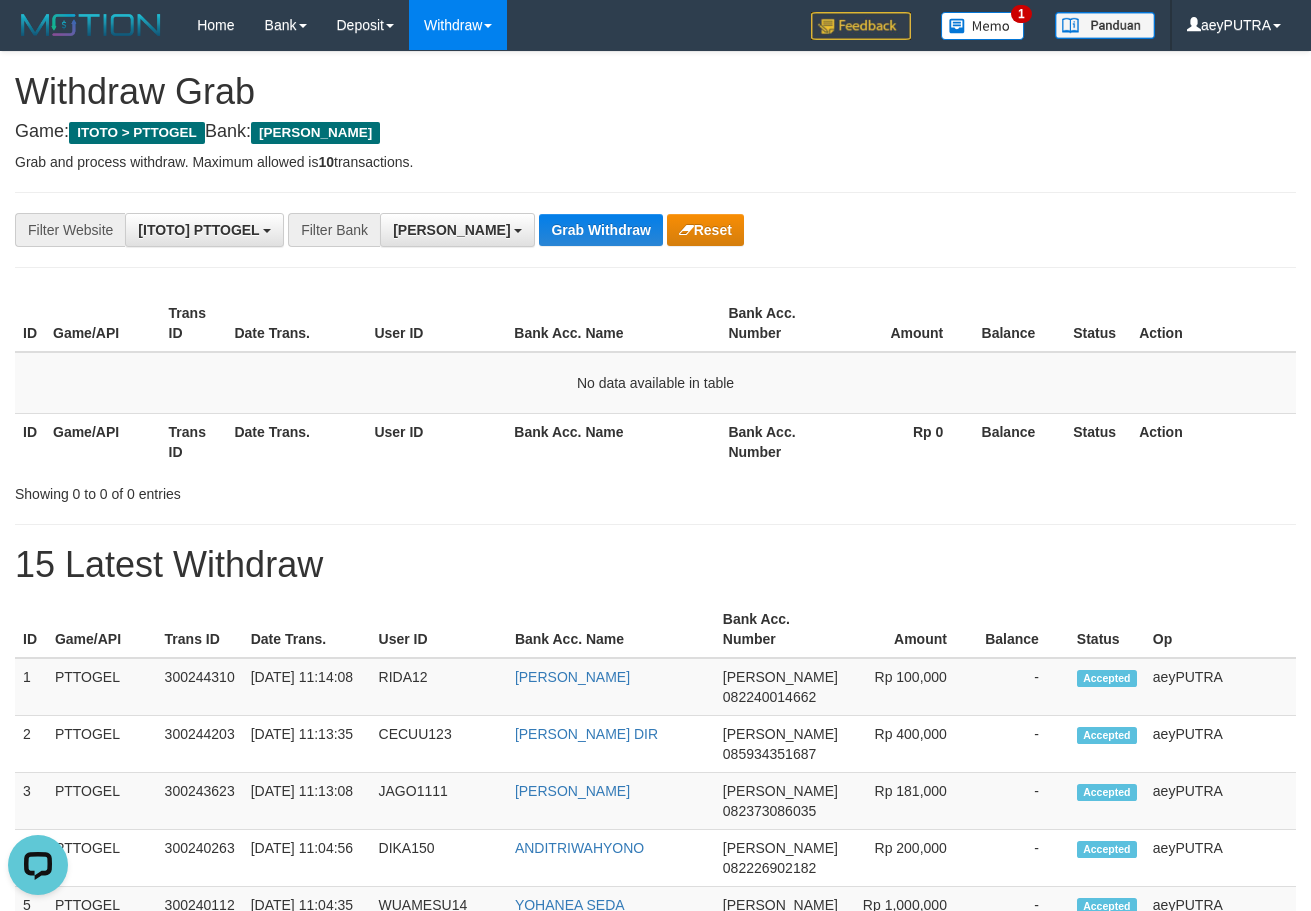 scroll, scrollTop: 0, scrollLeft: 0, axis: both 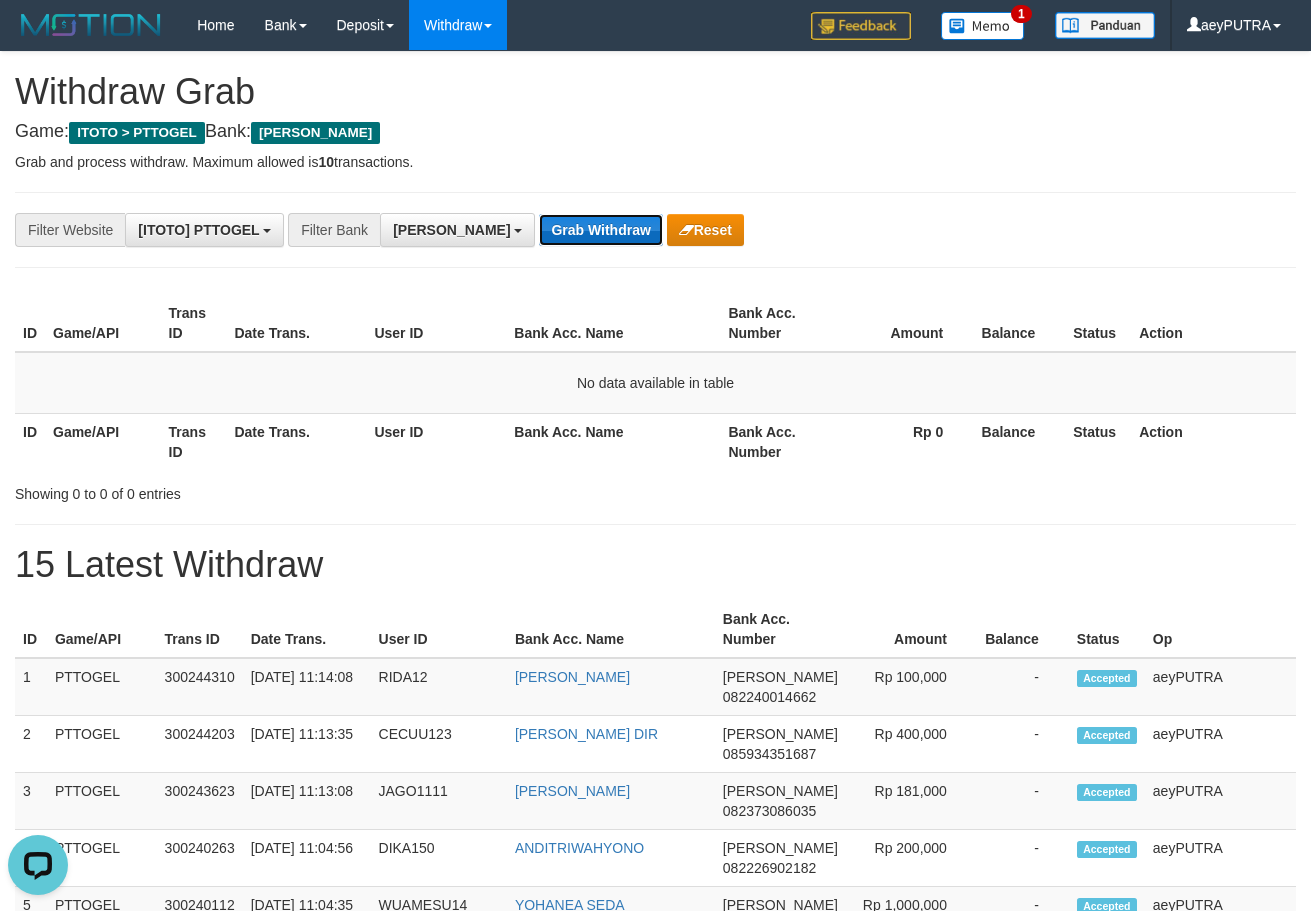 click on "Grab Withdraw" at bounding box center (600, 230) 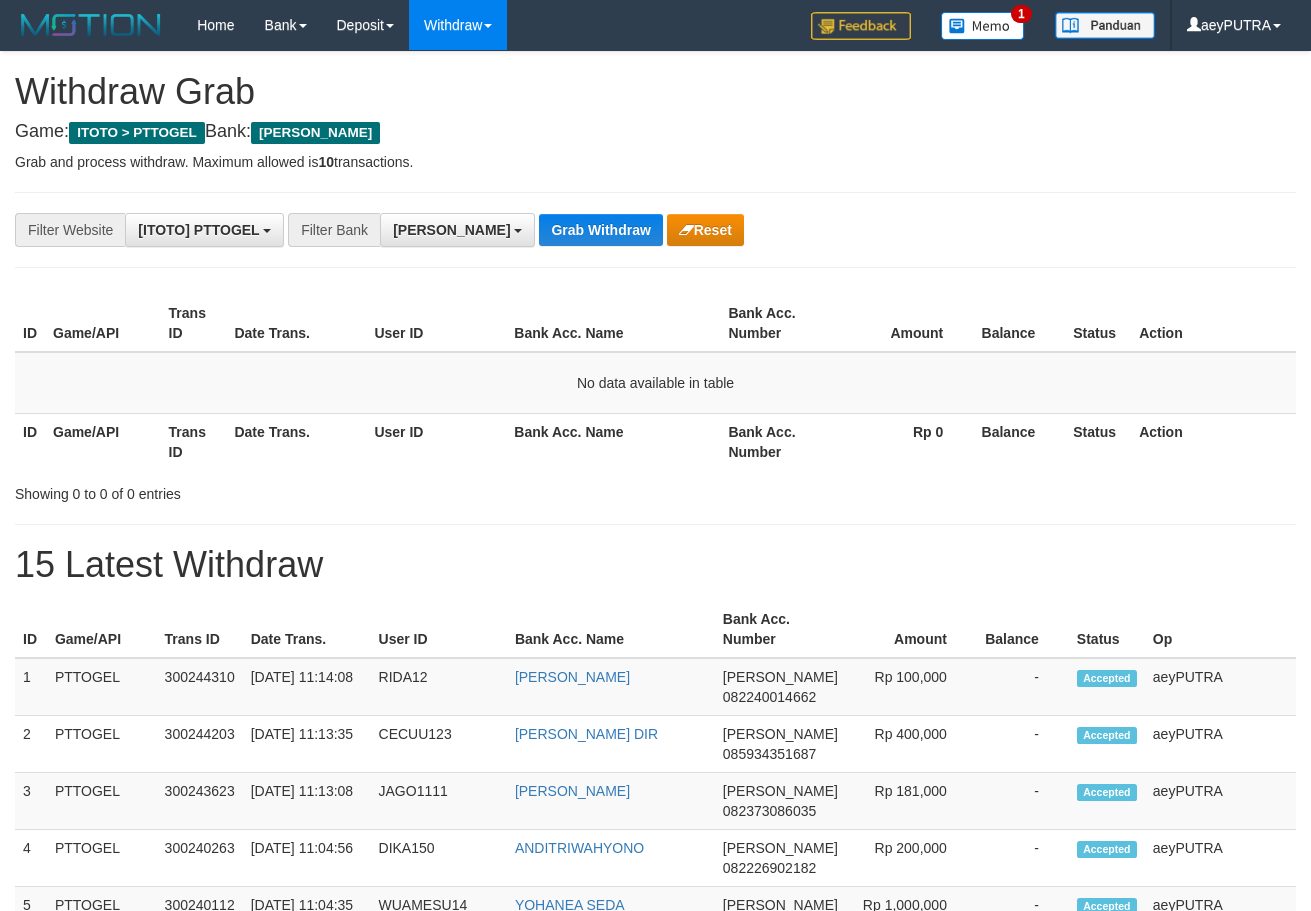 scroll, scrollTop: 0, scrollLeft: 0, axis: both 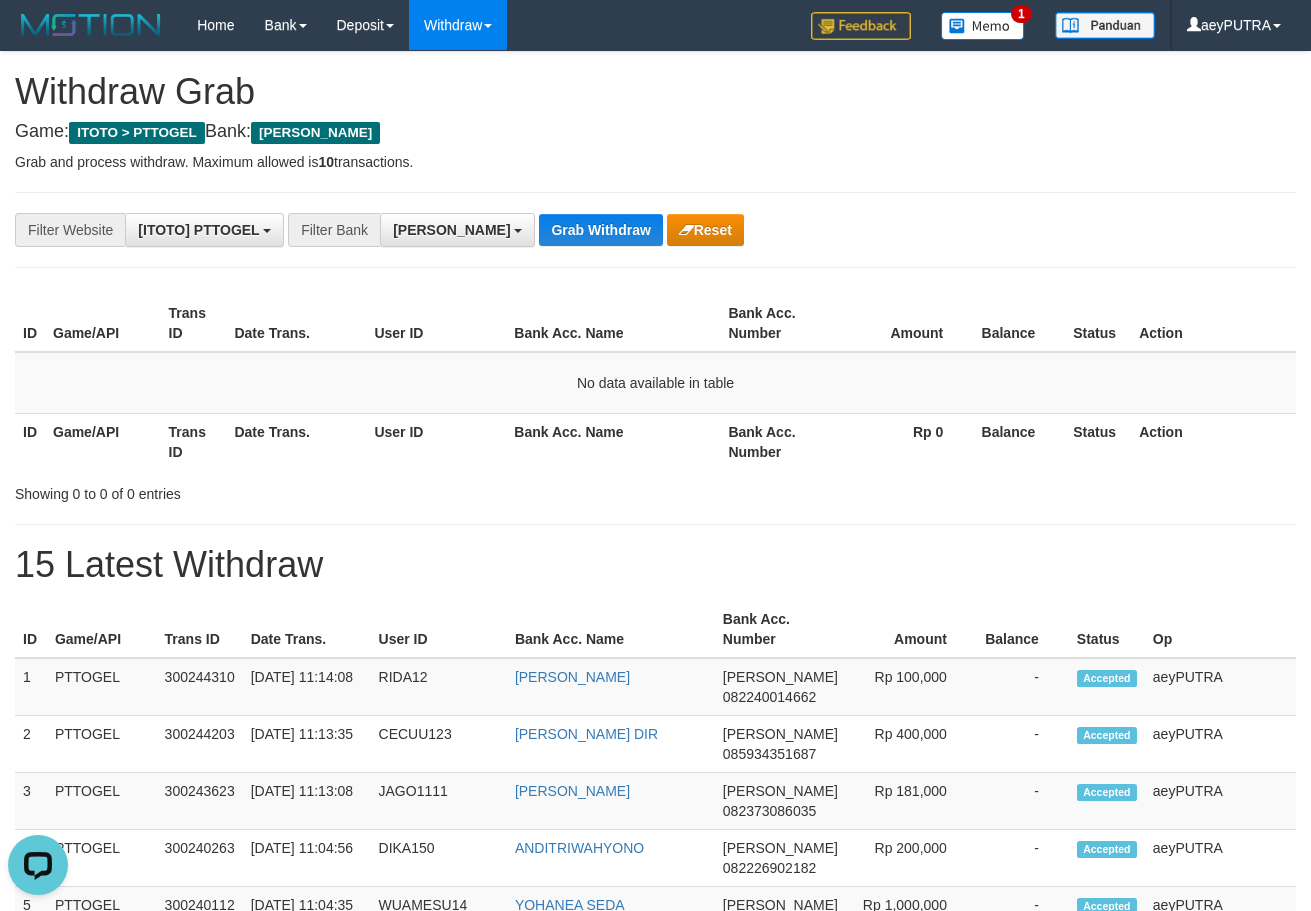 click on "Trans ID" at bounding box center (194, 441) 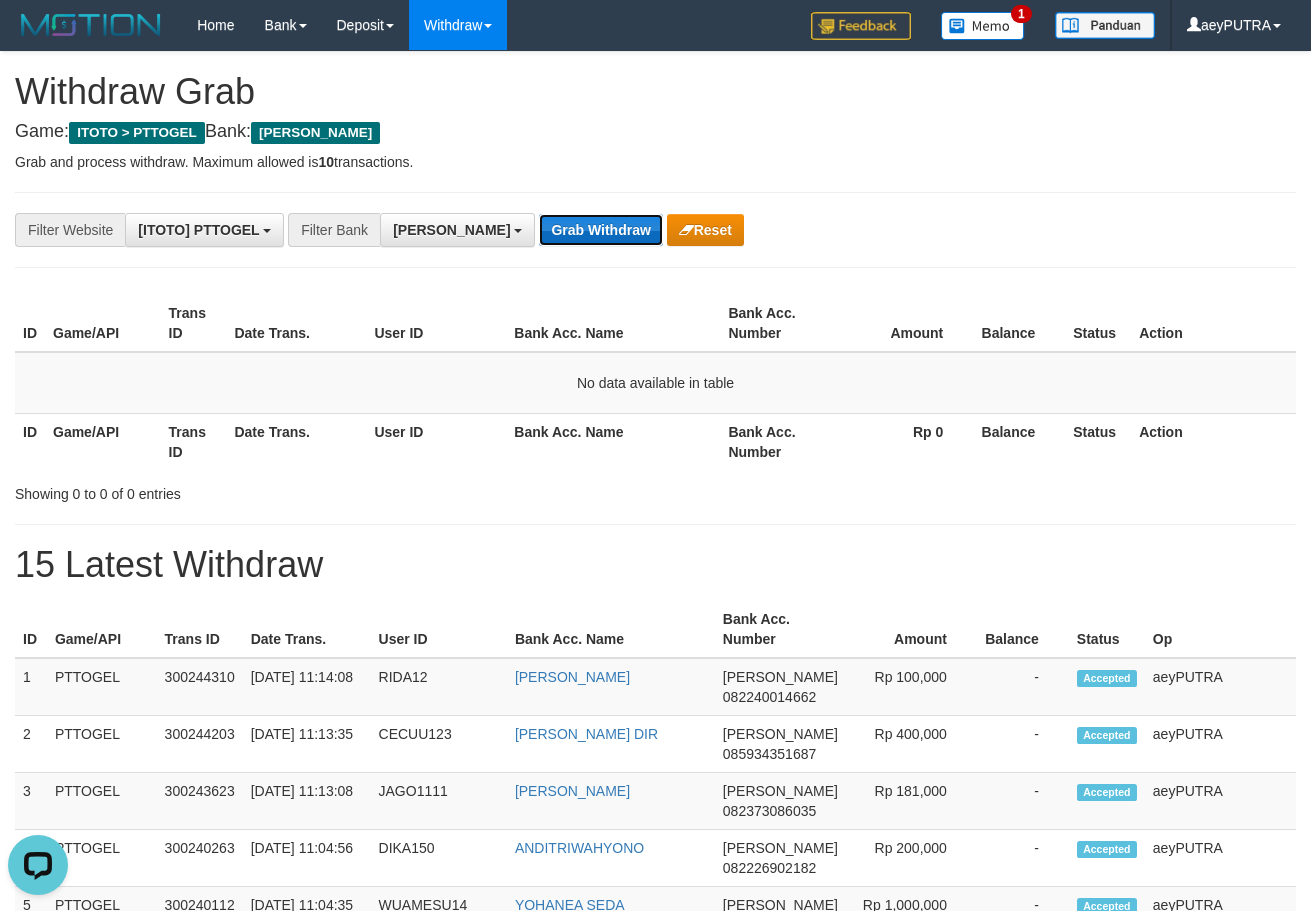 click on "Grab Withdraw" at bounding box center (600, 230) 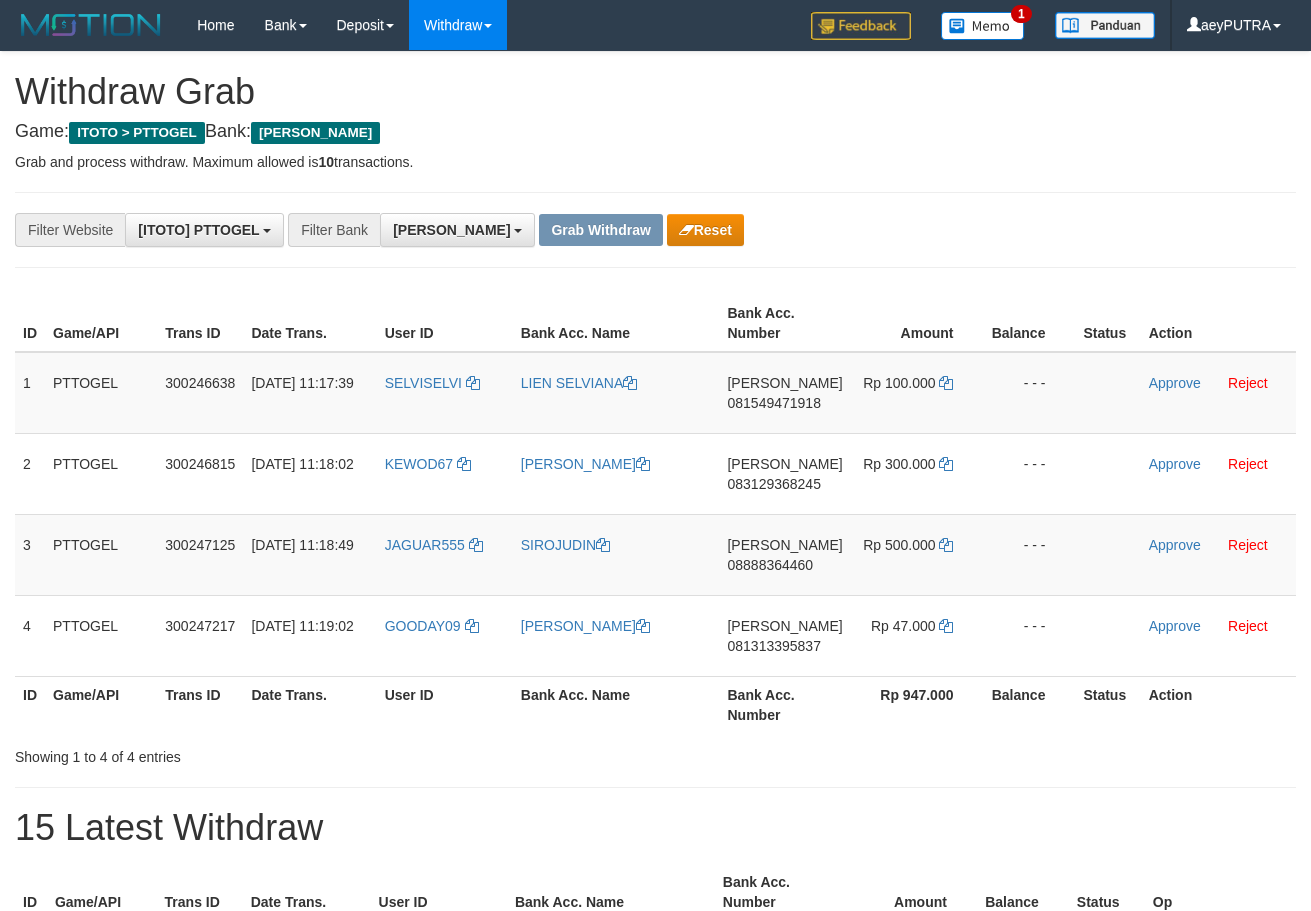 scroll, scrollTop: 0, scrollLeft: 0, axis: both 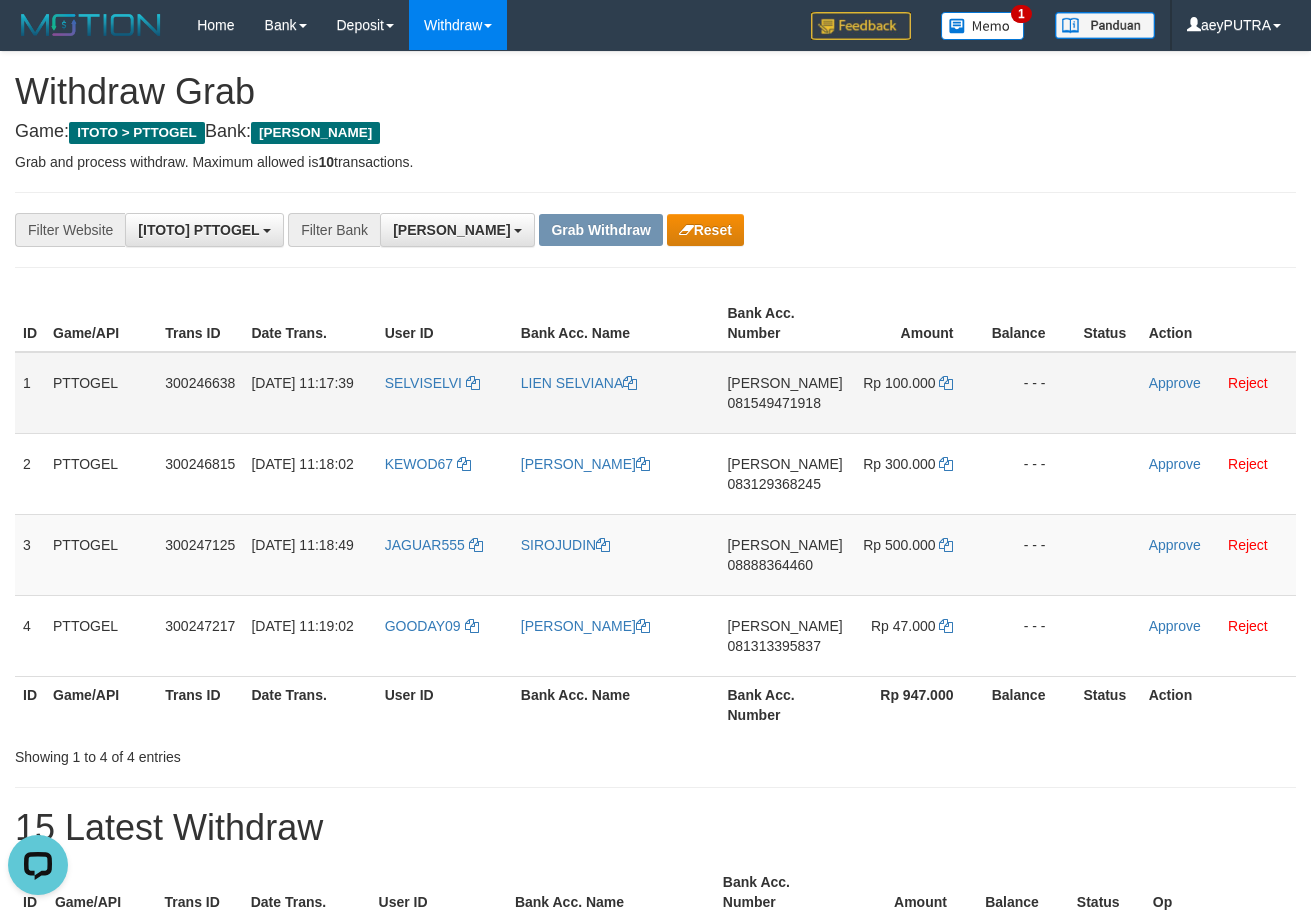 drag, startPoint x: 972, startPoint y: 537, endPoint x: 812, endPoint y: 425, distance: 195.30489 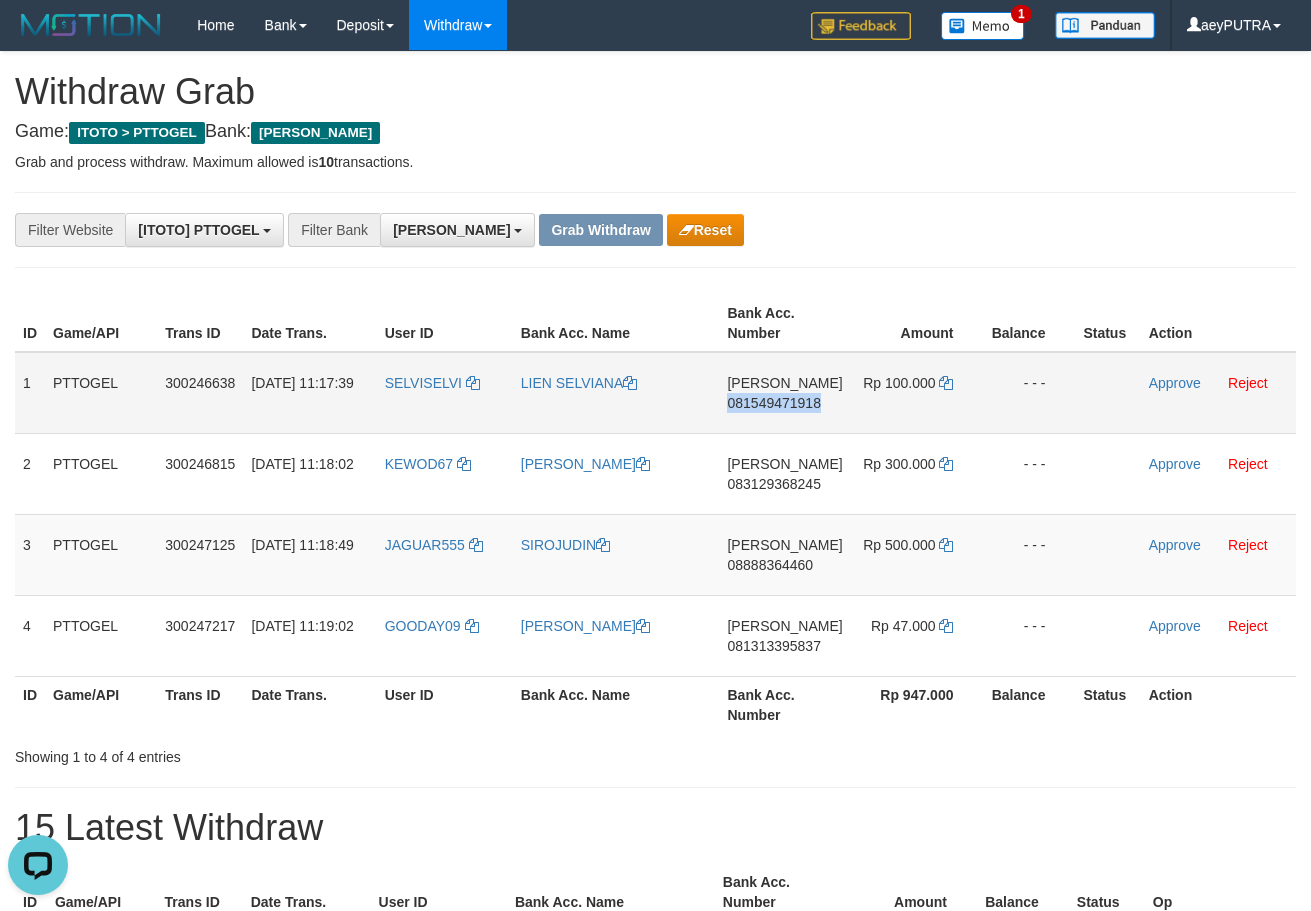 click on "081549471918" at bounding box center [773, 403] 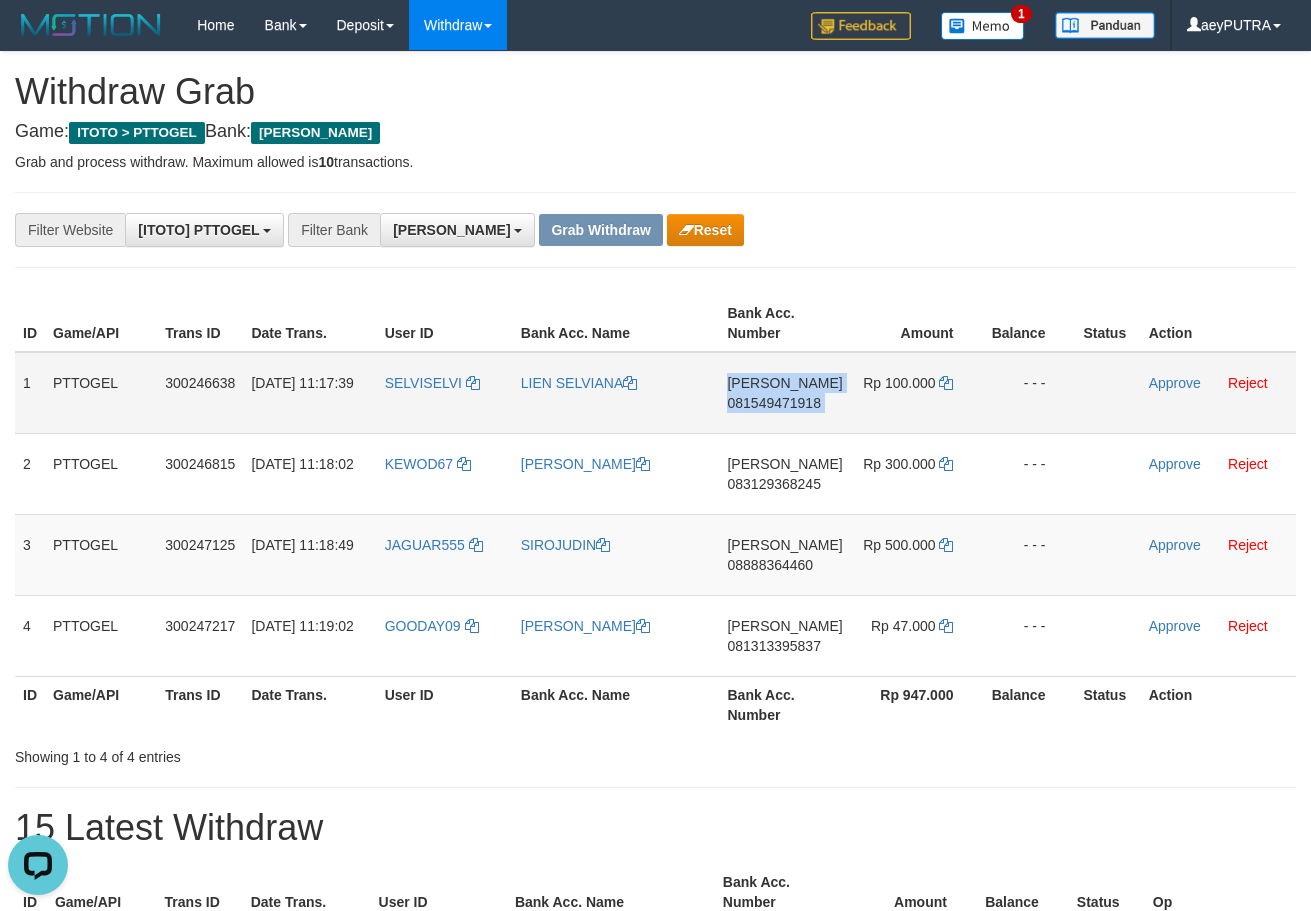 click on "081549471918" at bounding box center [773, 403] 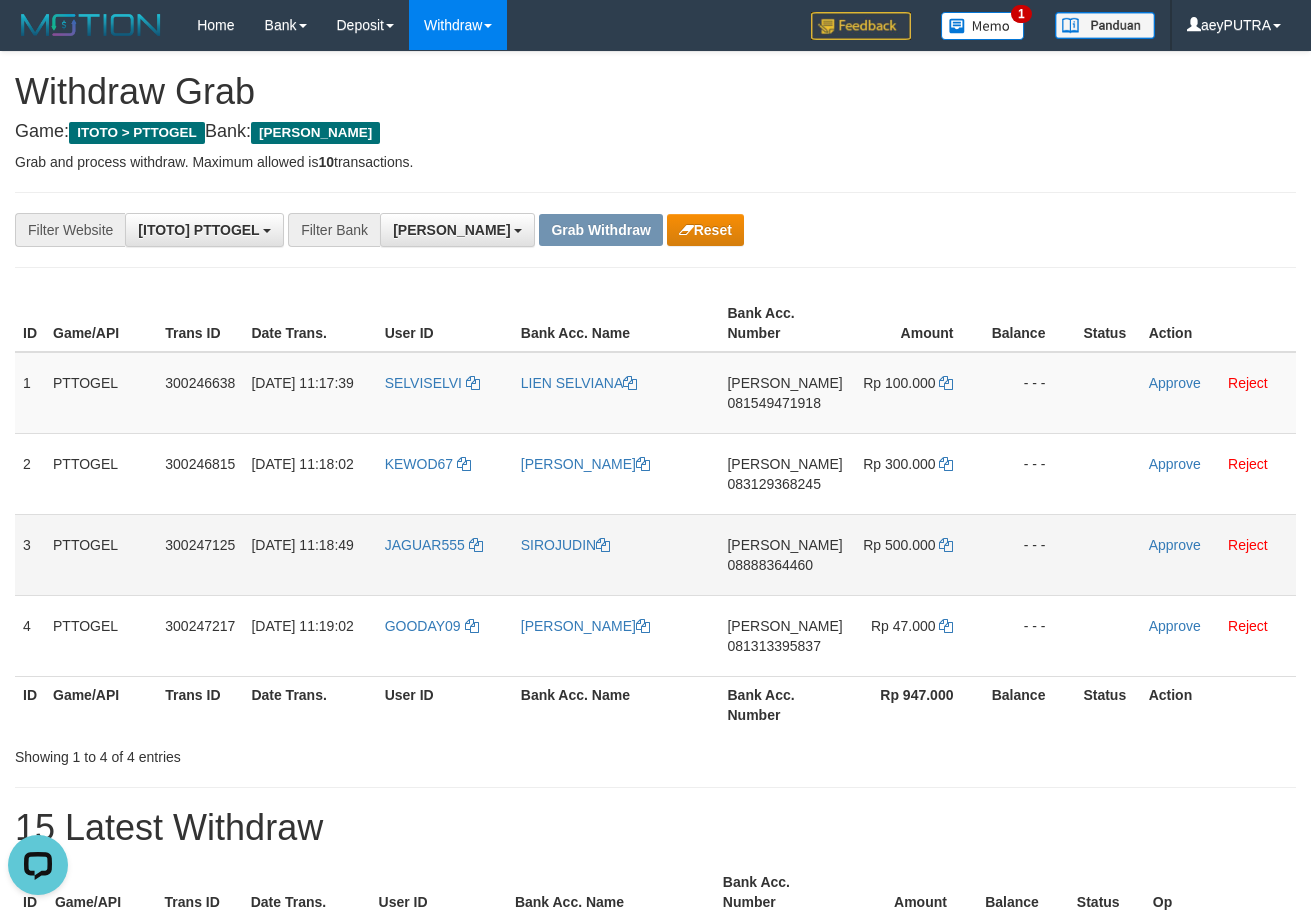 click on "Rp 500.000" at bounding box center (917, 554) 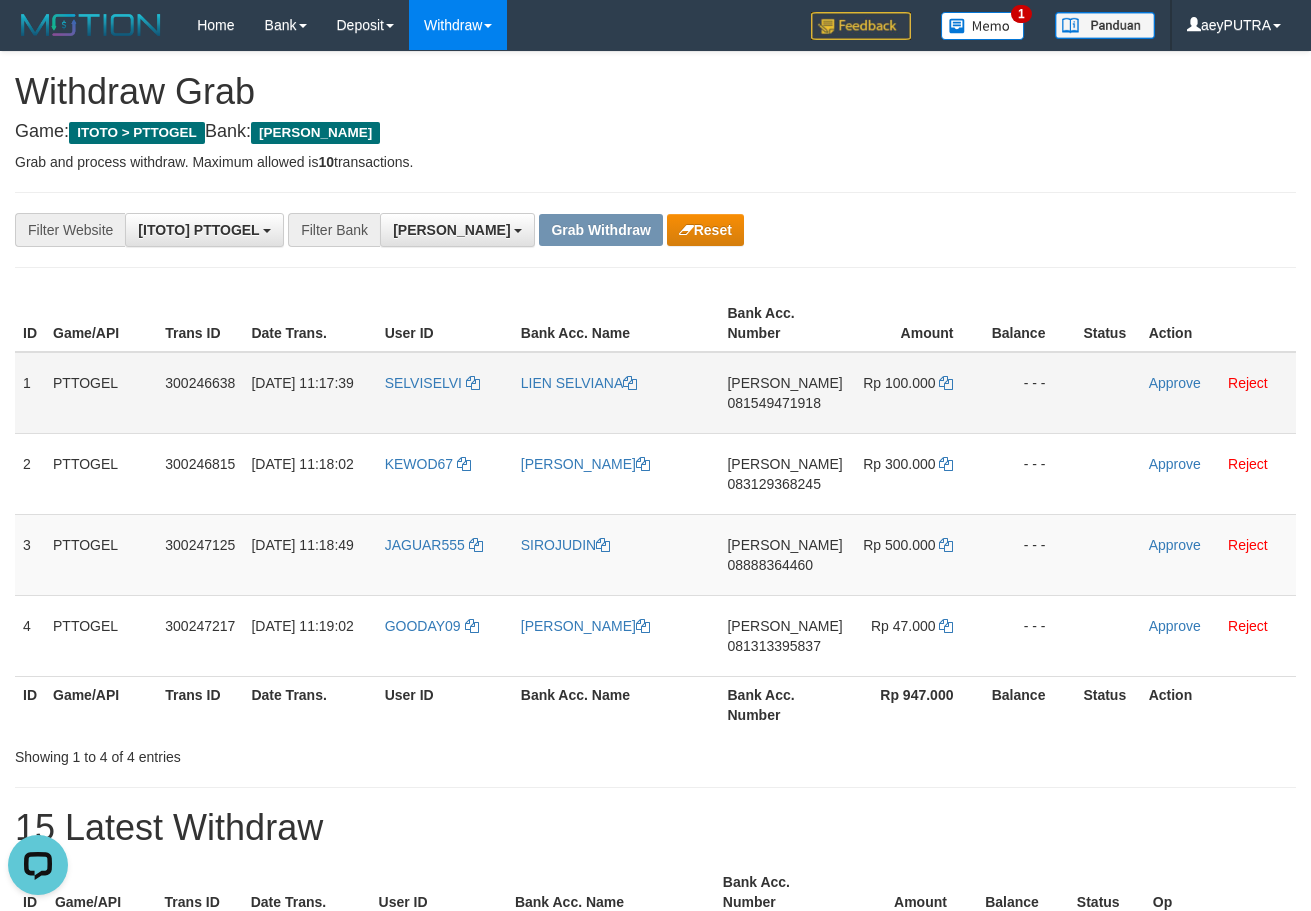 click on "081549471918" at bounding box center [773, 403] 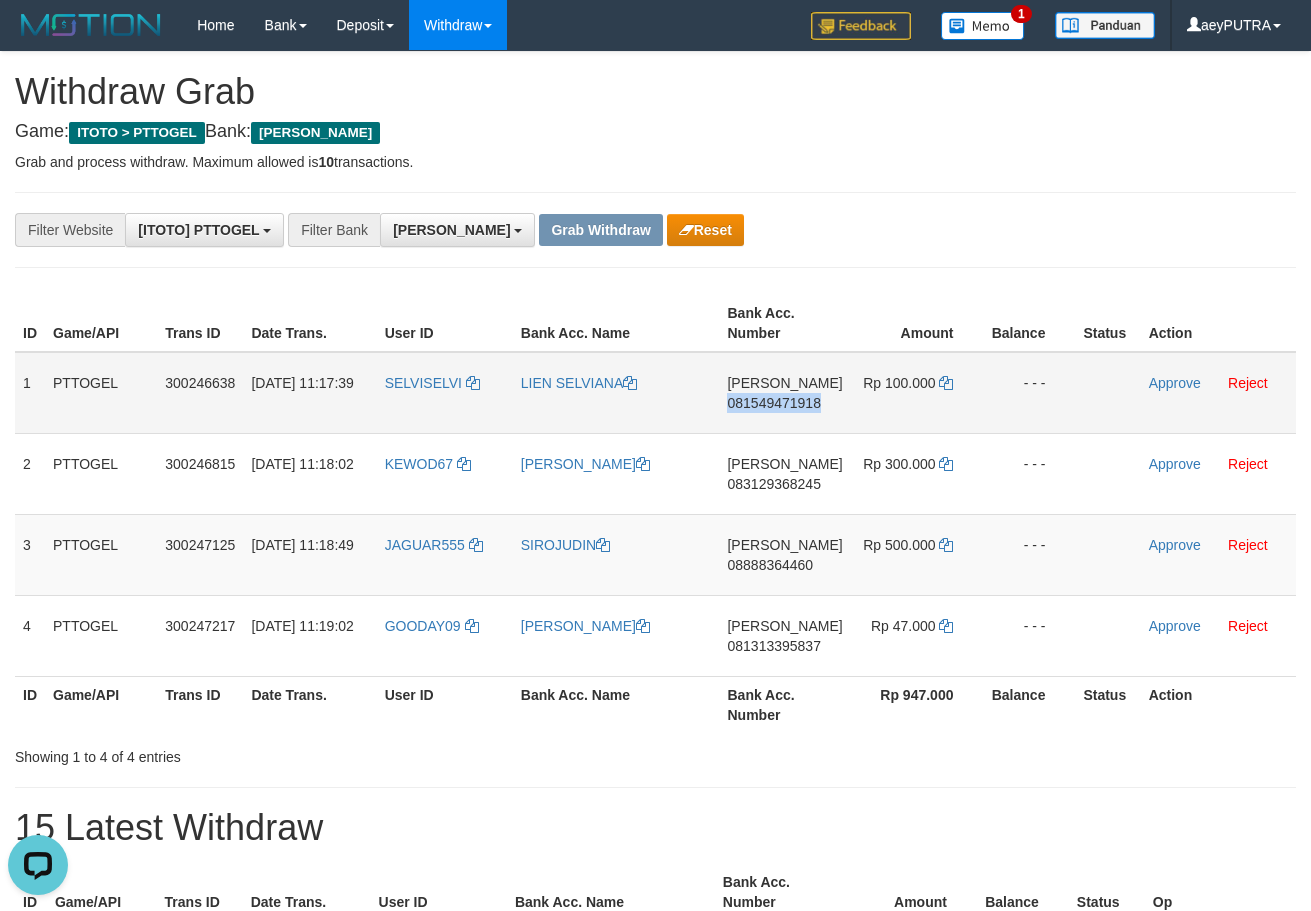 click on "081549471918" at bounding box center [773, 403] 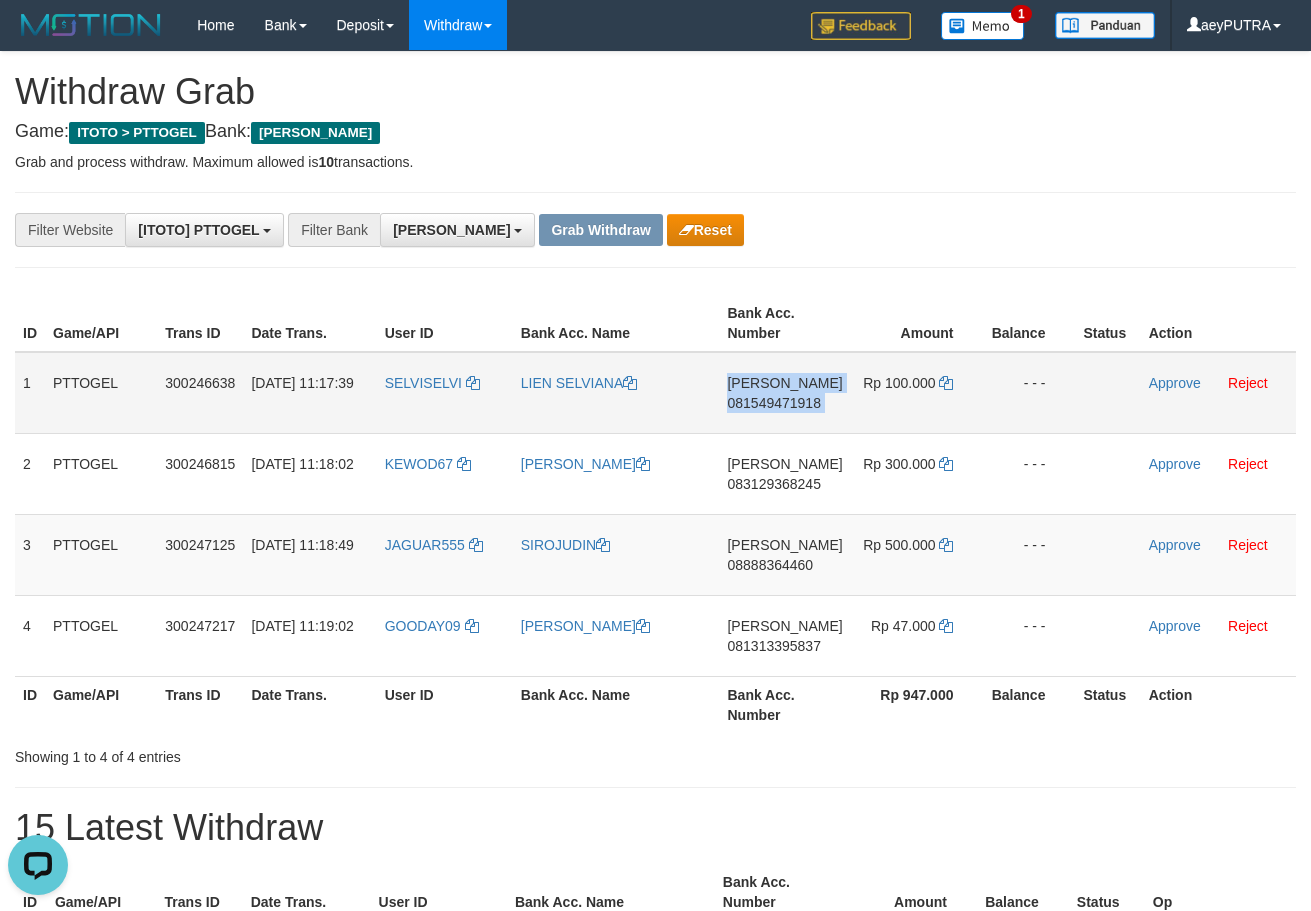 click on "081549471918" at bounding box center (773, 403) 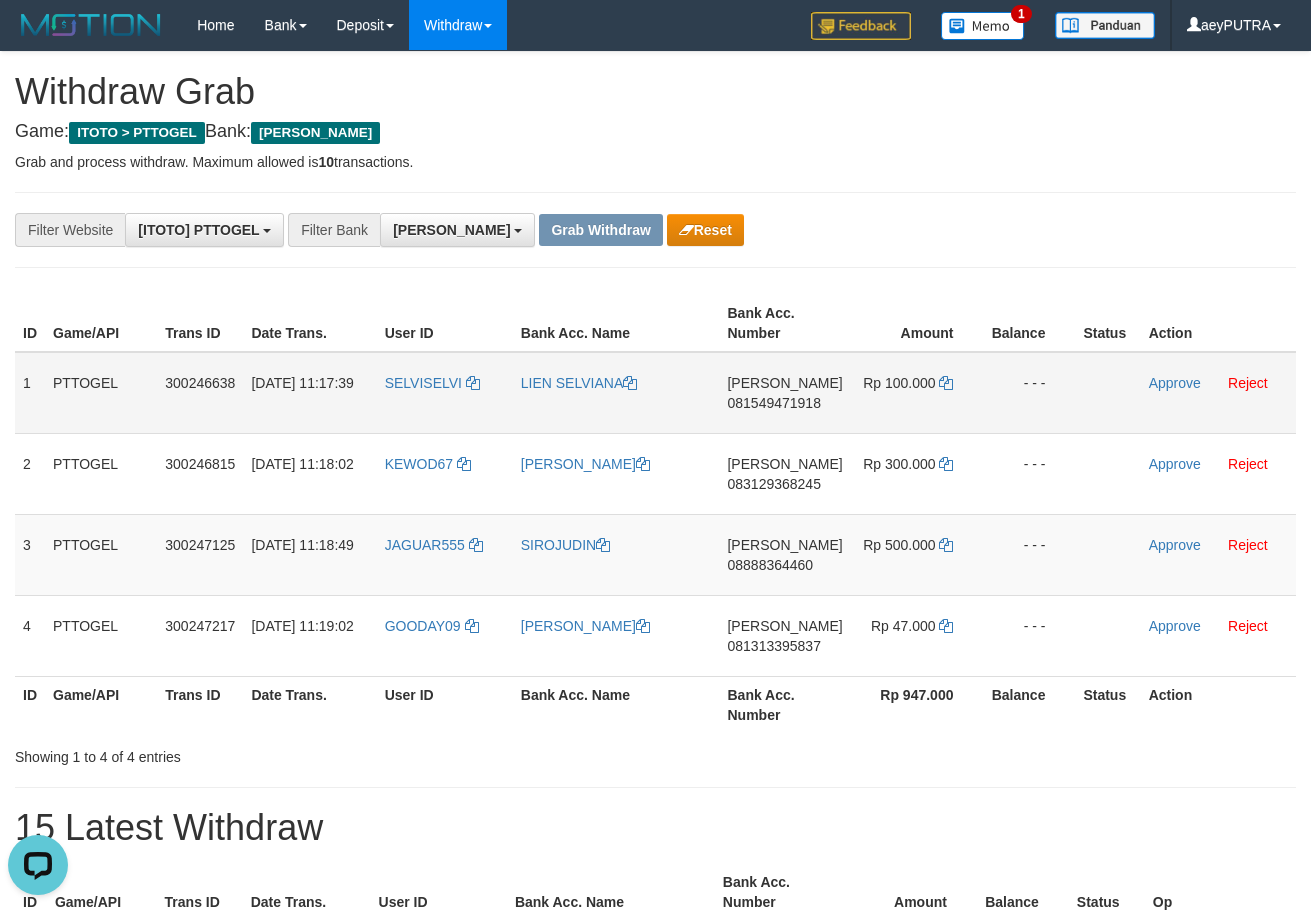 click on "081549471918" at bounding box center (773, 403) 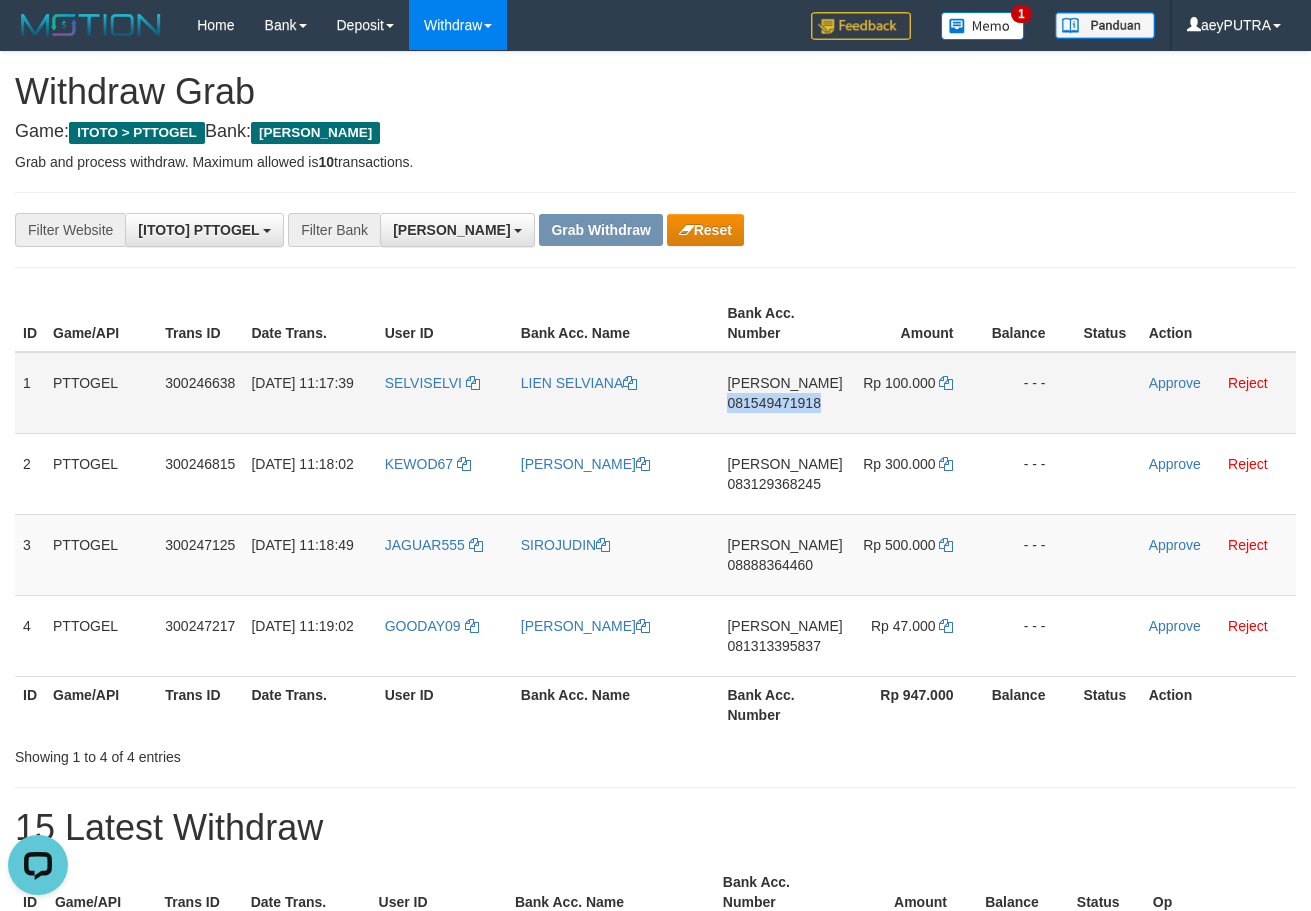 click on "081549471918" at bounding box center (773, 403) 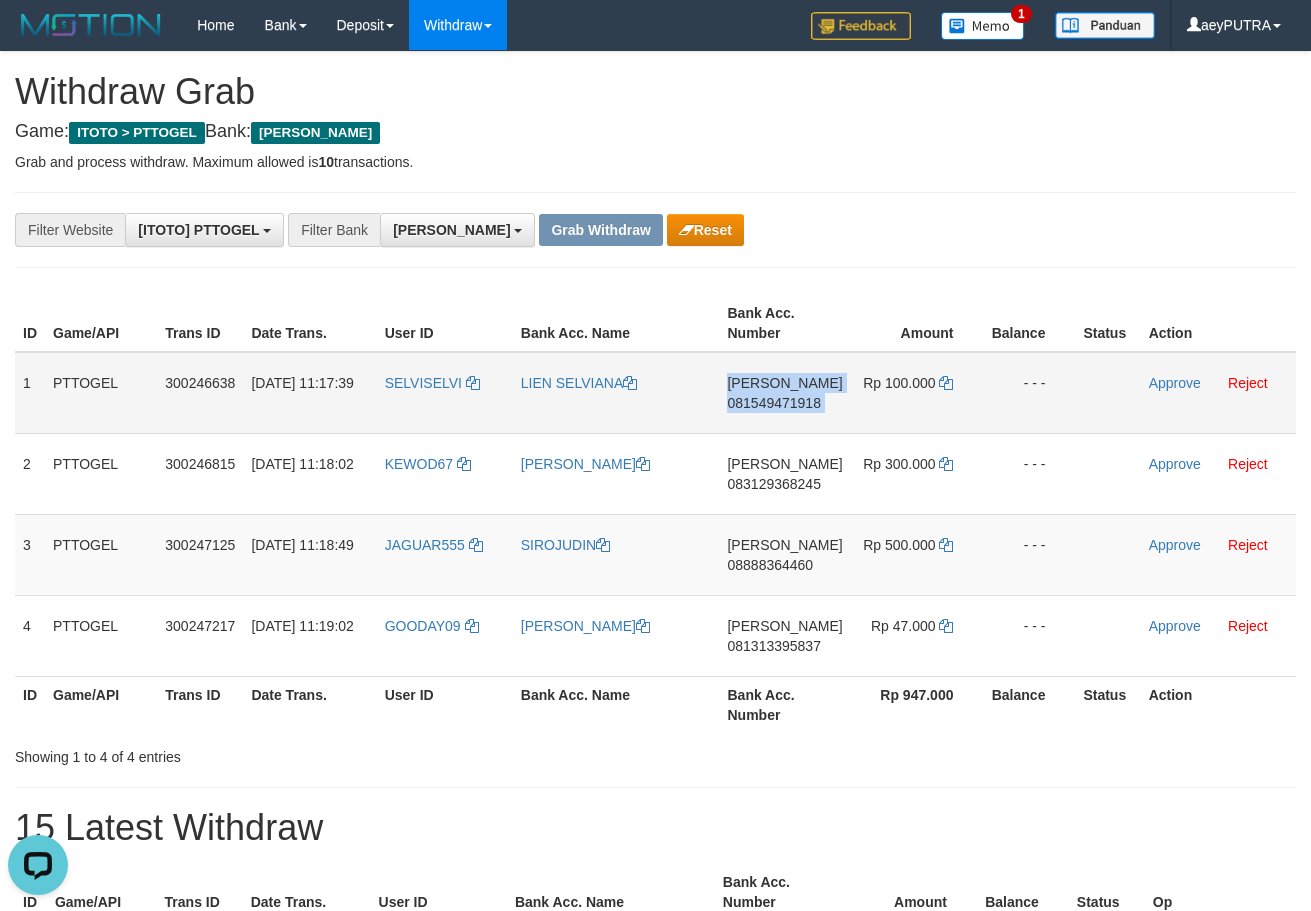 click on "081549471918" at bounding box center (773, 403) 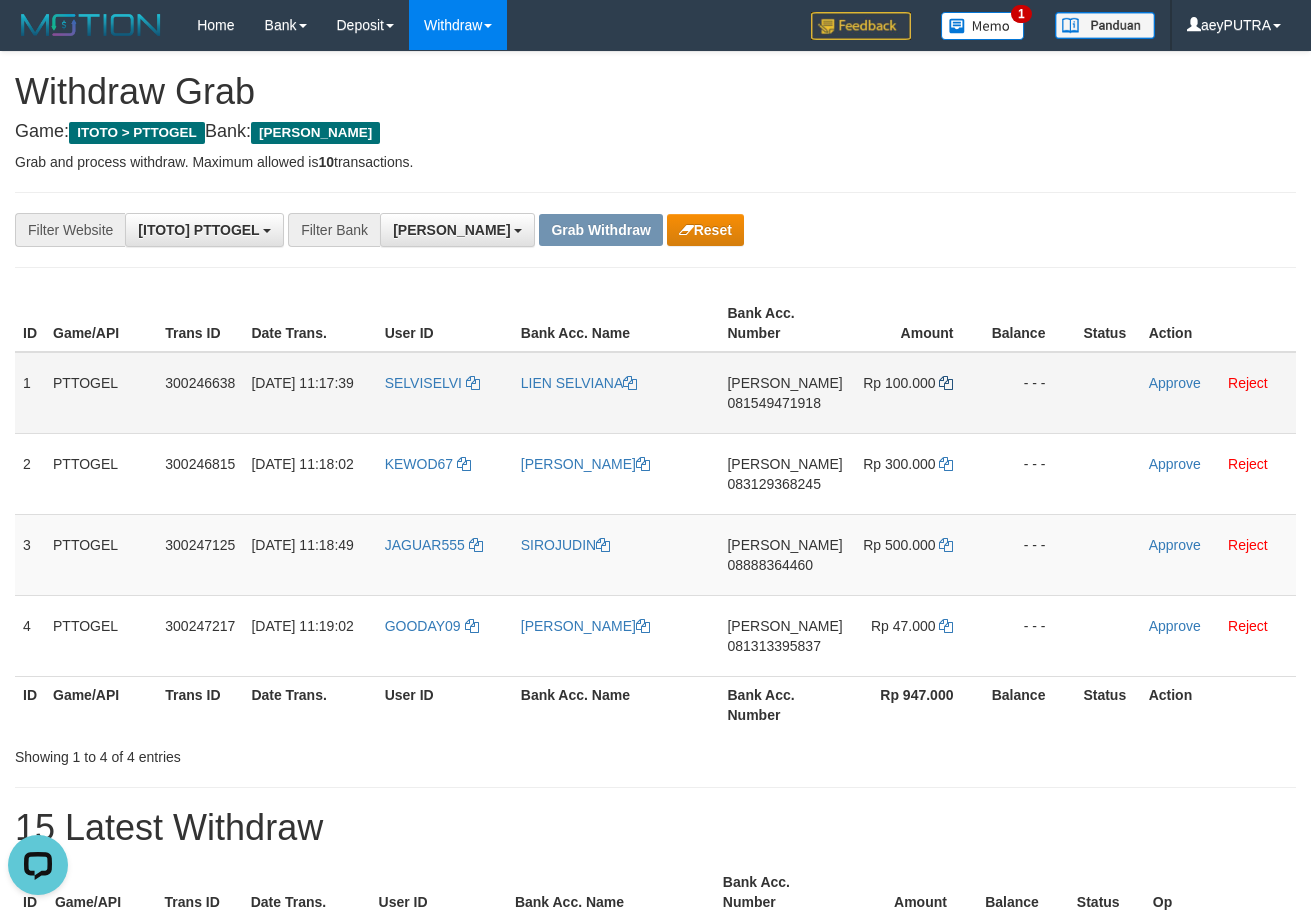 click on "Rp 100.000" at bounding box center (917, 393) 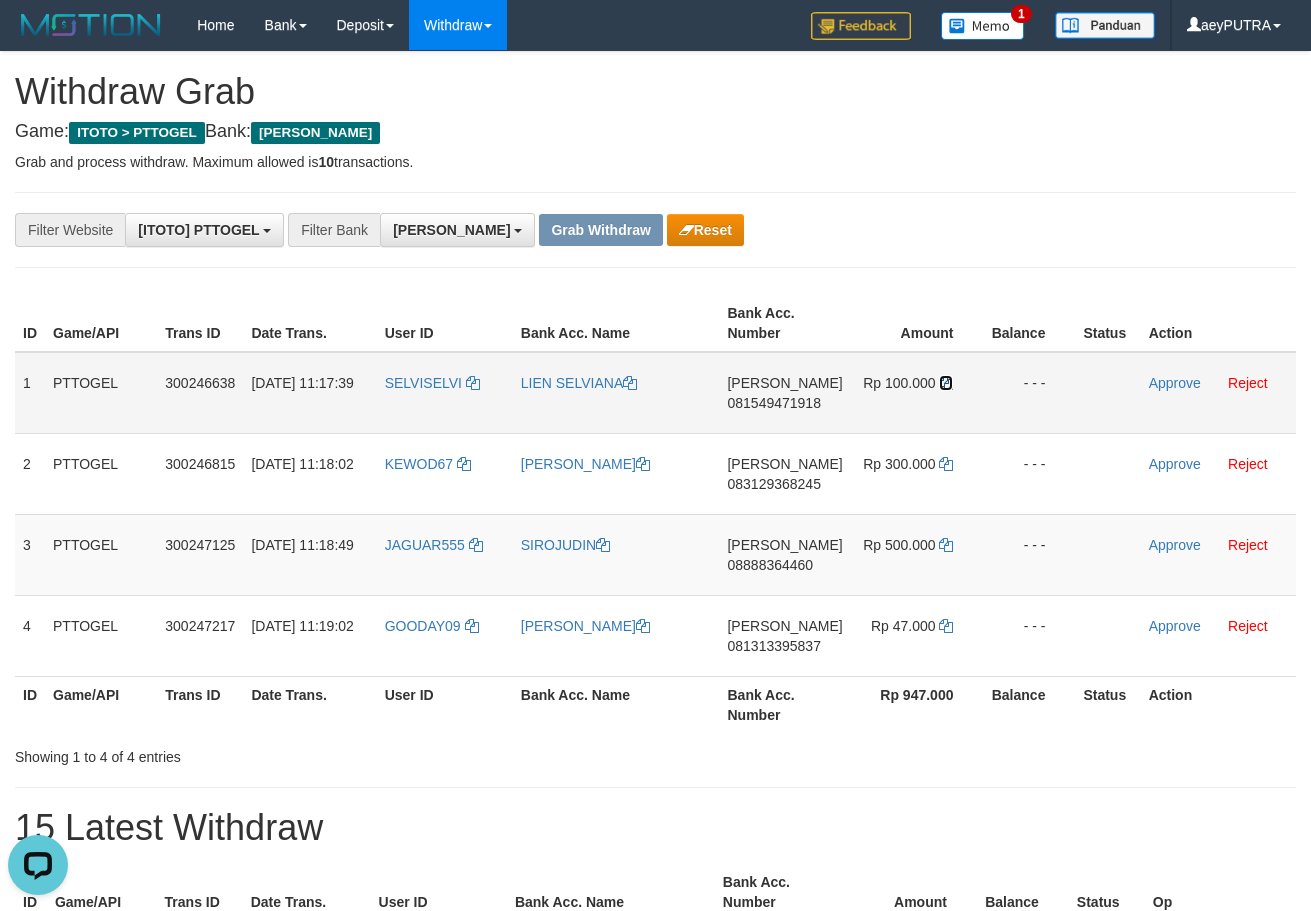 click at bounding box center [946, 383] 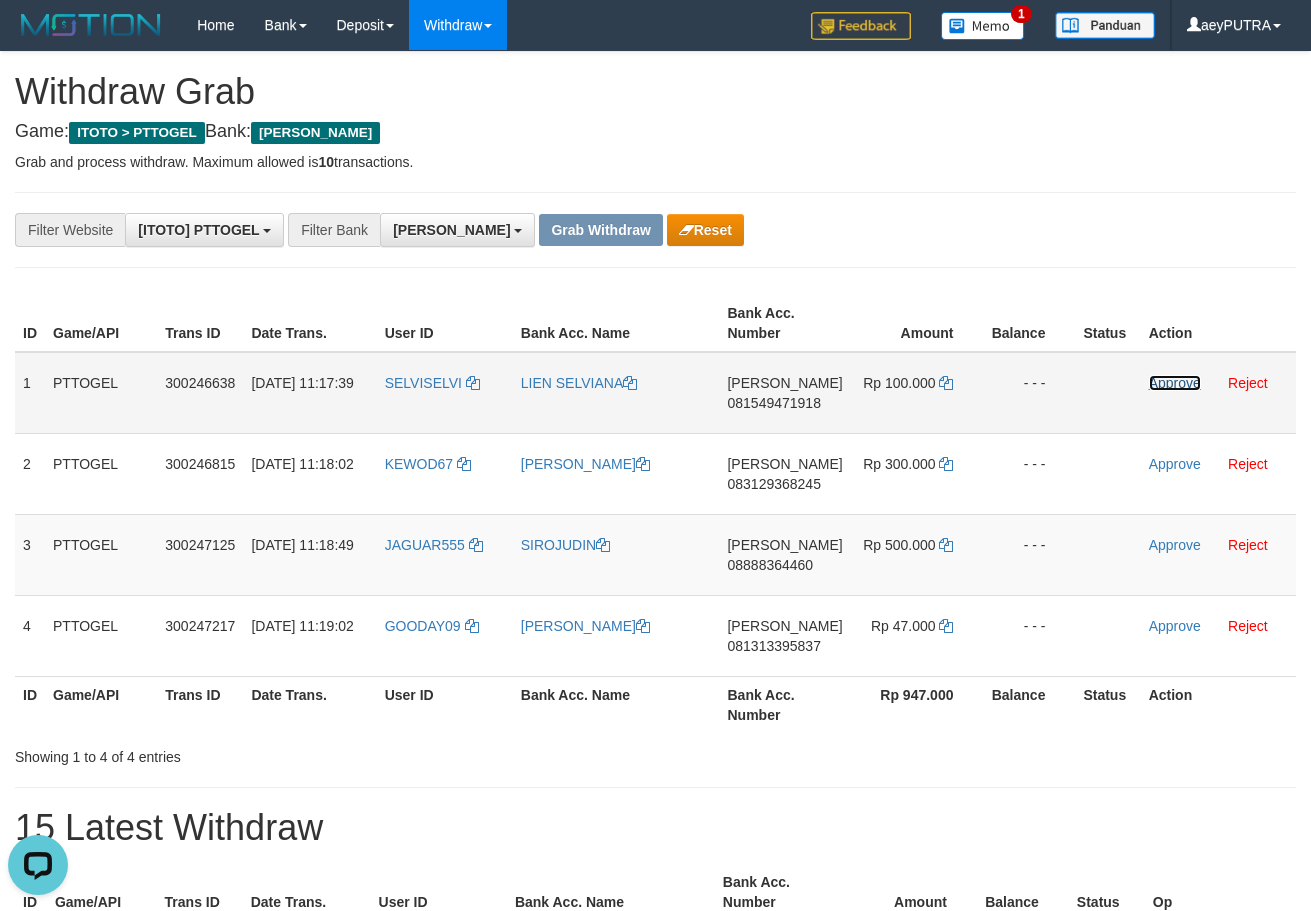 click on "Approve" at bounding box center (1175, 383) 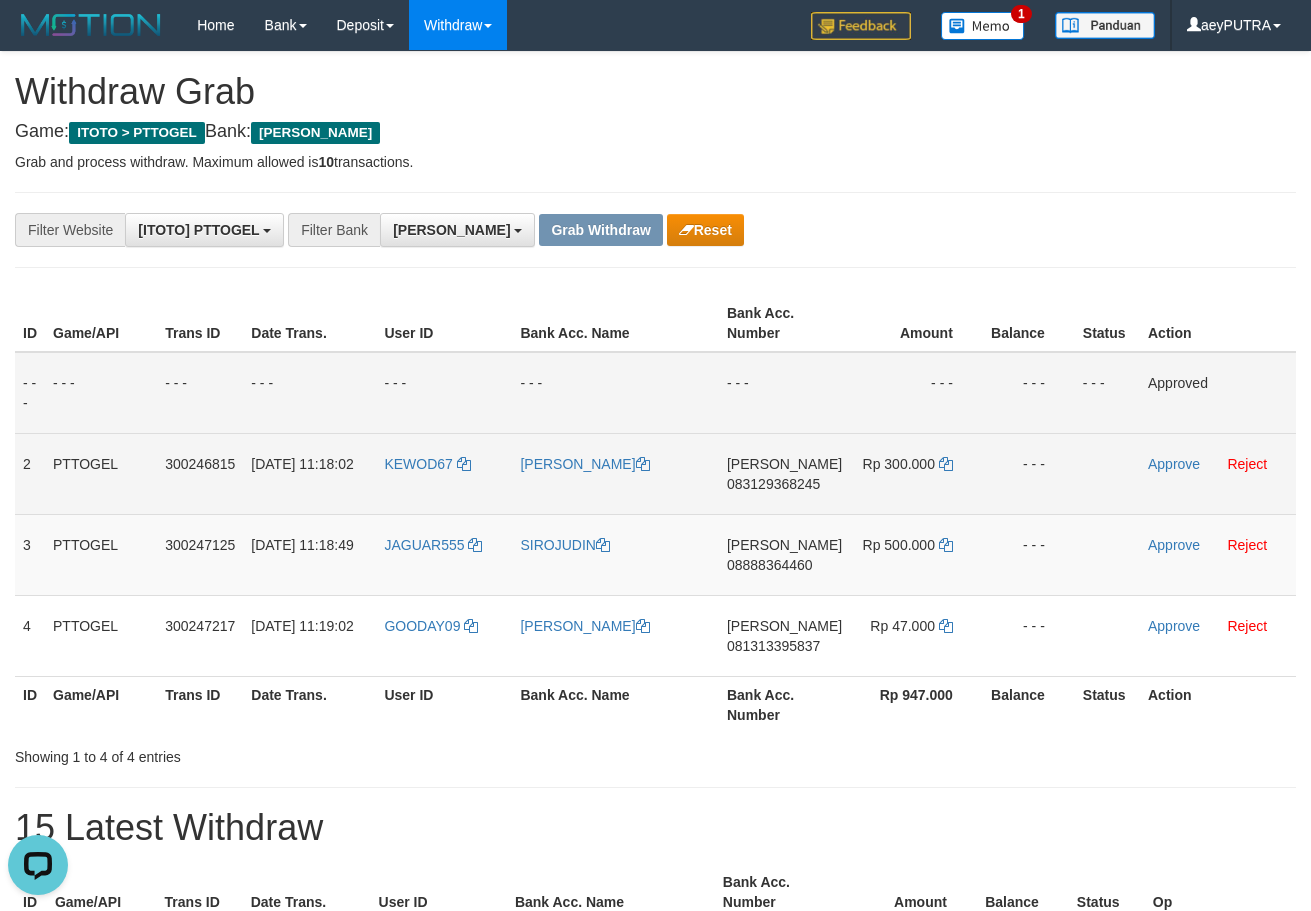 click on "083129368245" at bounding box center [773, 484] 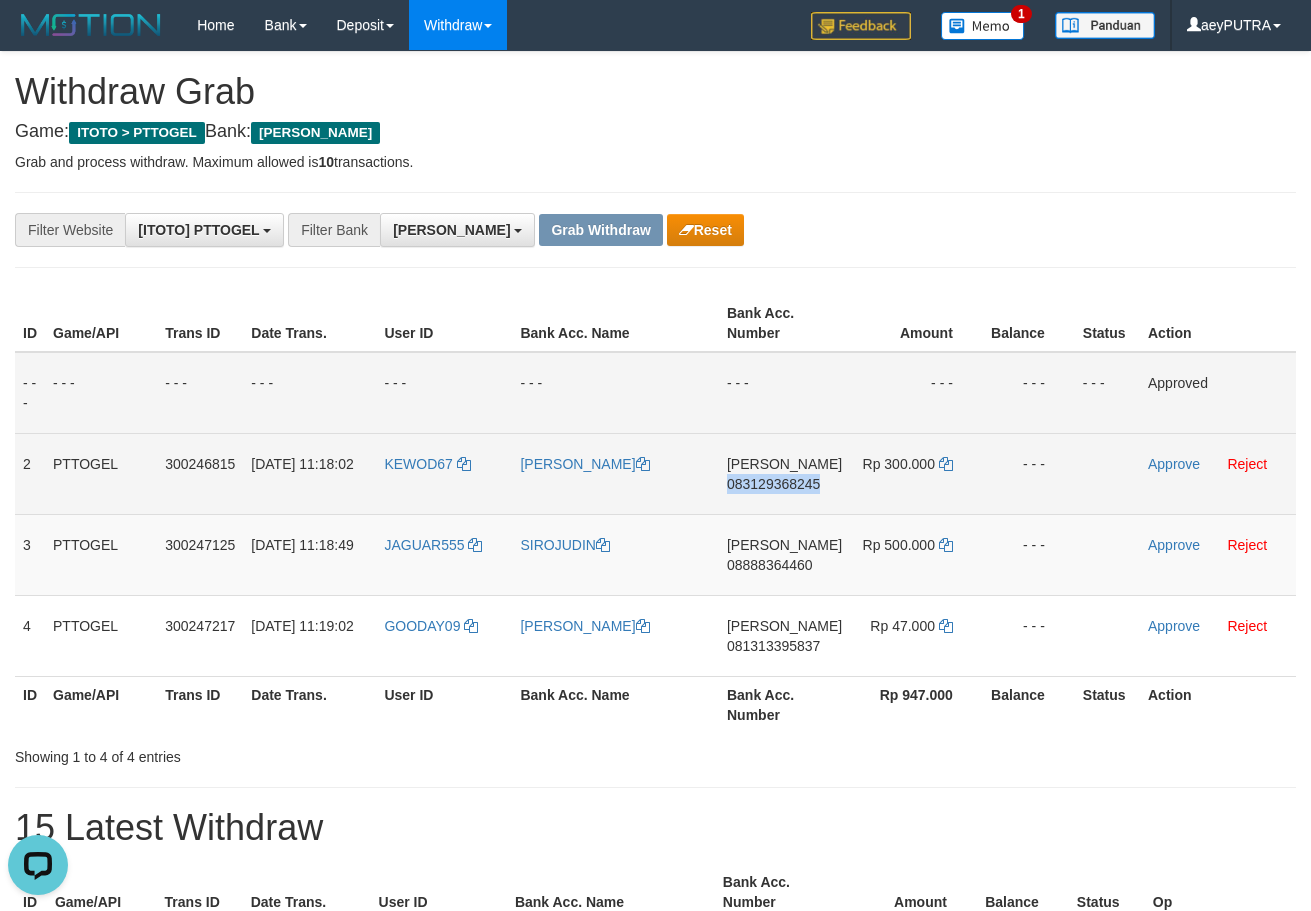 click on "083129368245" at bounding box center (773, 484) 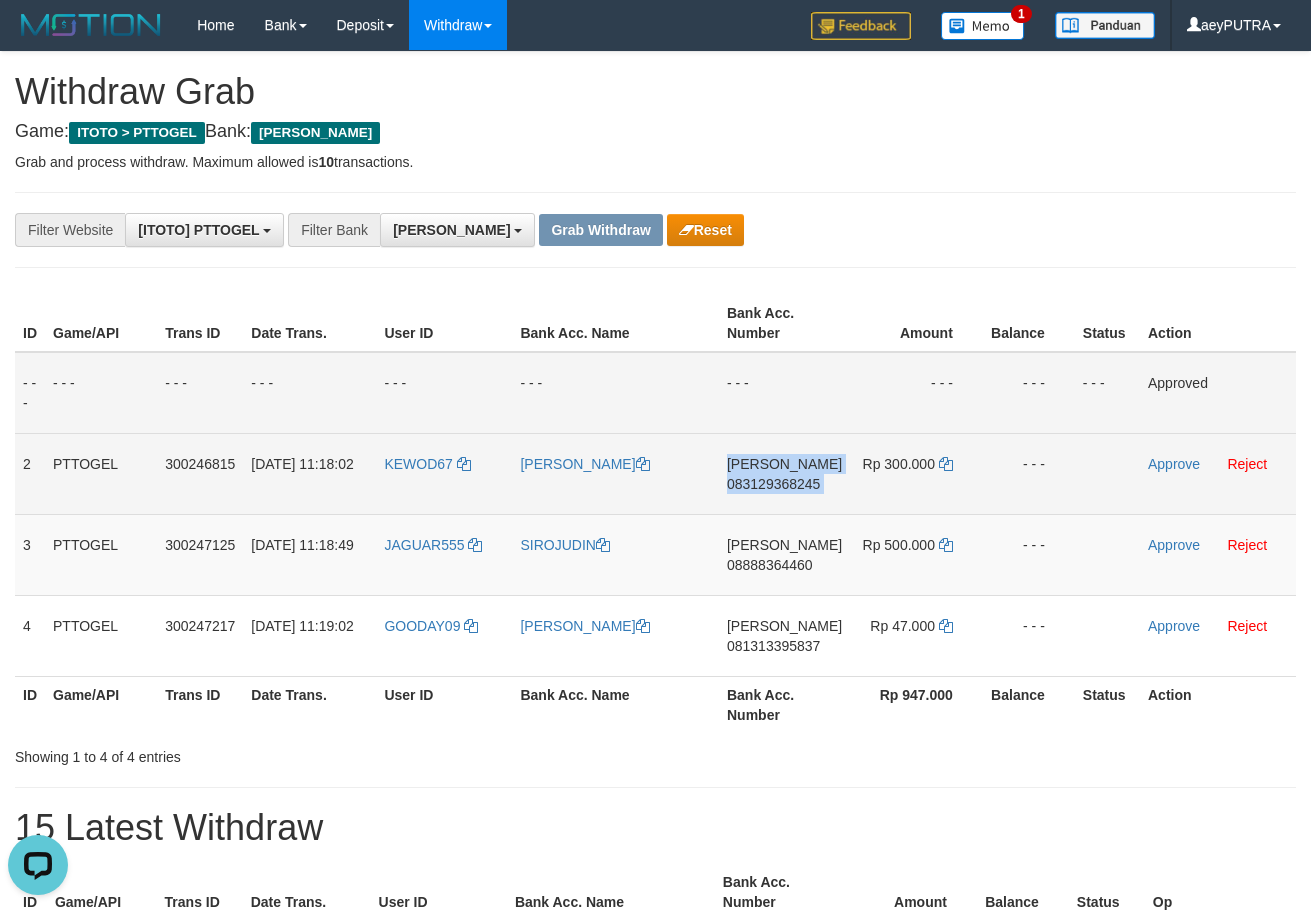 click on "083129368245" at bounding box center (773, 484) 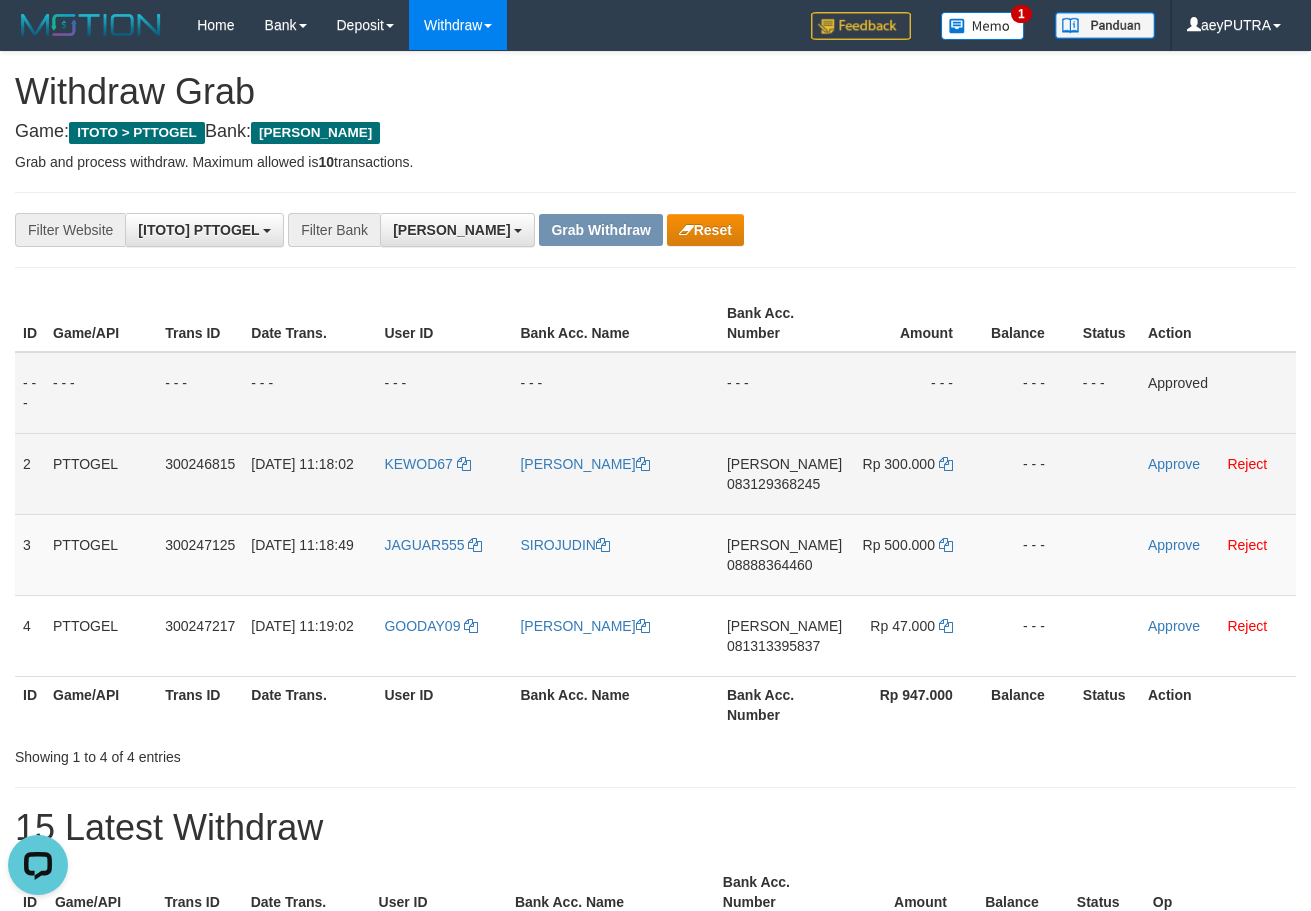 click on "[PERSON_NAME]
083129368245" at bounding box center [784, 473] 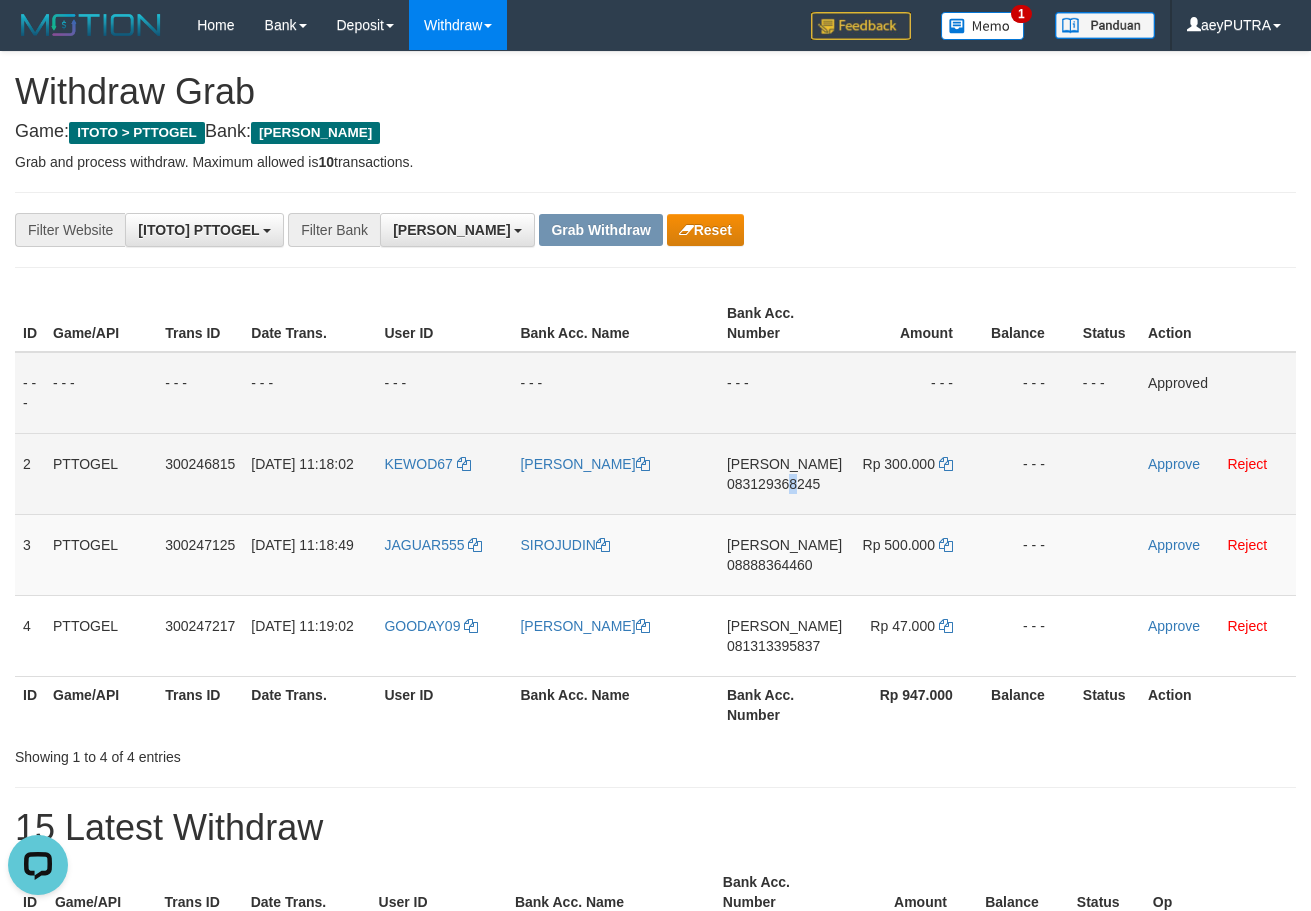 click on "083129368245" at bounding box center [773, 484] 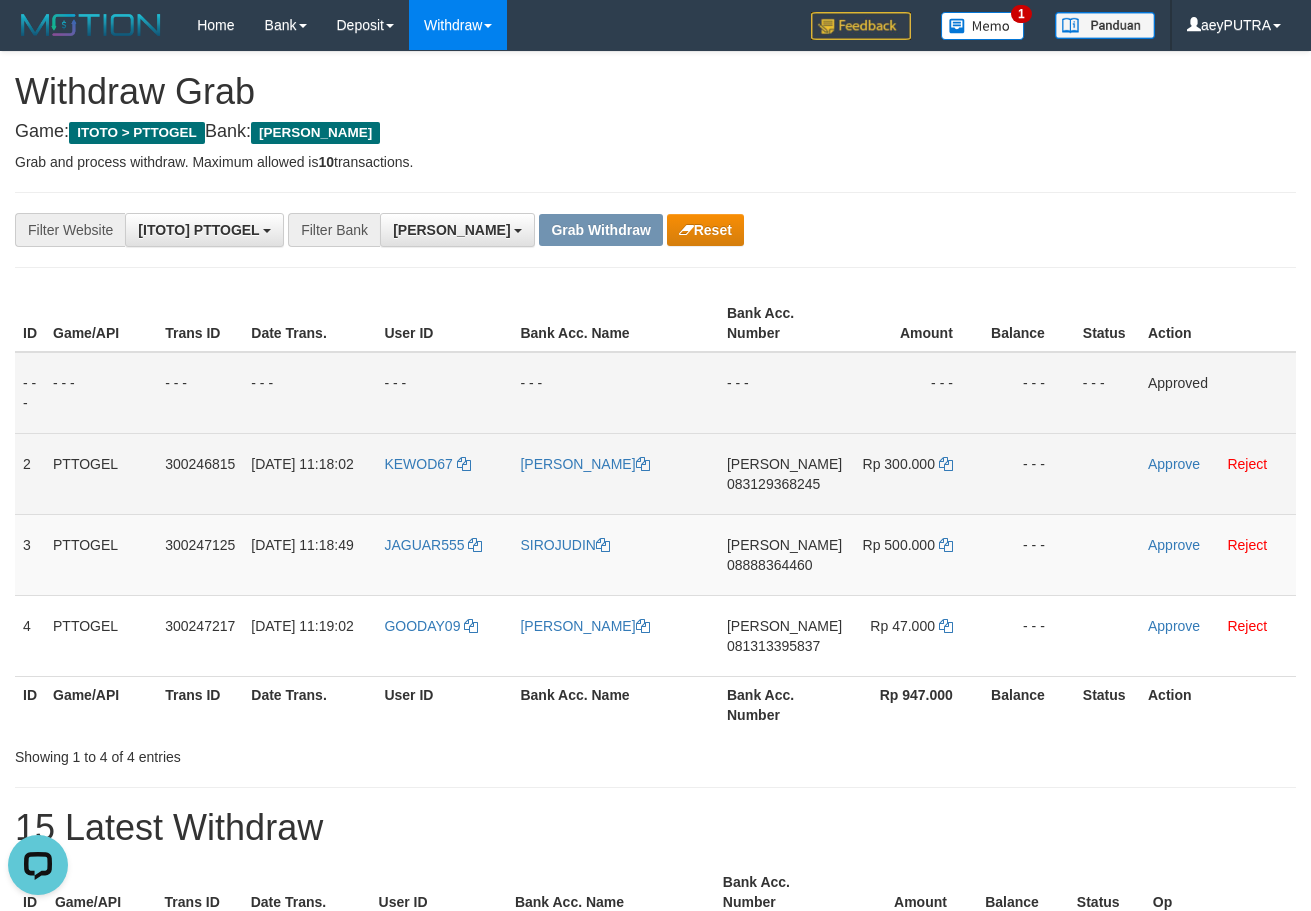 click on "083129368245" at bounding box center [773, 484] 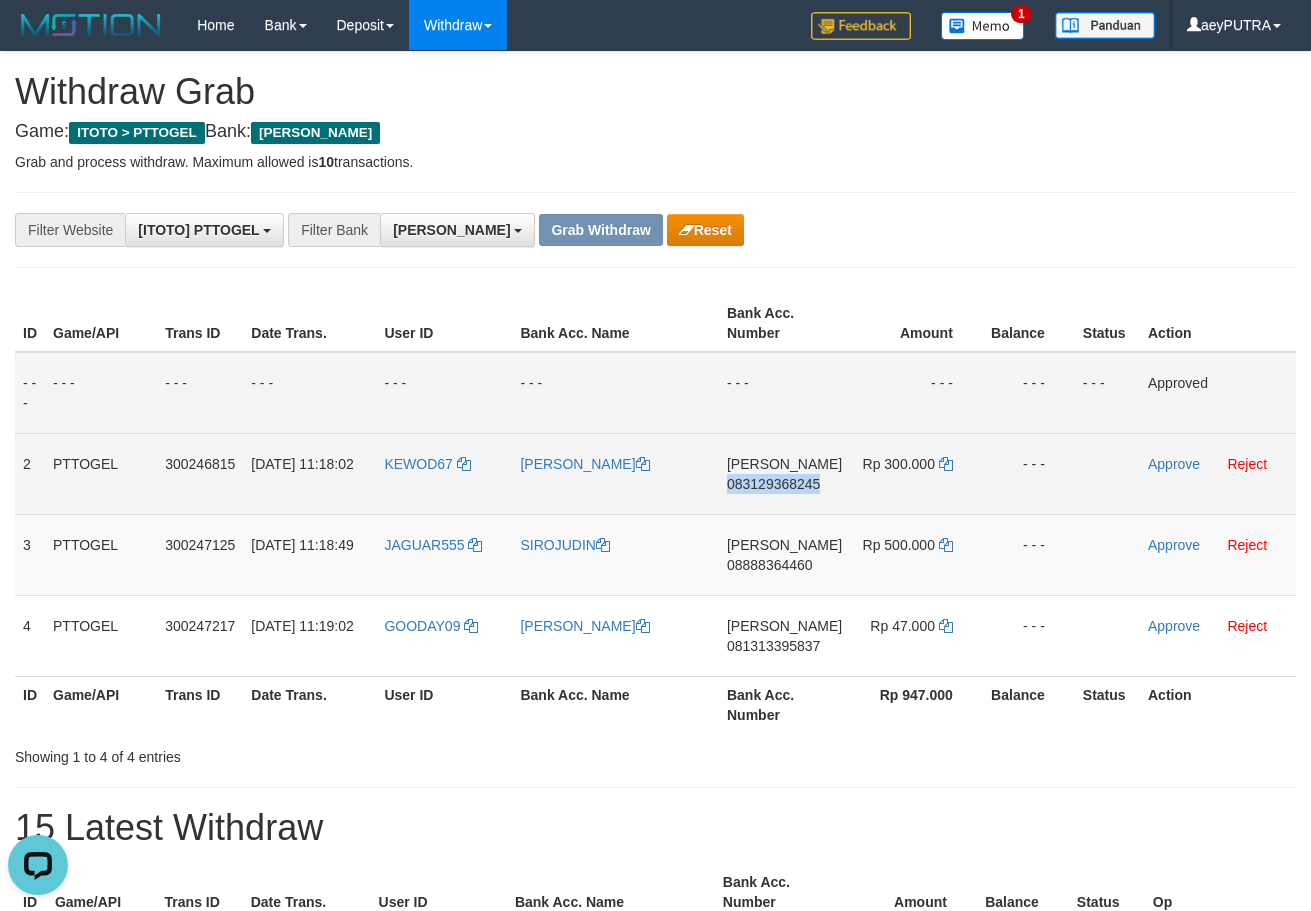click on "083129368245" at bounding box center [773, 484] 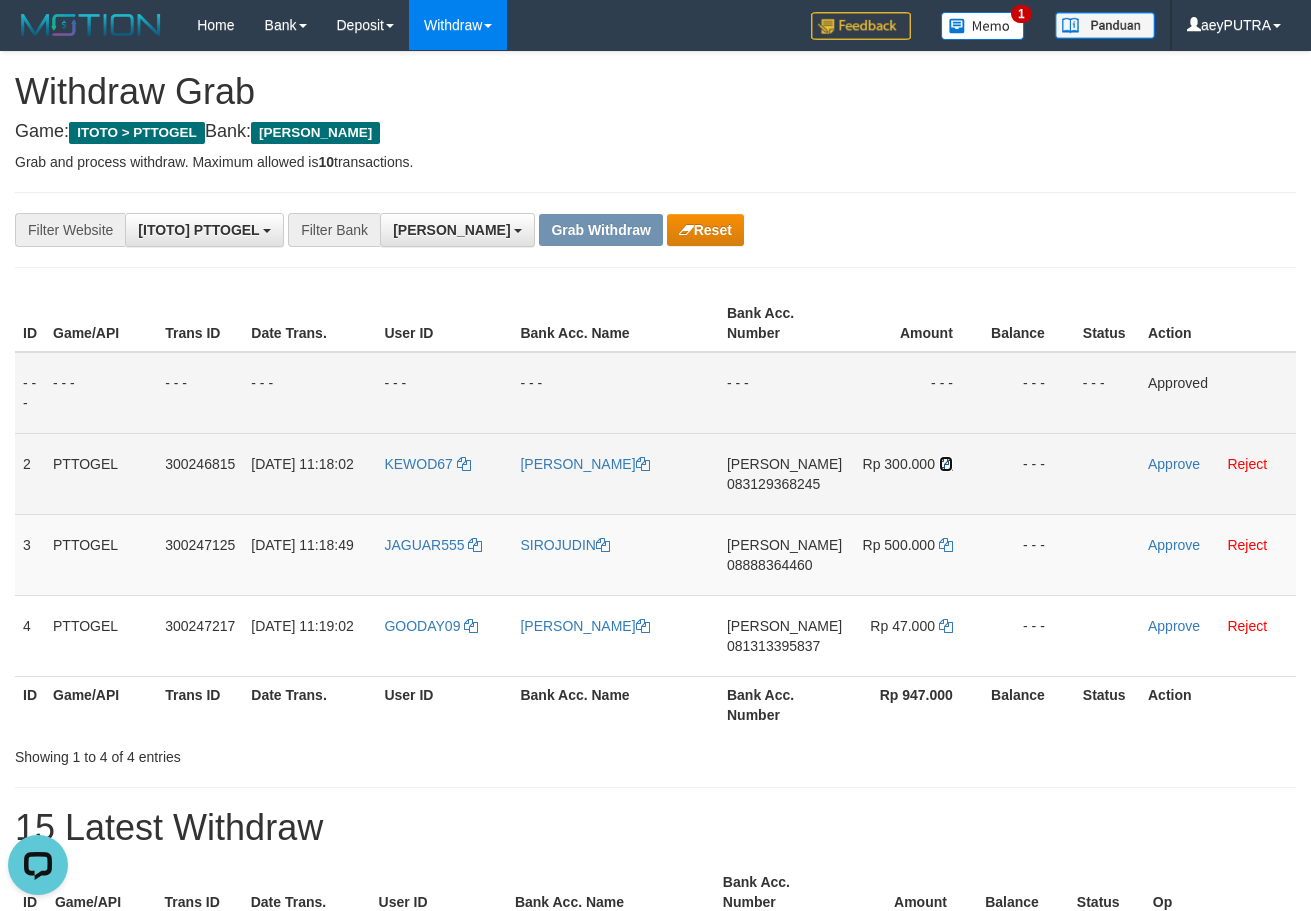 click at bounding box center [946, 464] 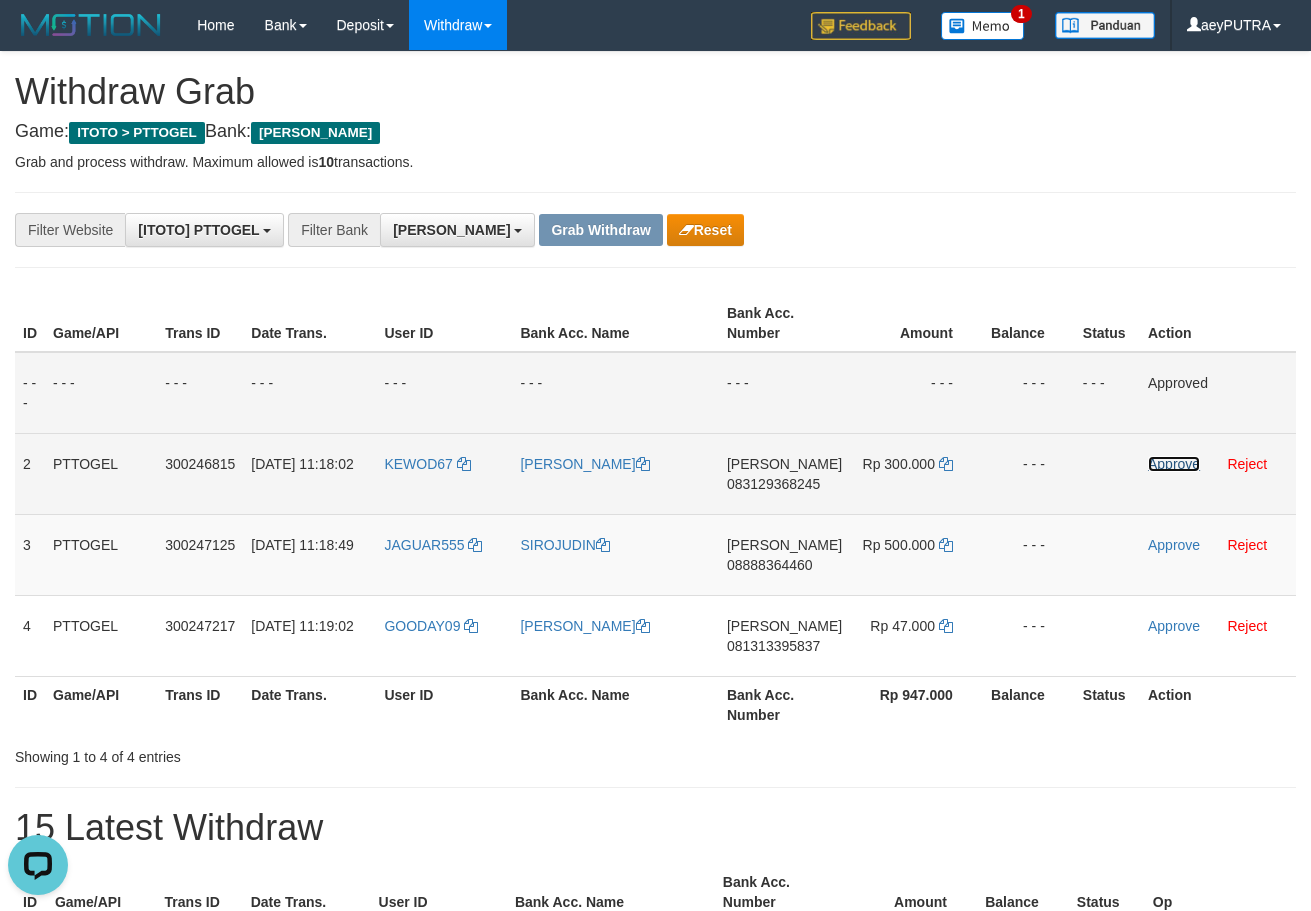 click on "Approve" at bounding box center (1174, 464) 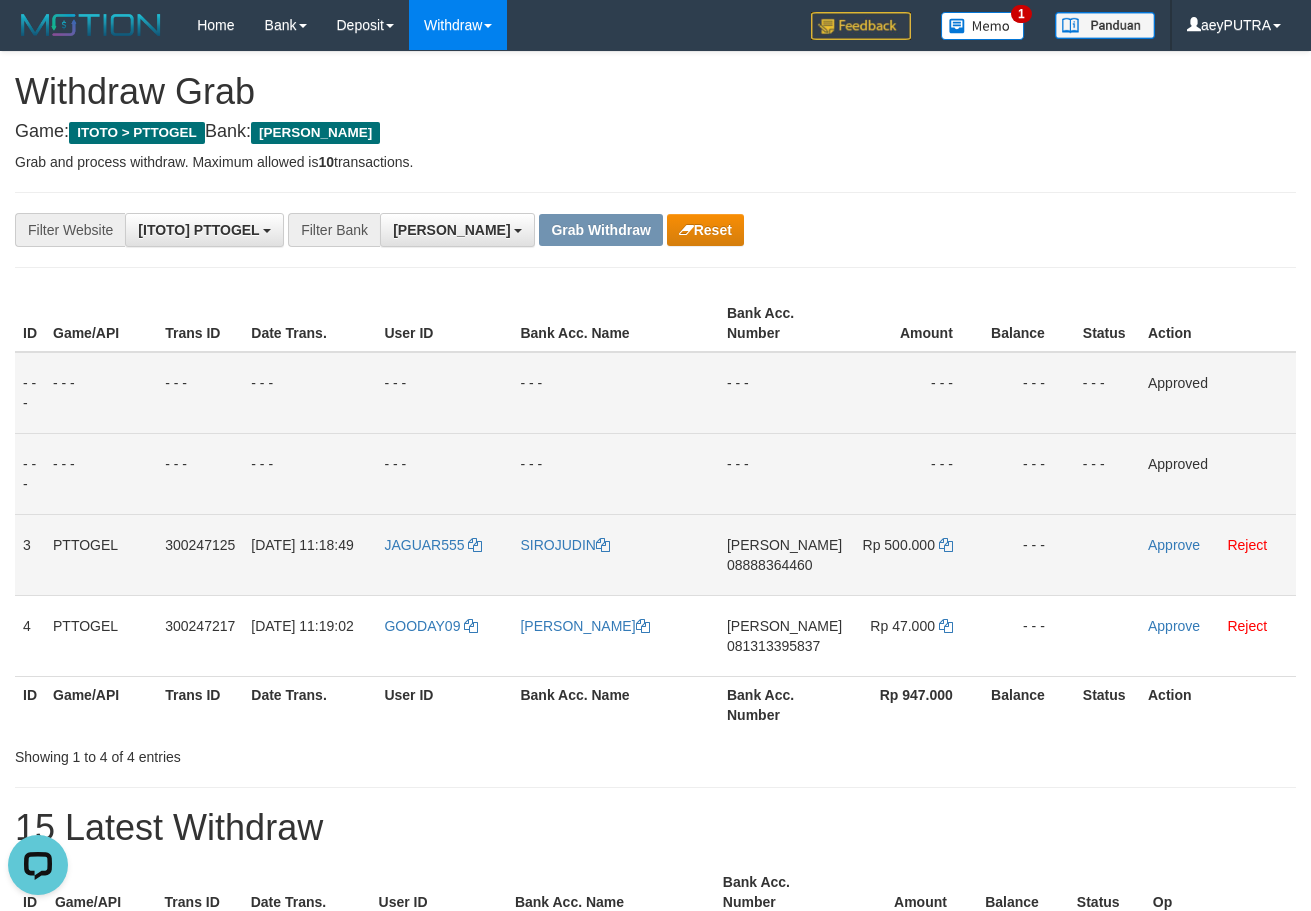 click on "08888364460" at bounding box center [770, 565] 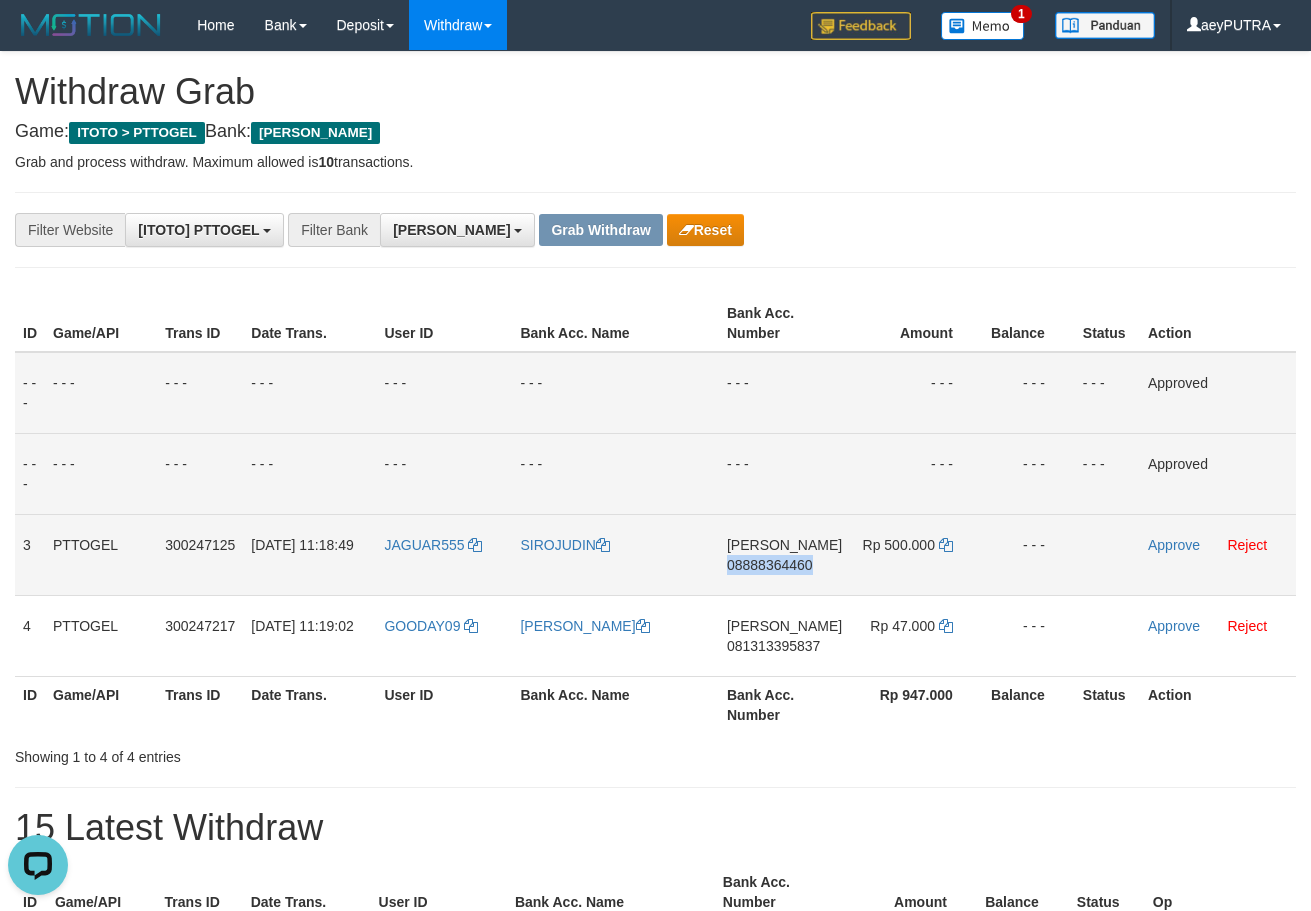 click on "08888364460" at bounding box center [770, 565] 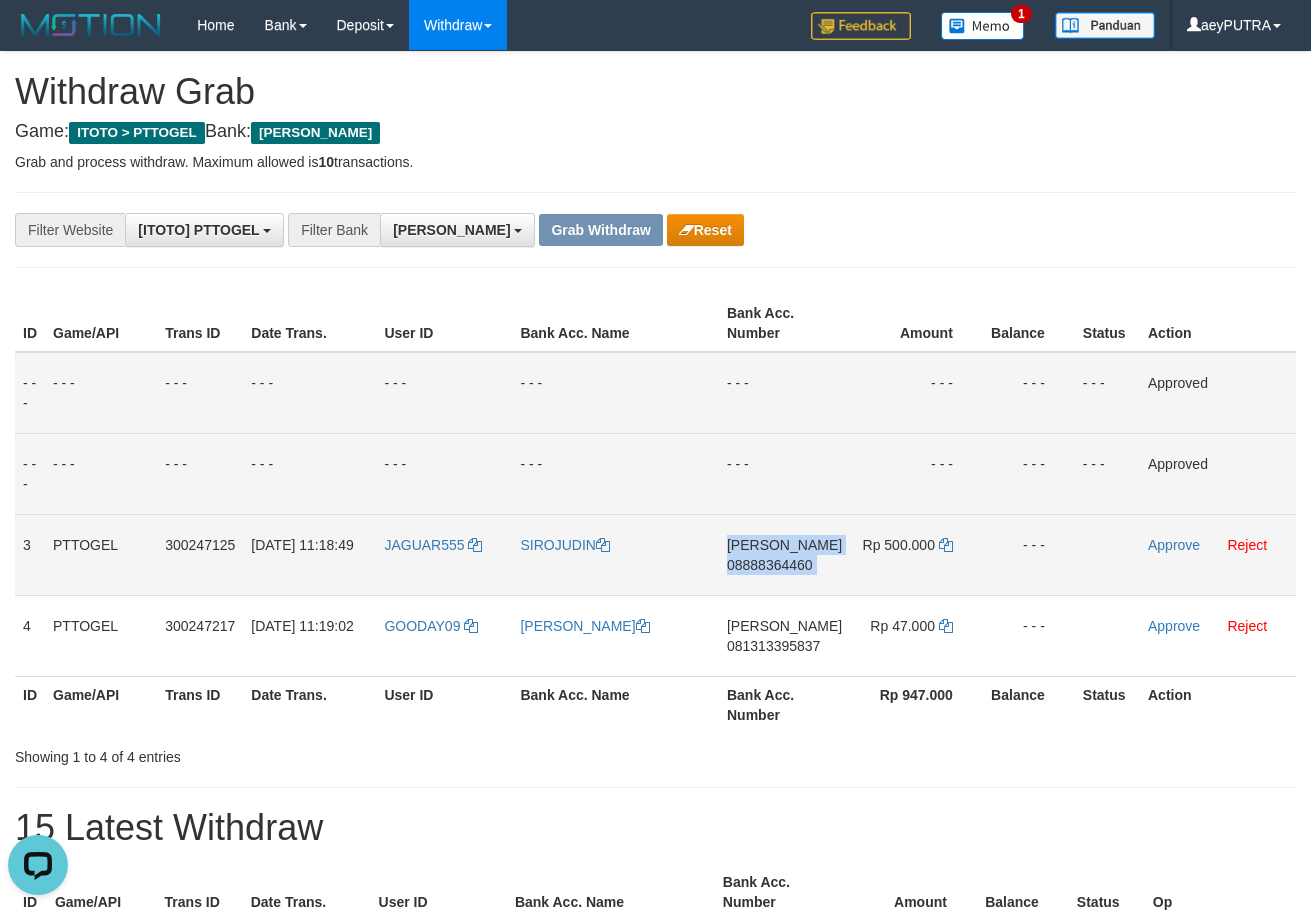 click on "08888364460" at bounding box center [770, 565] 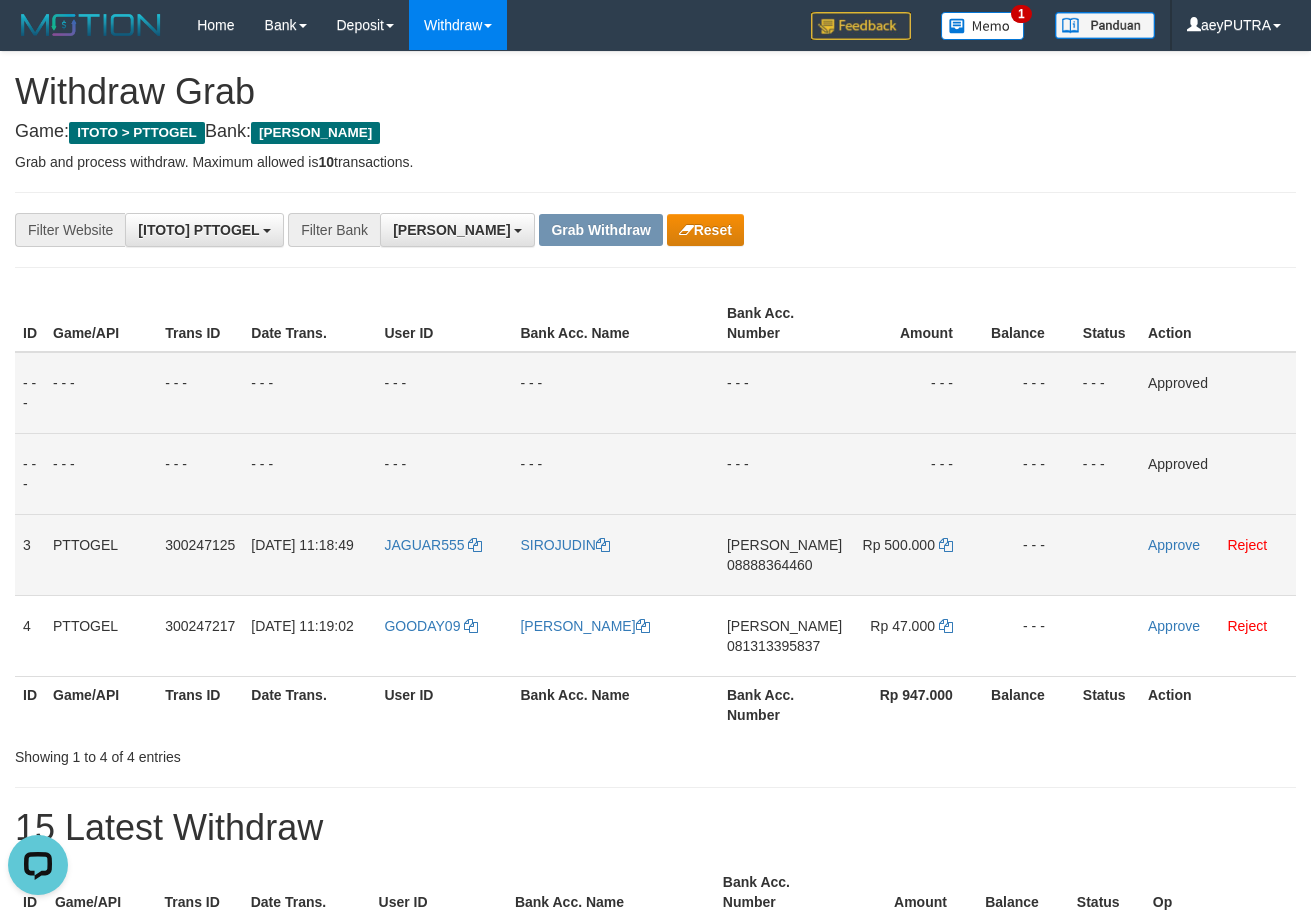 click on "[PERSON_NAME]
08888364460" at bounding box center [784, 554] 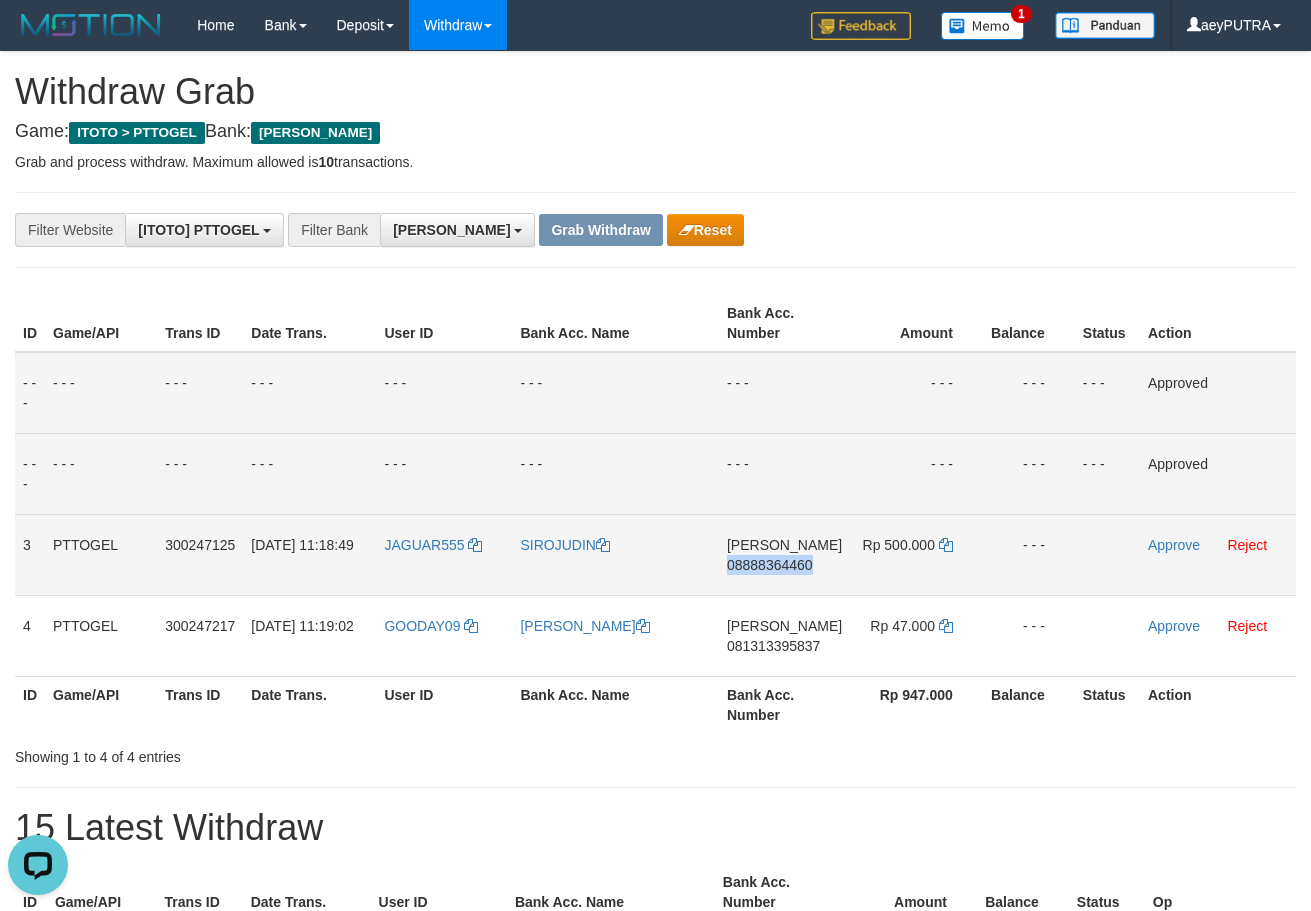 click on "08888364460" at bounding box center [770, 565] 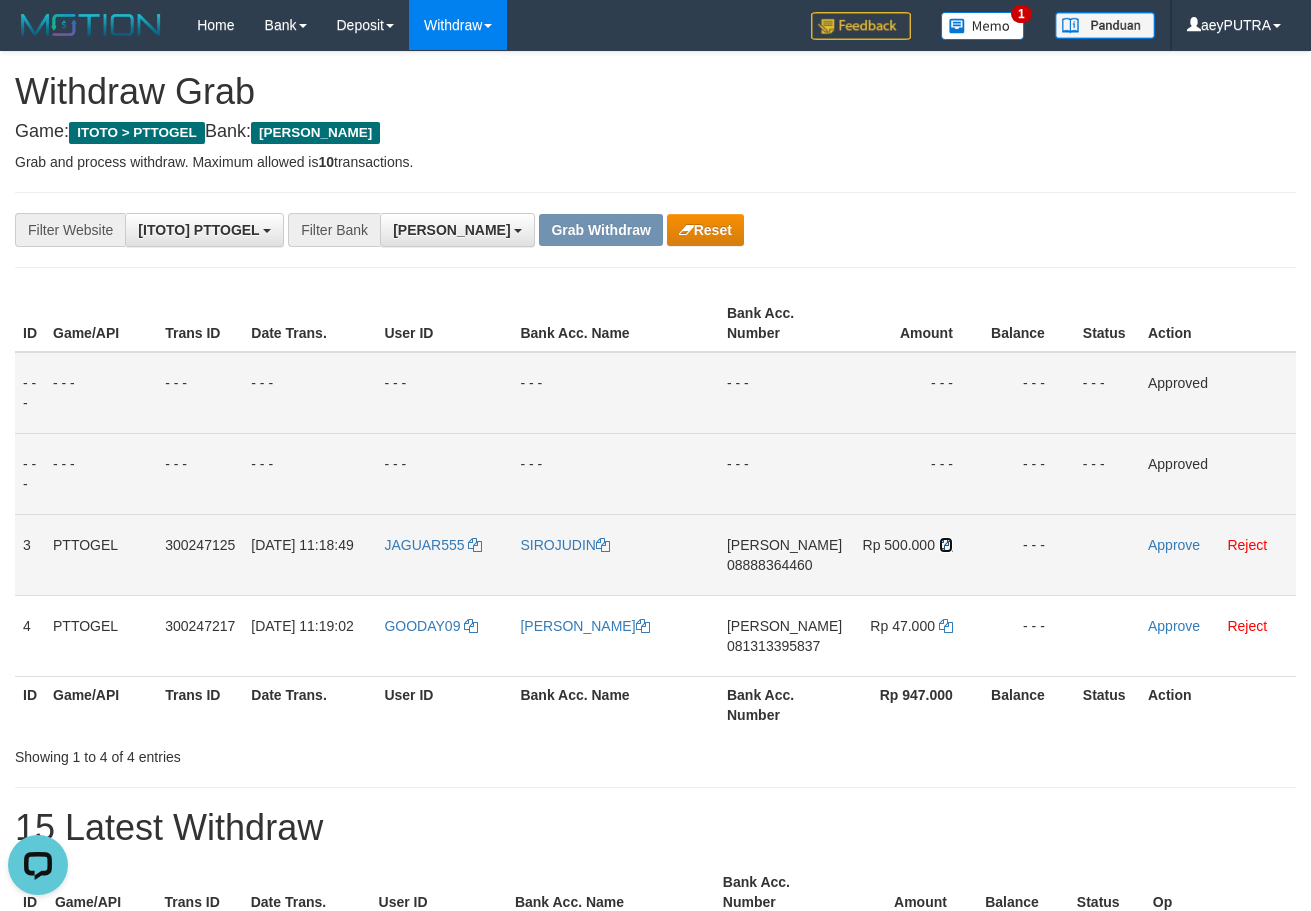 click at bounding box center [946, 545] 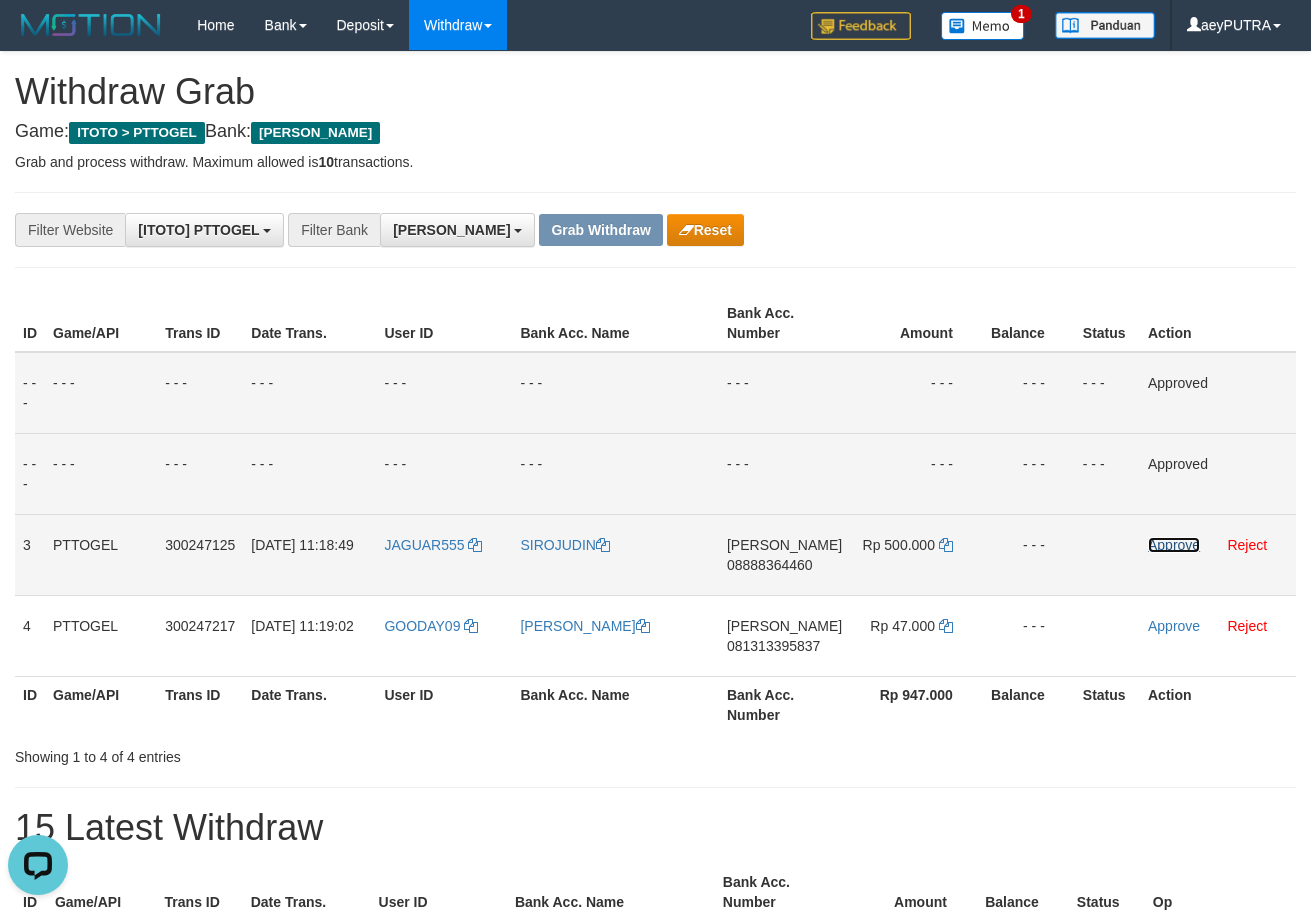 click on "Approve" at bounding box center [1174, 545] 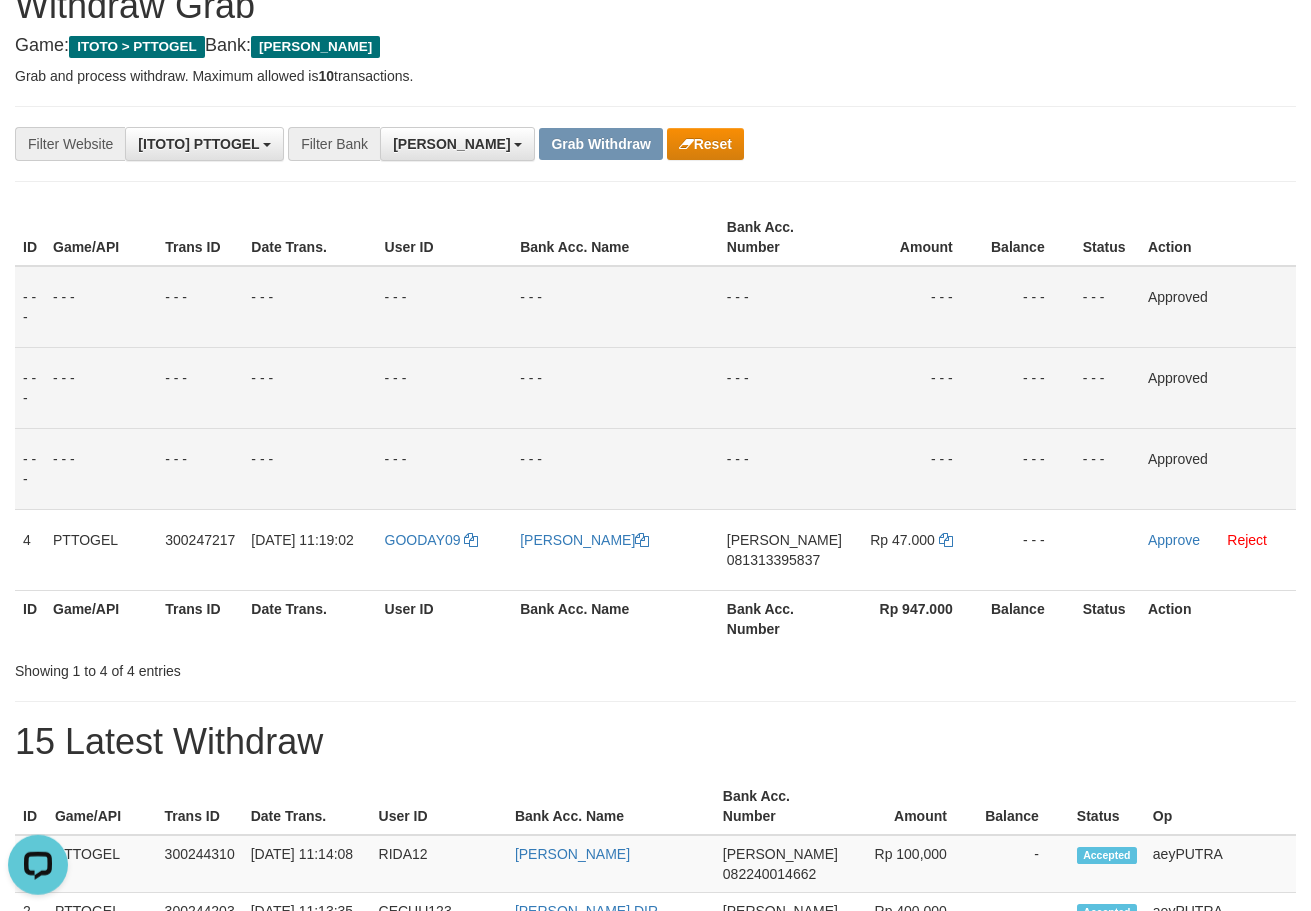 scroll, scrollTop: 160, scrollLeft: 0, axis: vertical 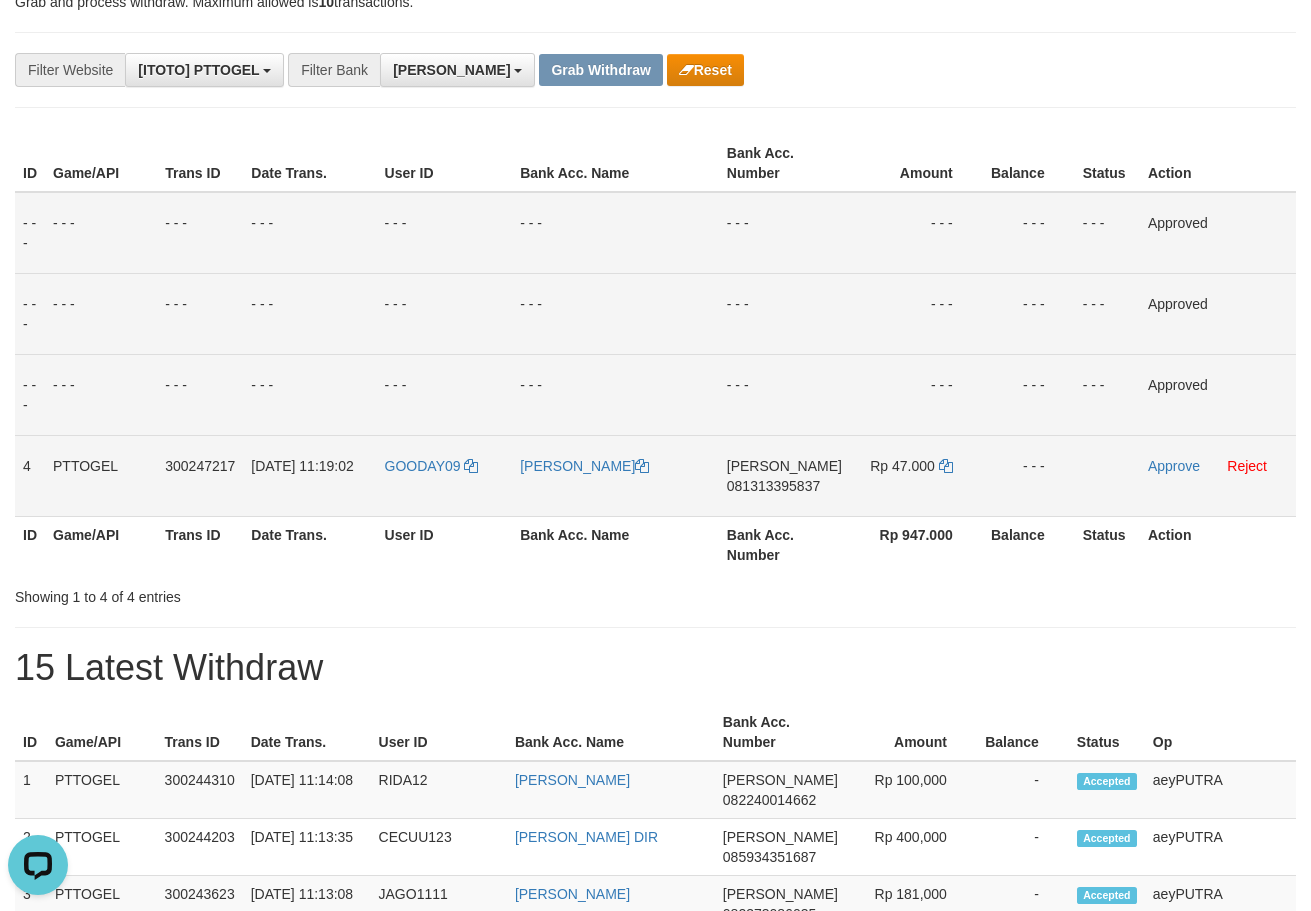 click on "081313395837" at bounding box center [773, 486] 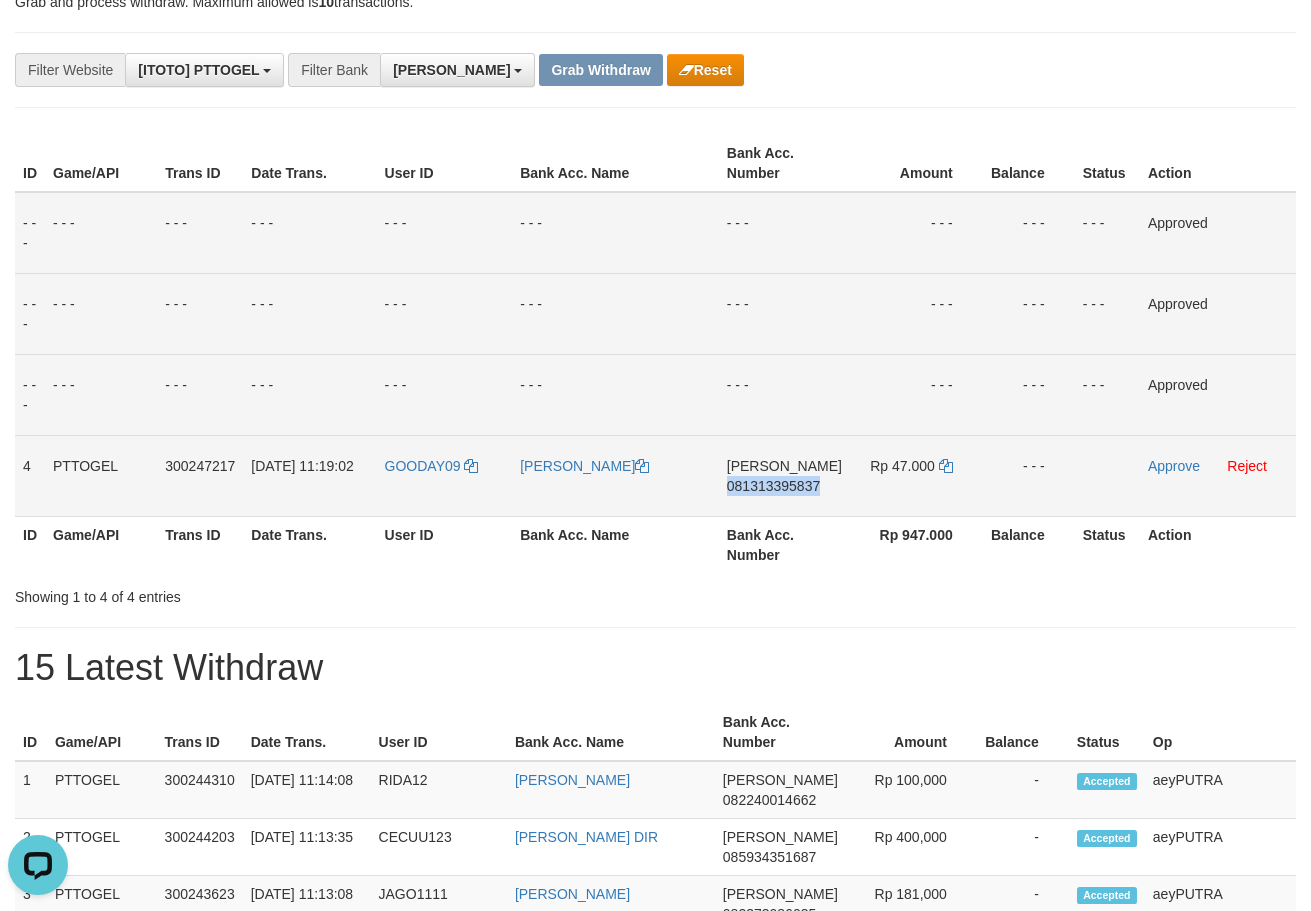 click on "081313395837" at bounding box center (773, 486) 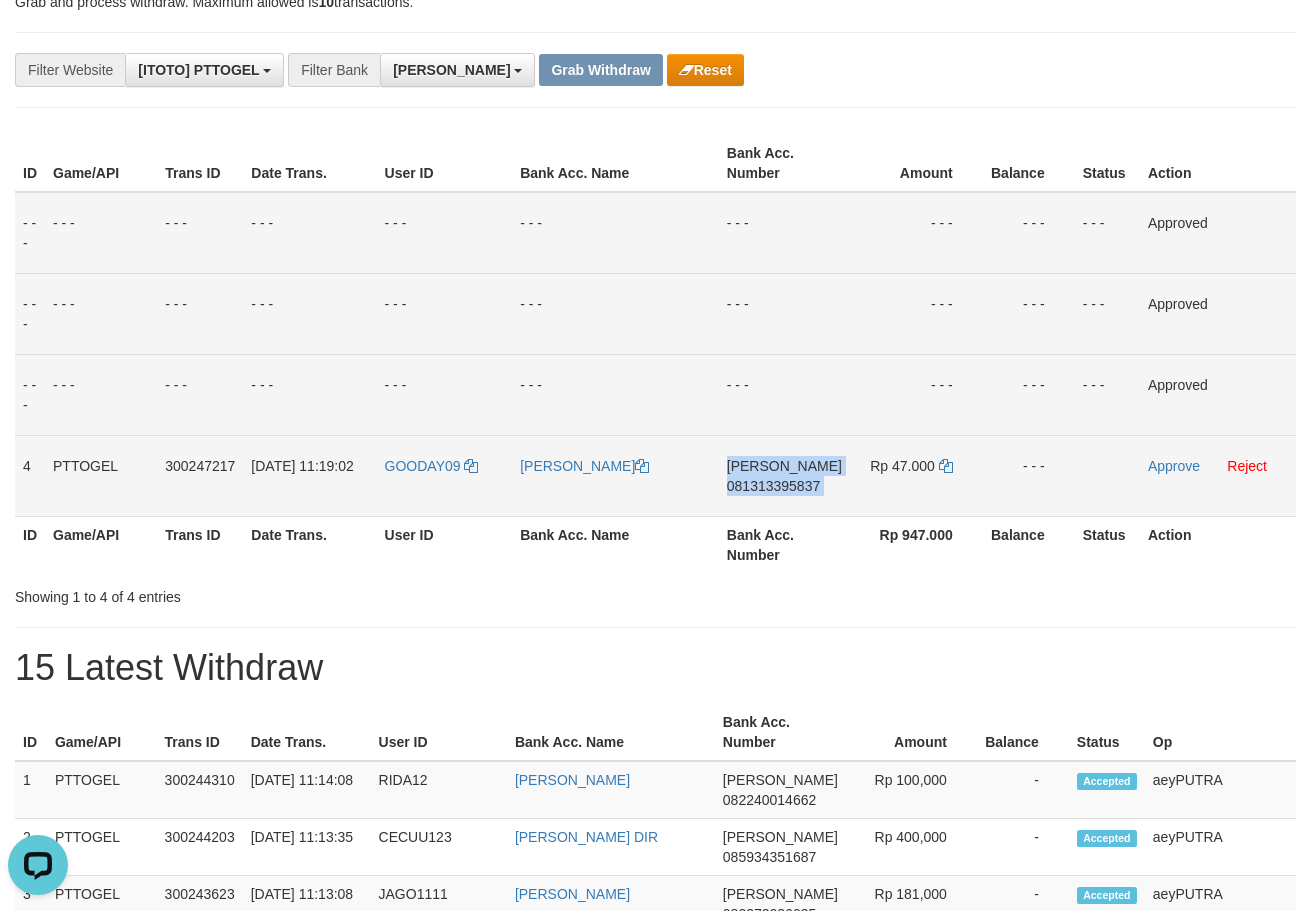 click on "081313395837" at bounding box center [773, 486] 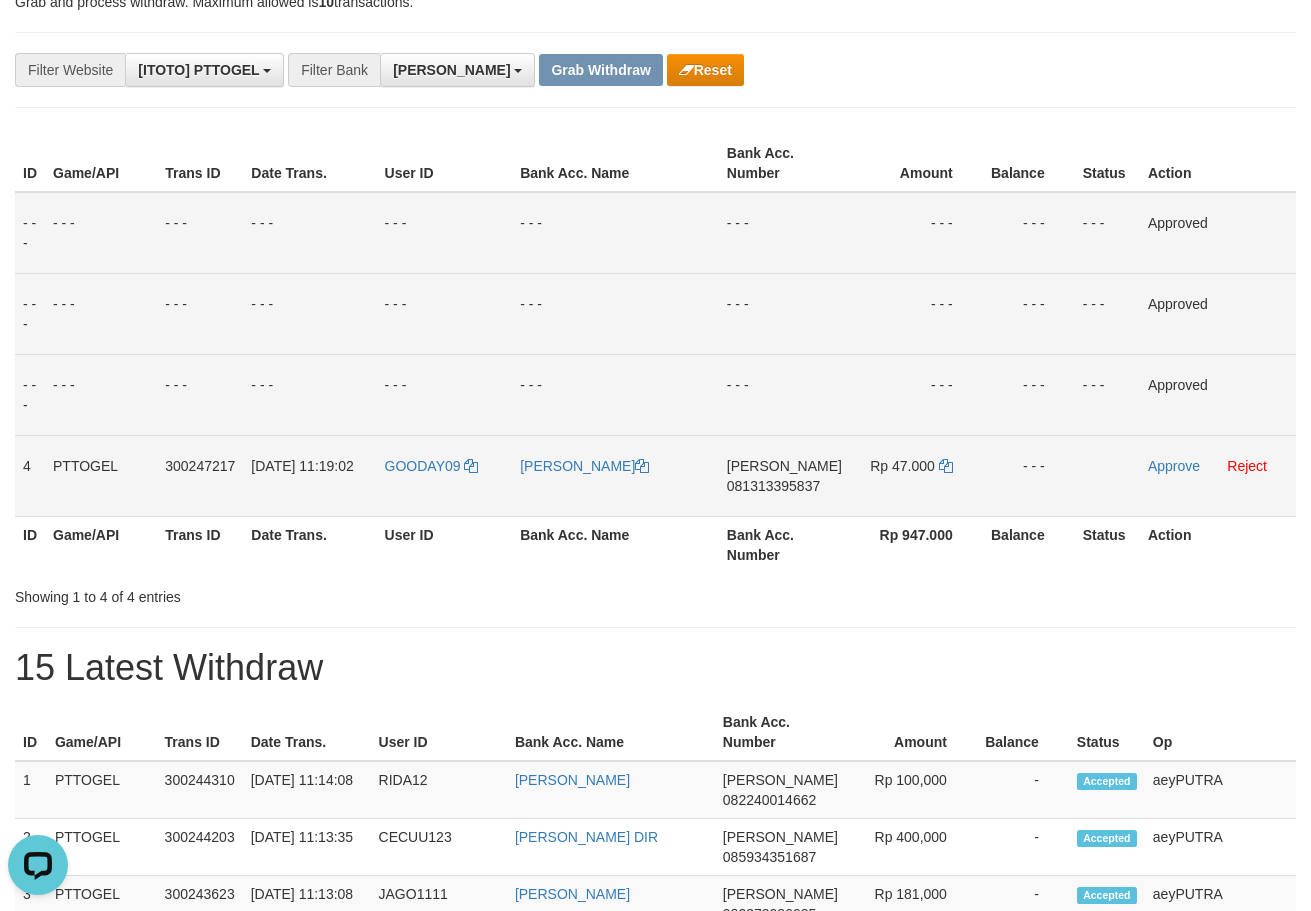 click on "081313395837" at bounding box center (773, 486) 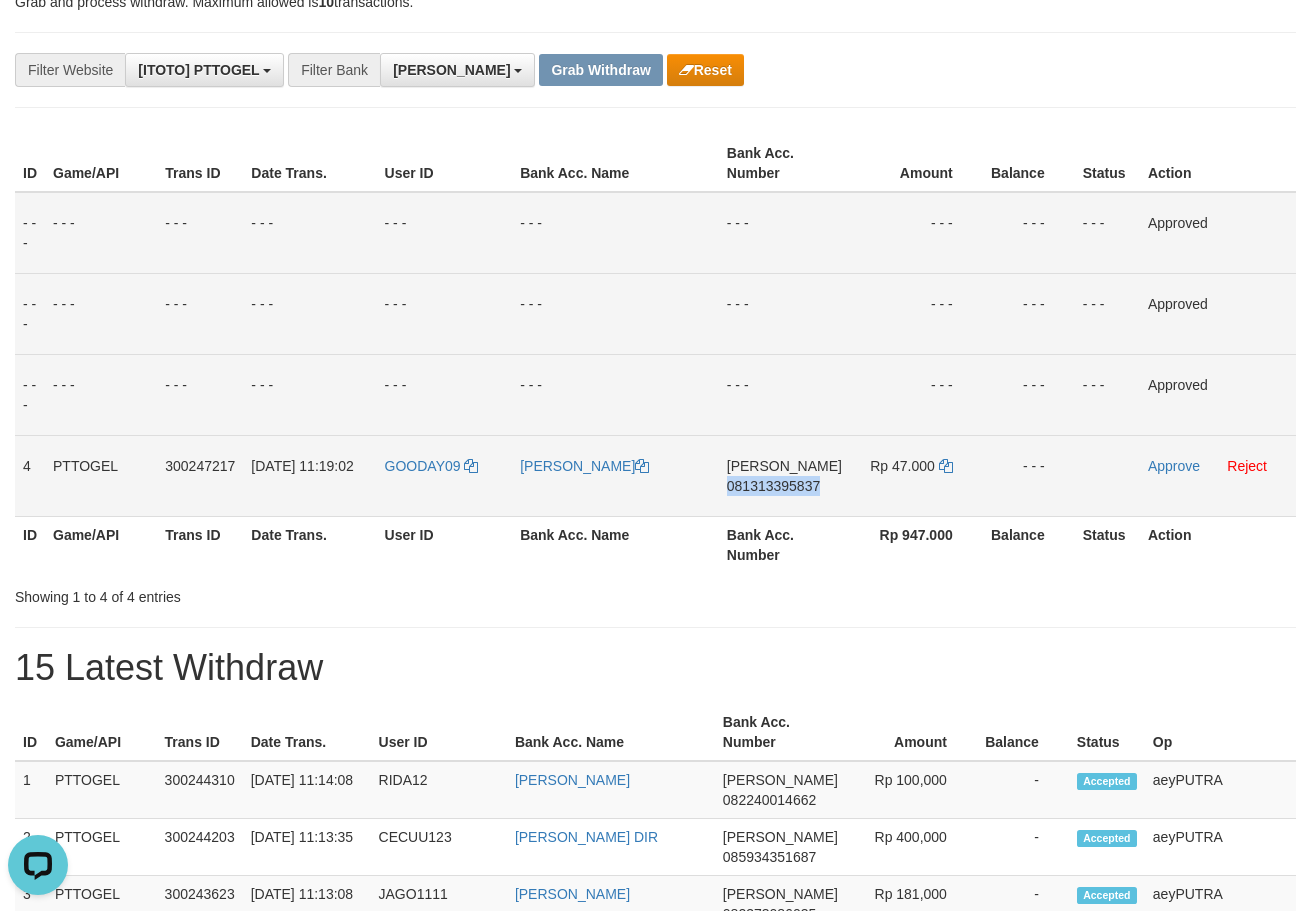 click on "081313395837" at bounding box center (773, 486) 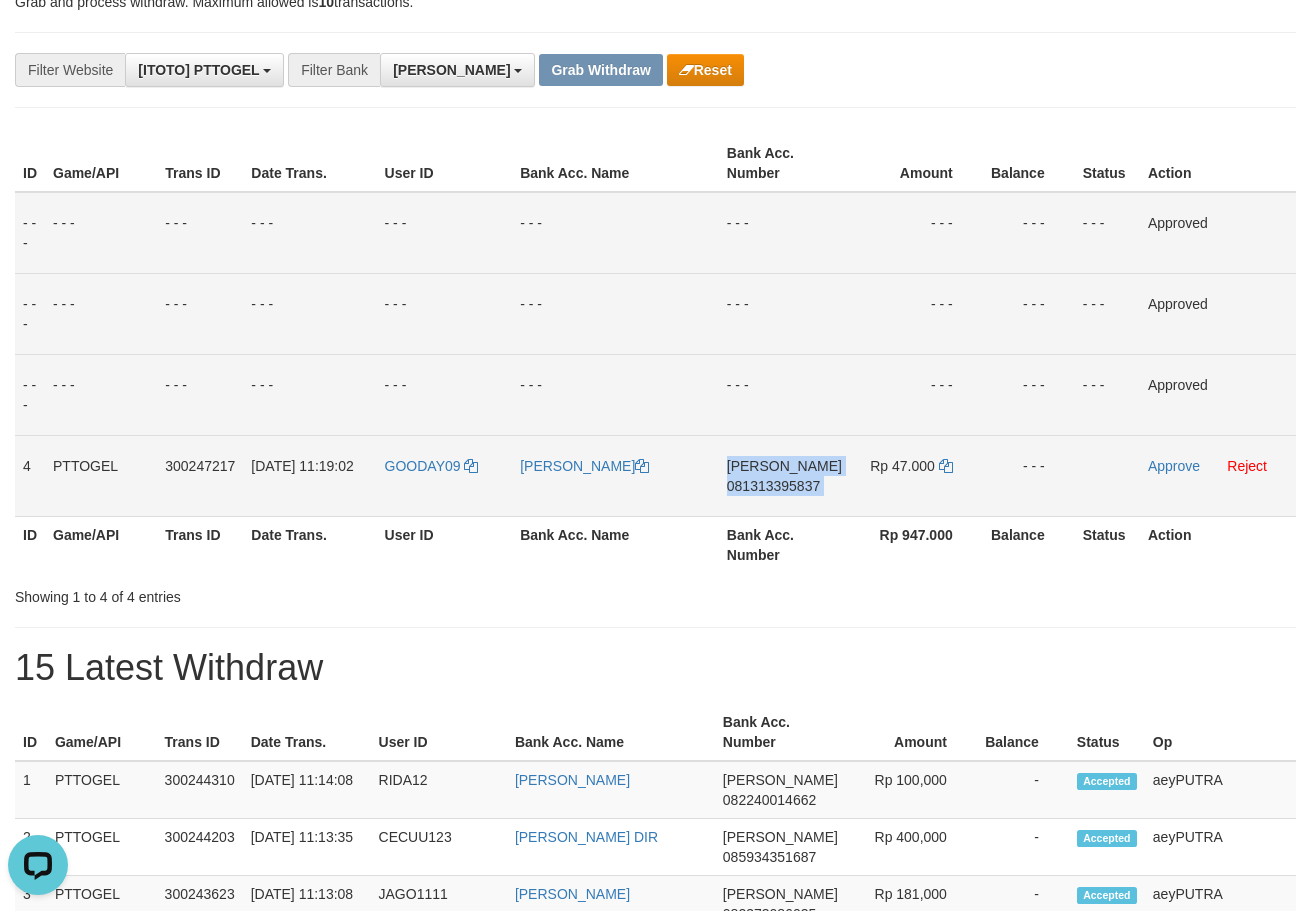 click on "081313395837" at bounding box center (773, 486) 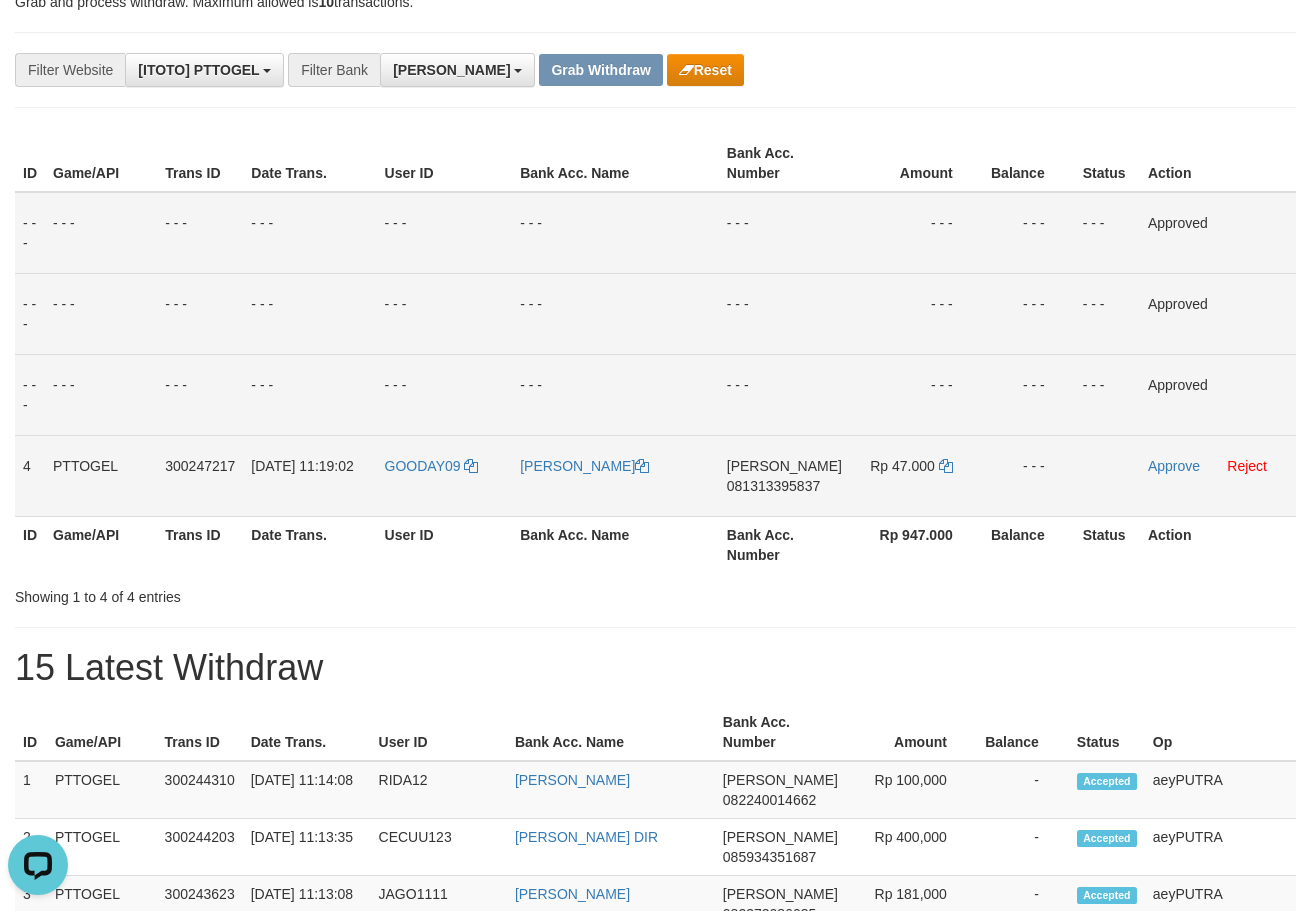click on "081313395837" at bounding box center [773, 486] 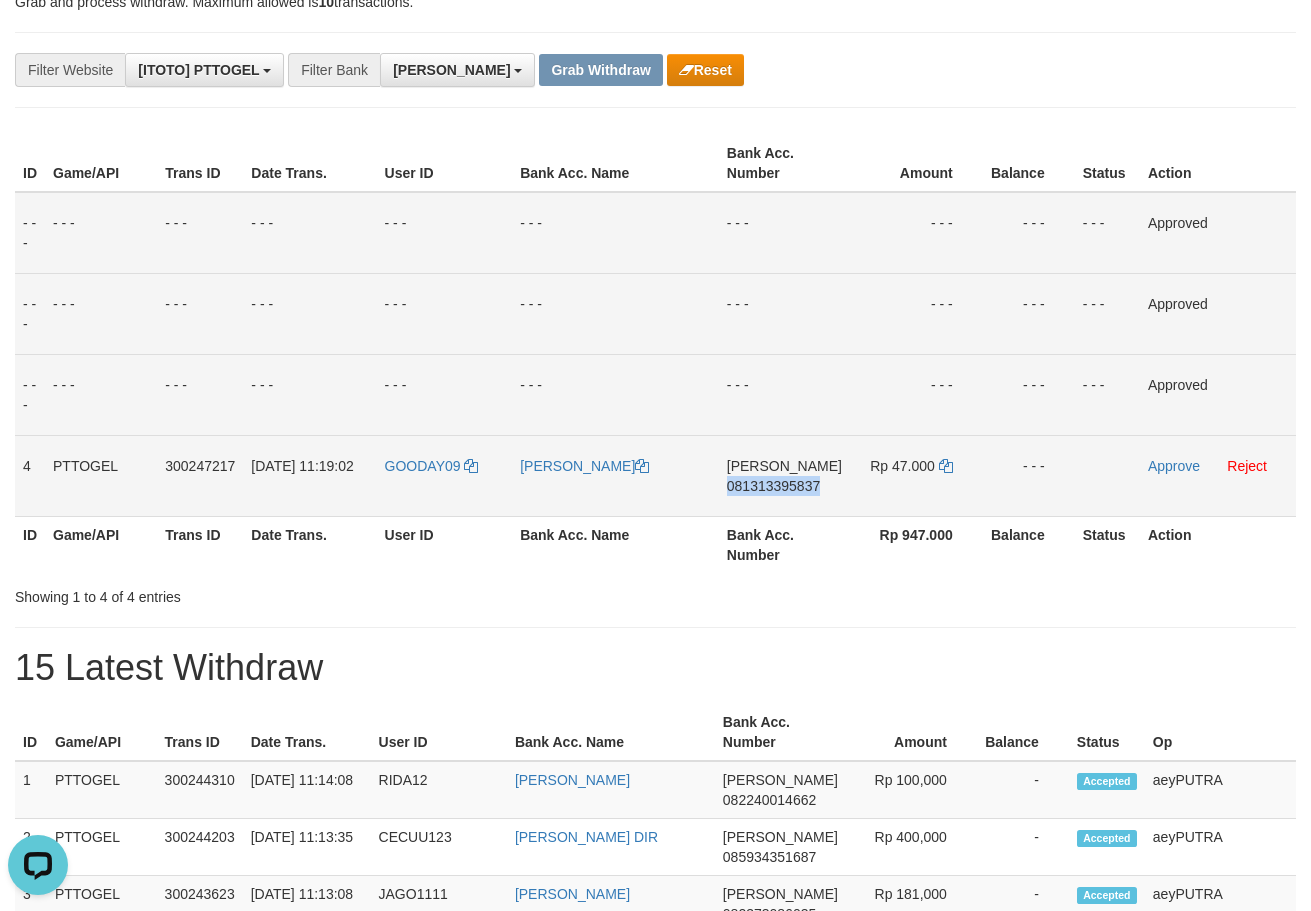 click on "081313395837" at bounding box center [773, 486] 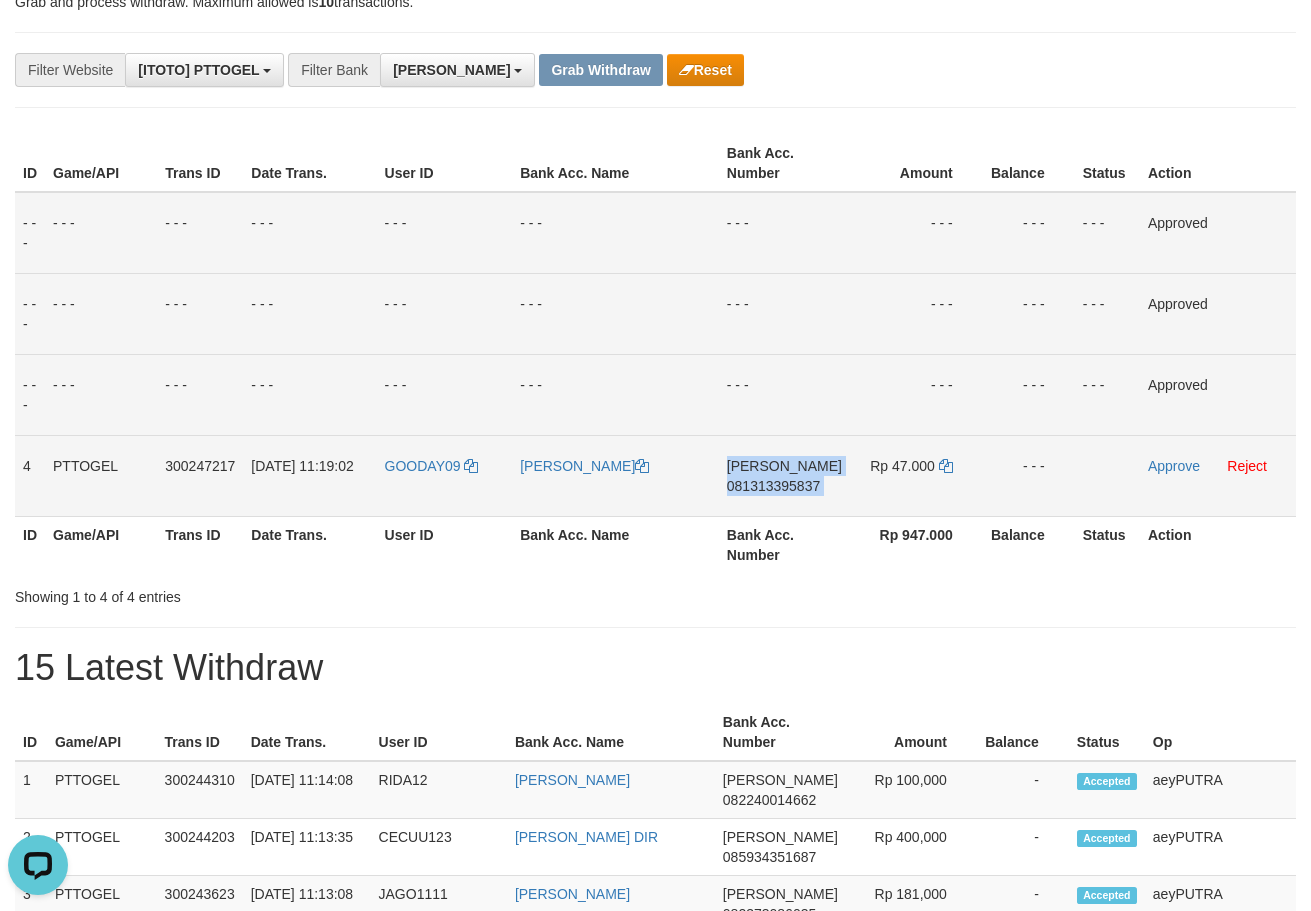 click on "081313395837" at bounding box center [773, 486] 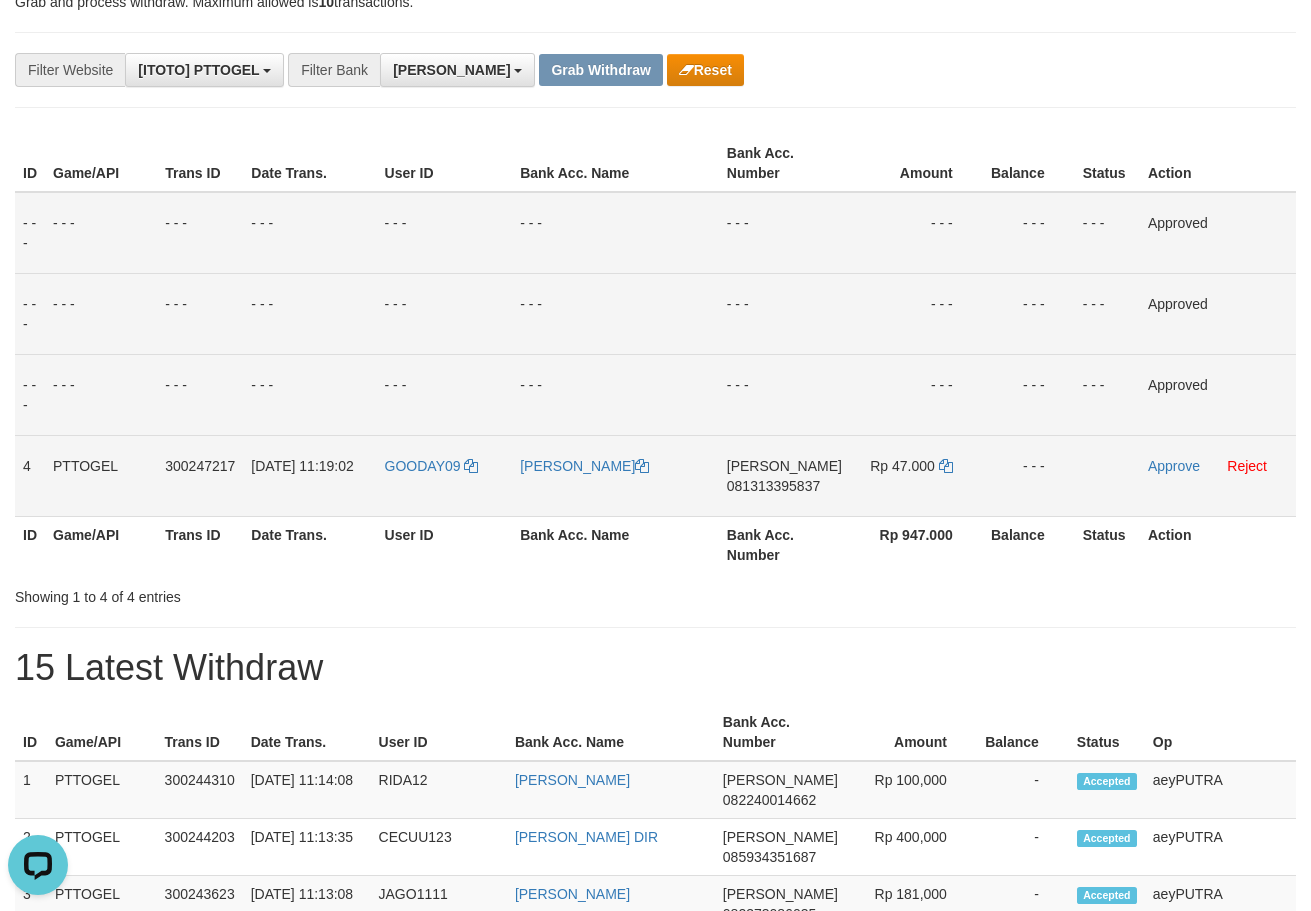 click on "081313395837" at bounding box center [773, 486] 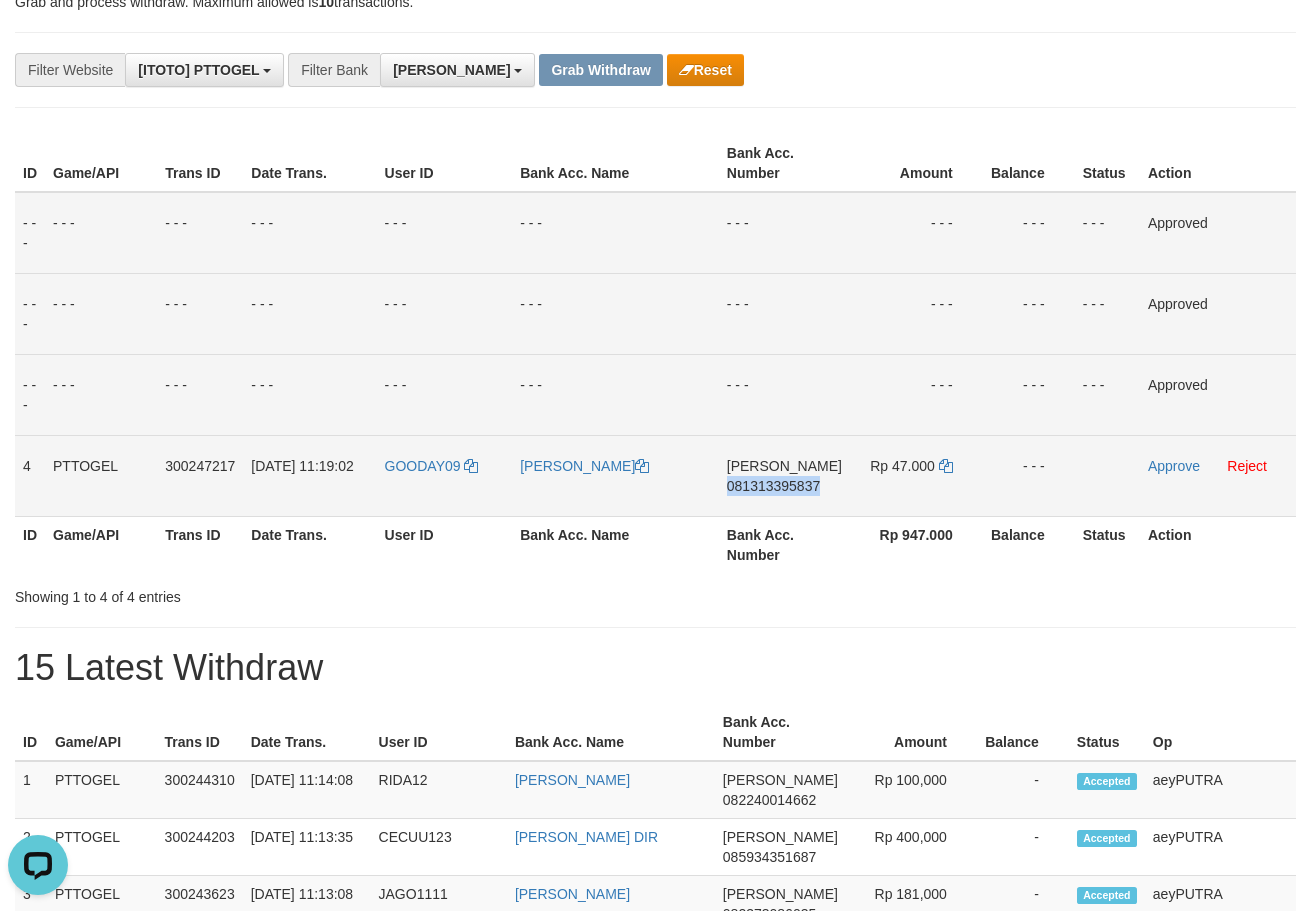 click on "081313395837" at bounding box center [773, 486] 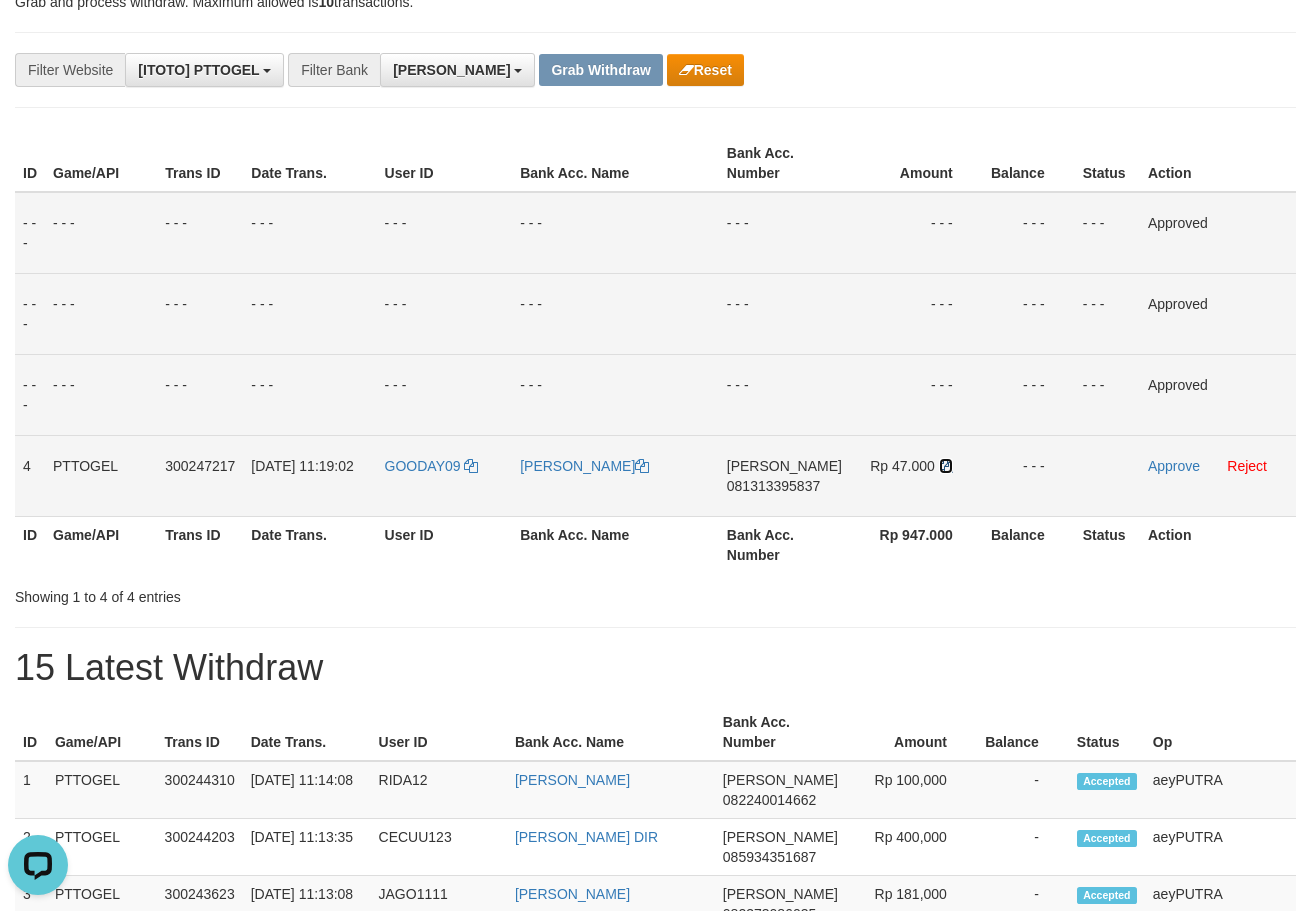 click at bounding box center (946, 466) 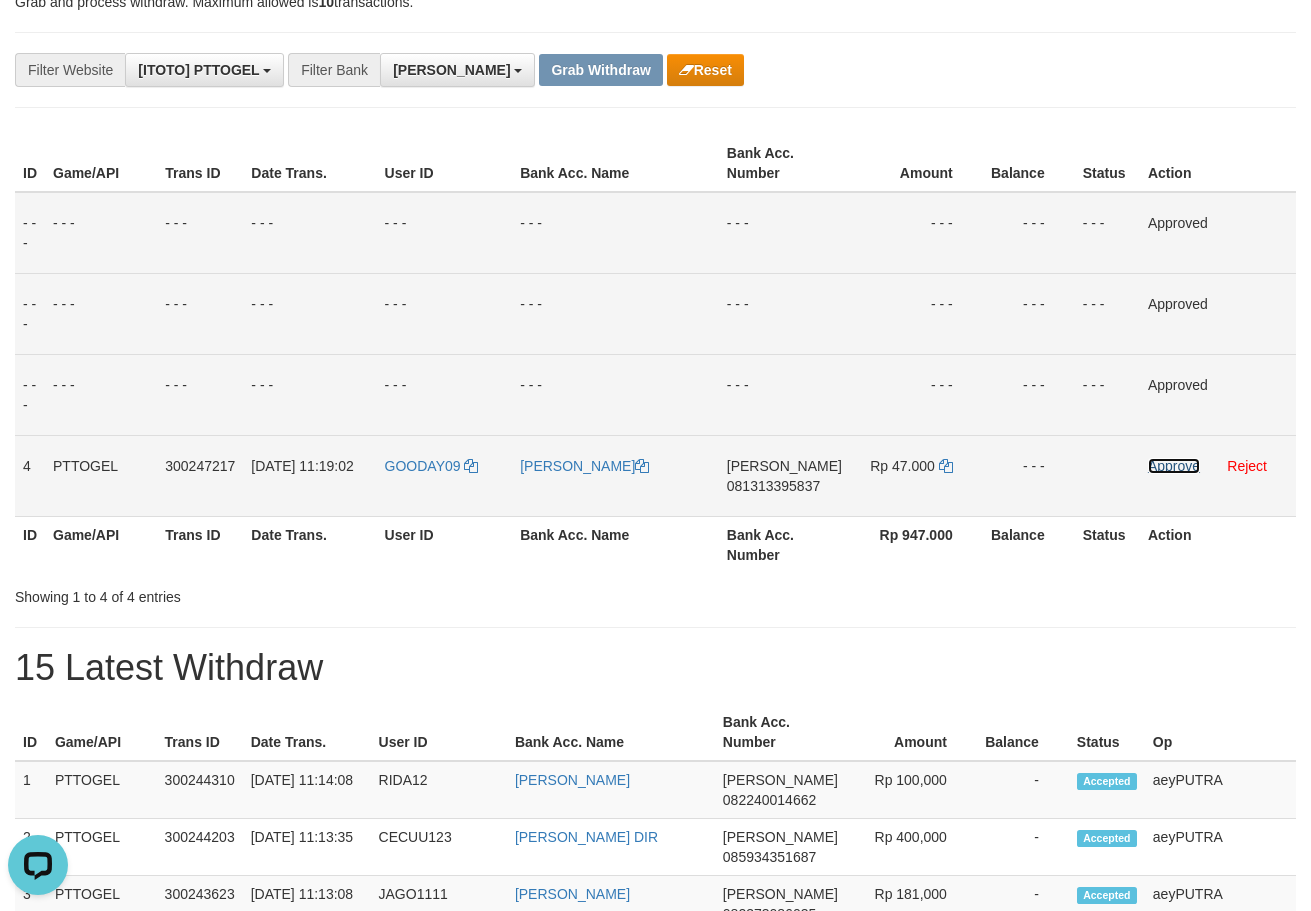 click on "Approve" at bounding box center (1174, 466) 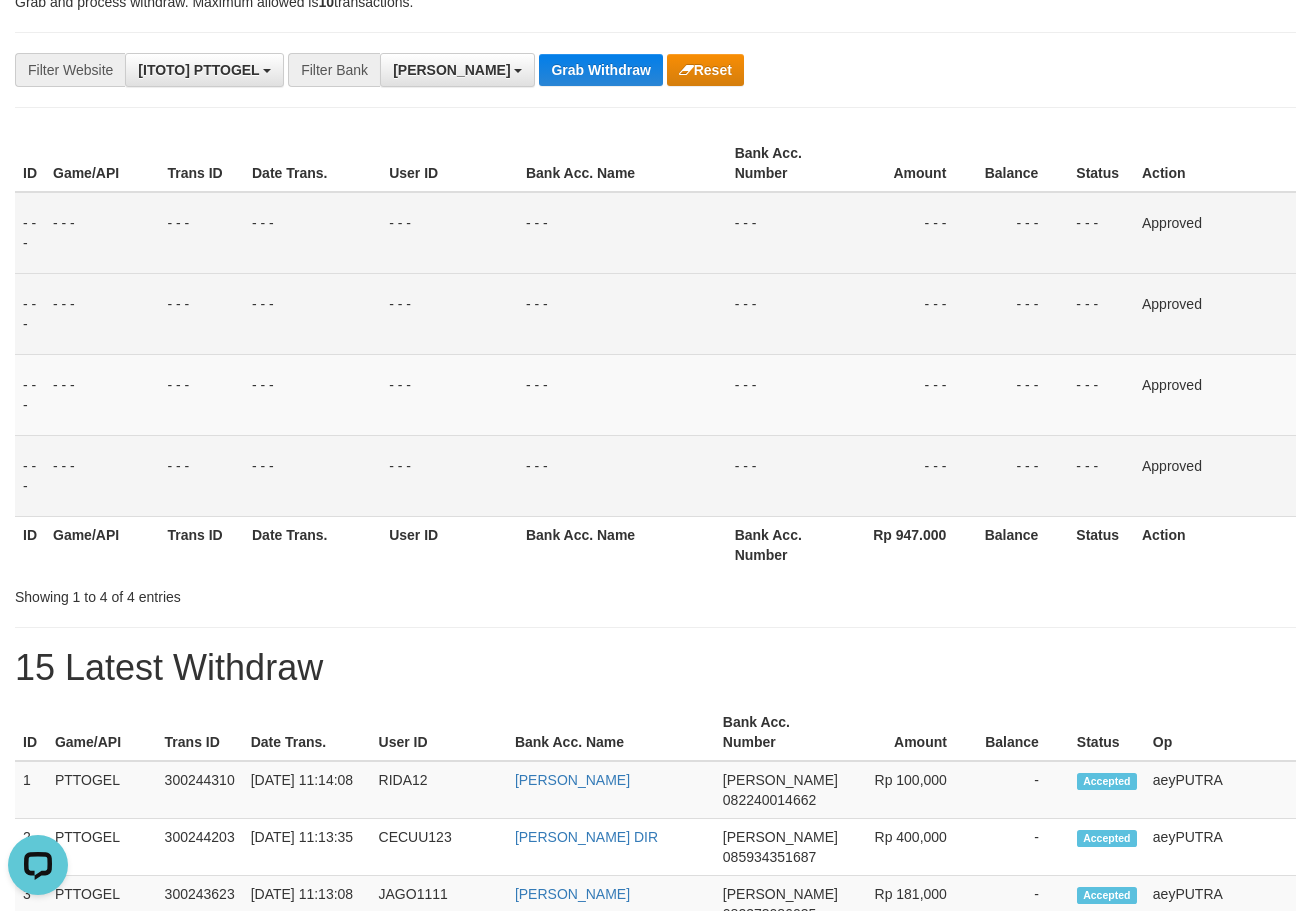 scroll, scrollTop: 0, scrollLeft: 0, axis: both 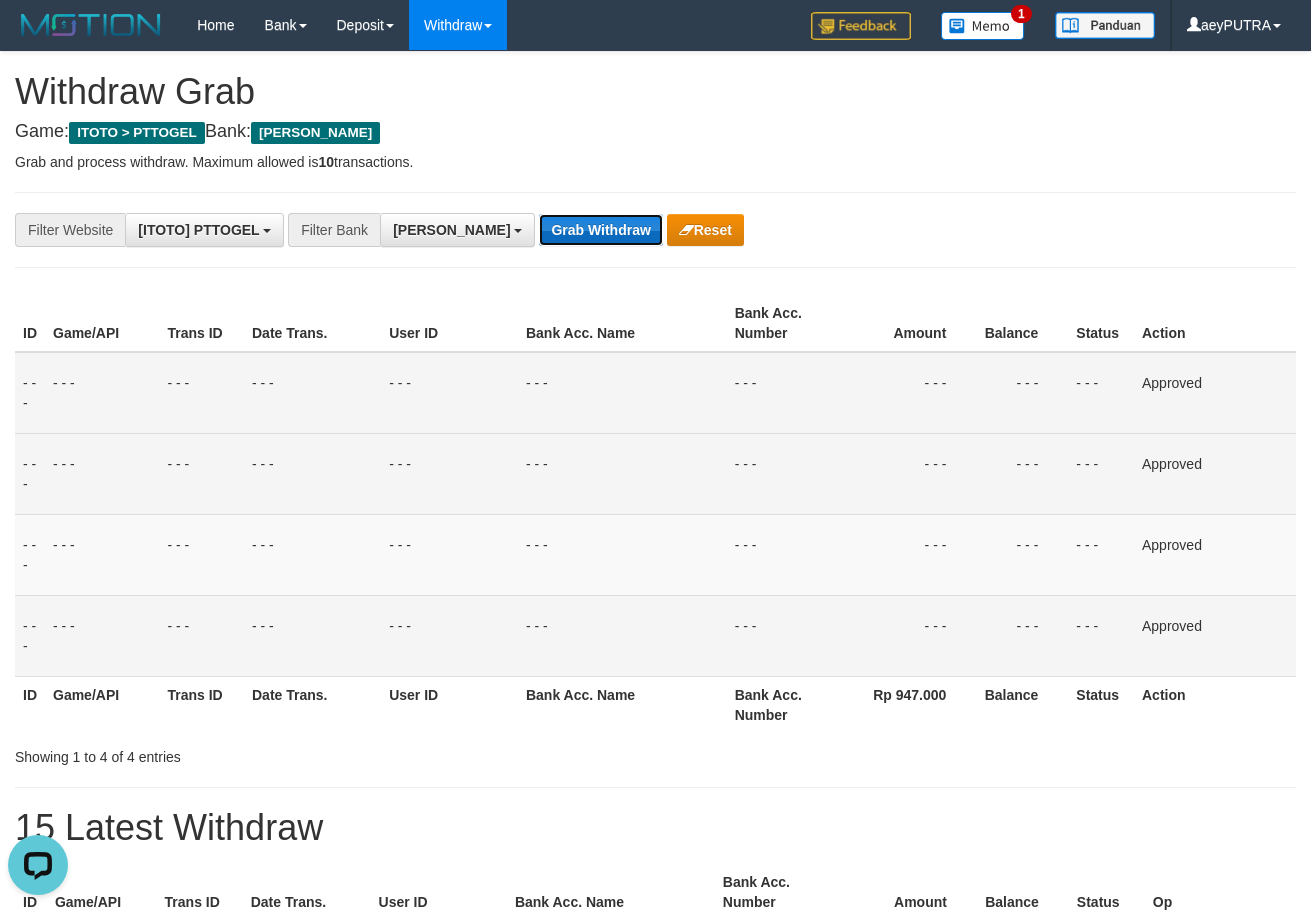 click on "Grab Withdraw" at bounding box center [600, 230] 